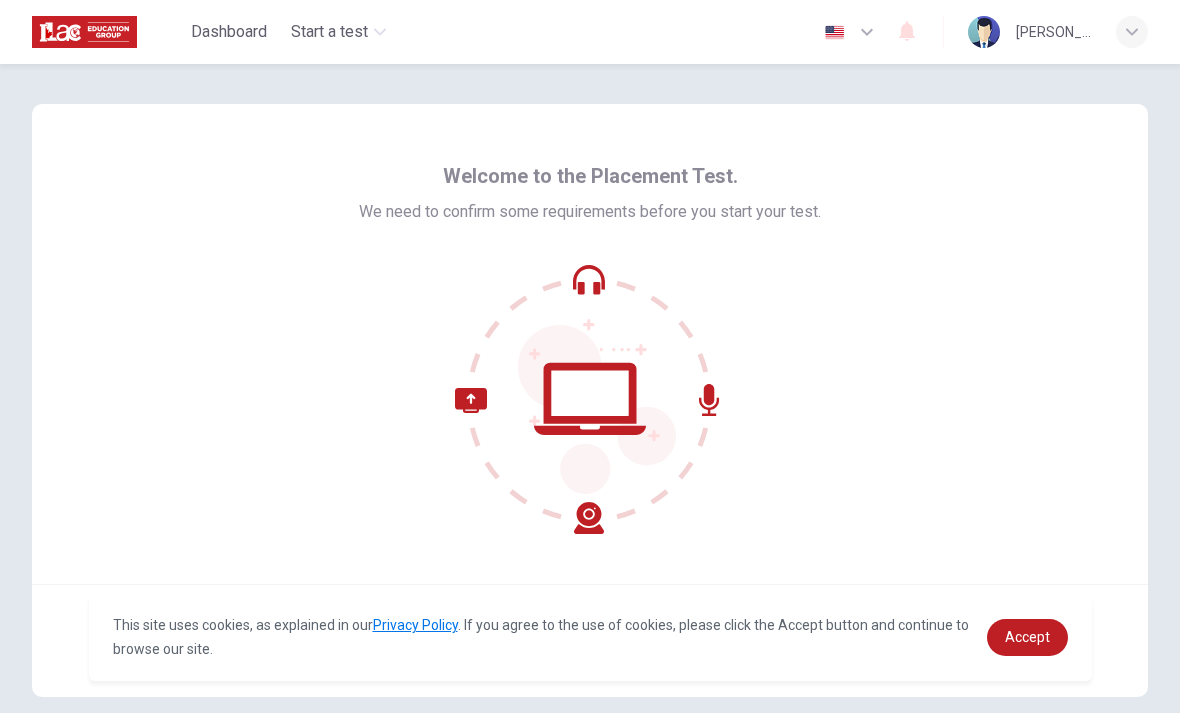 scroll, scrollTop: 0, scrollLeft: 0, axis: both 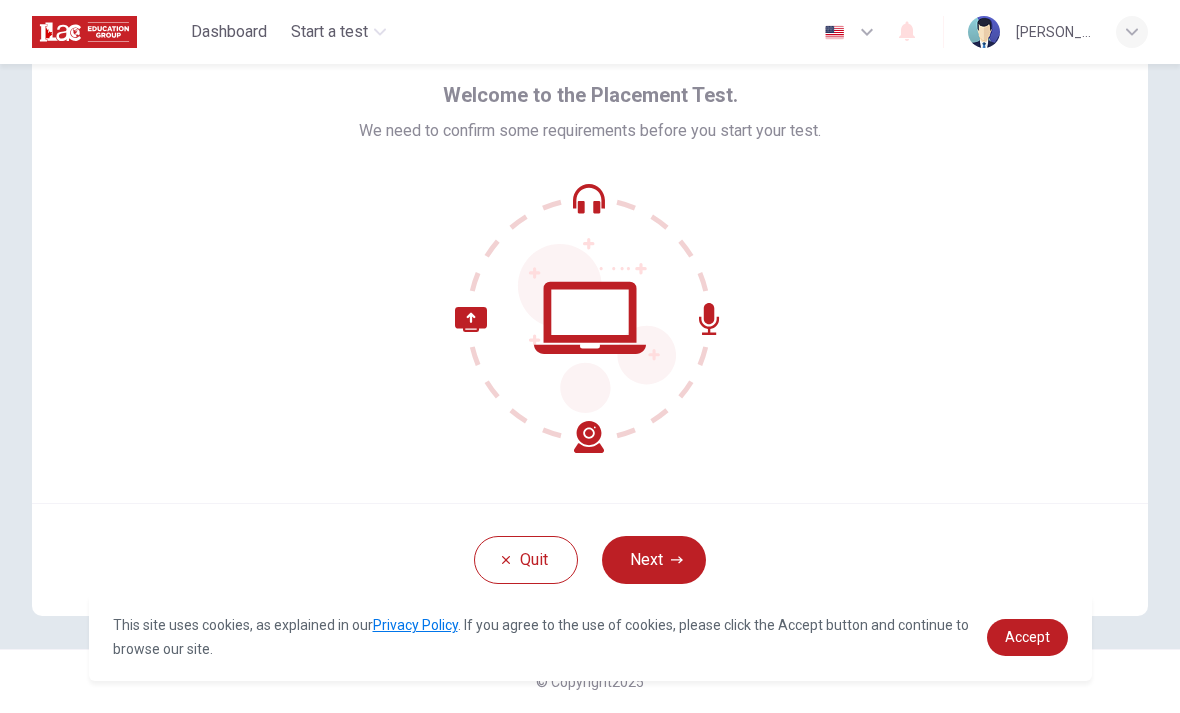 click on "Next" at bounding box center (654, 560) 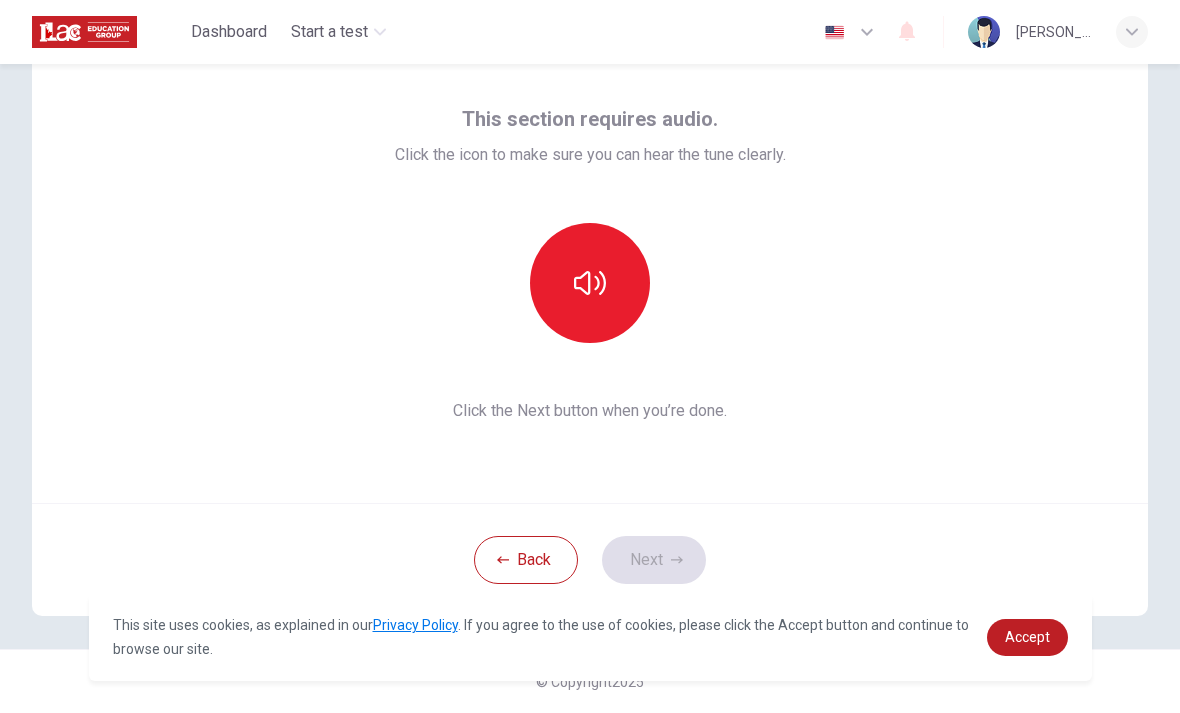 click at bounding box center (590, 283) 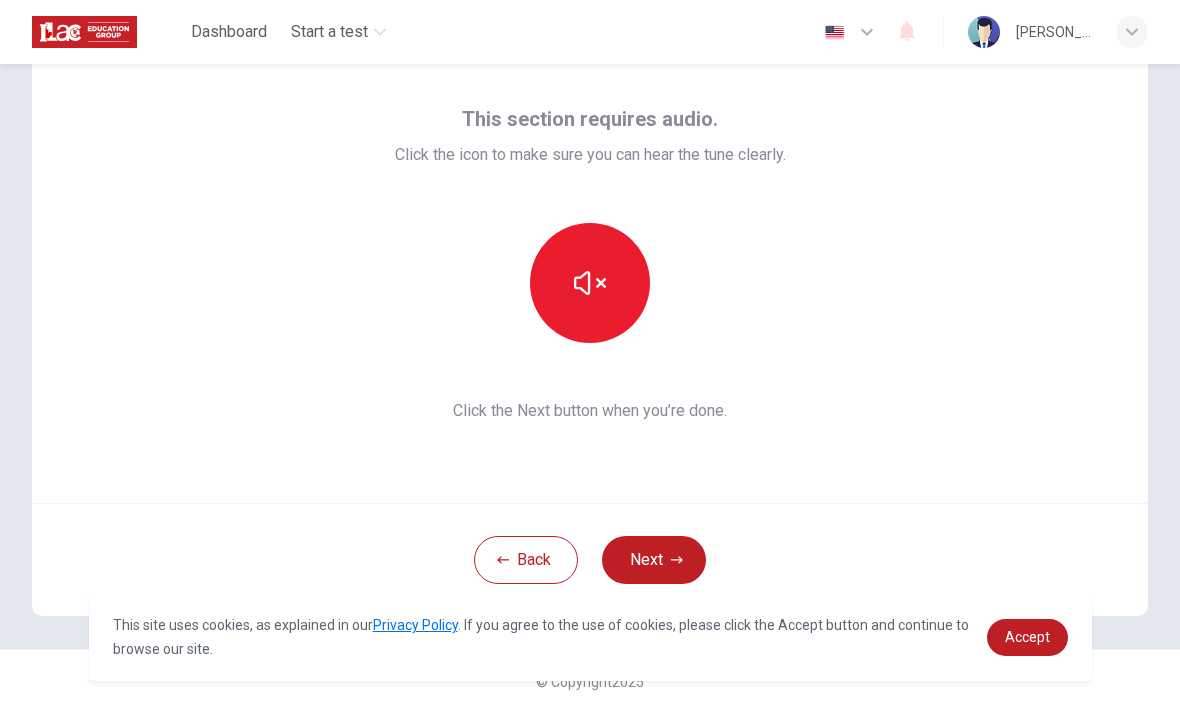 click on "Next" at bounding box center (654, 560) 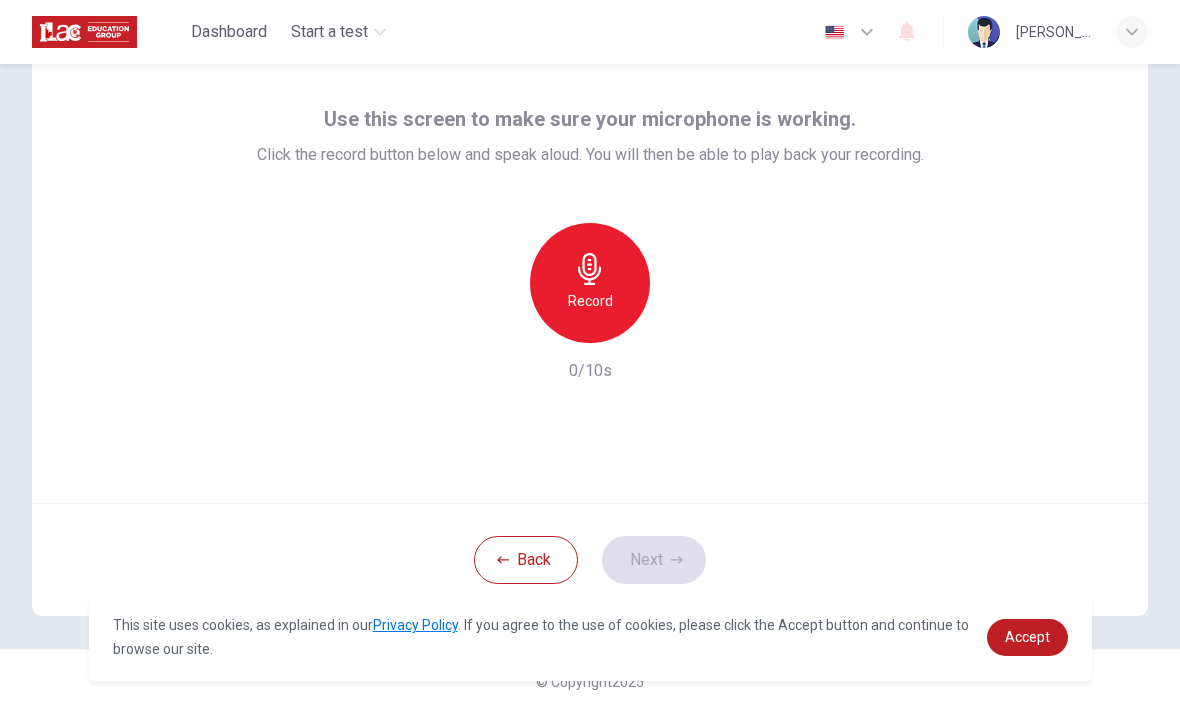 click 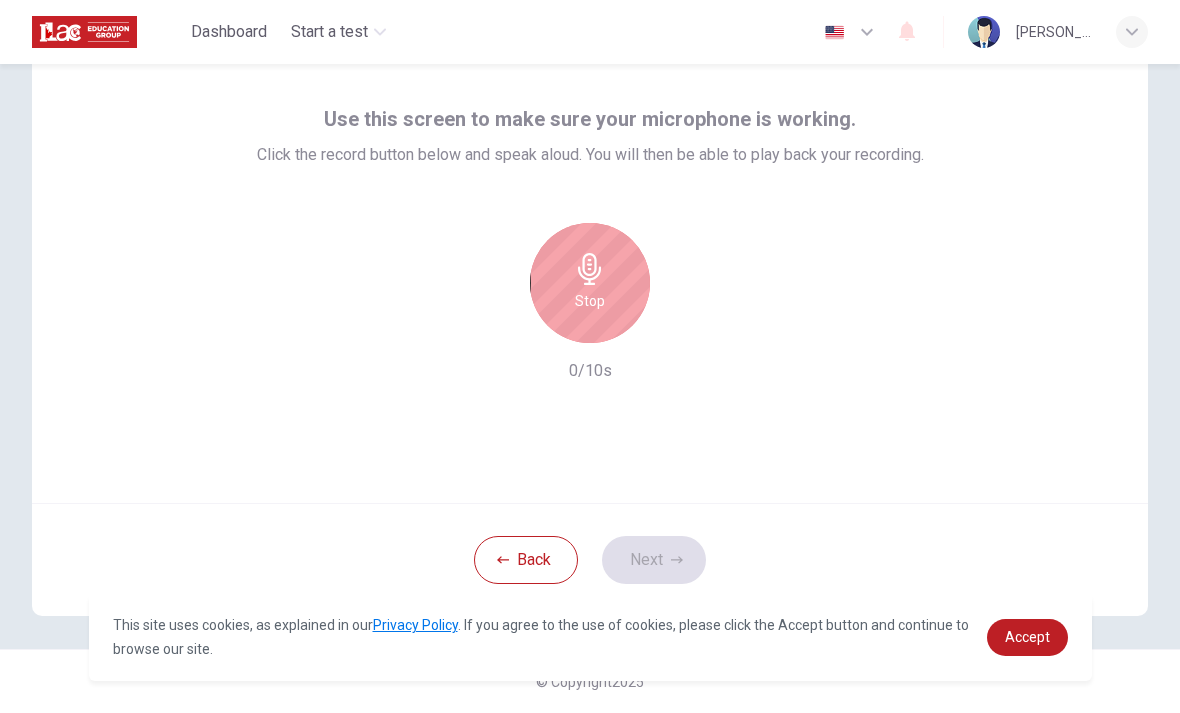 click 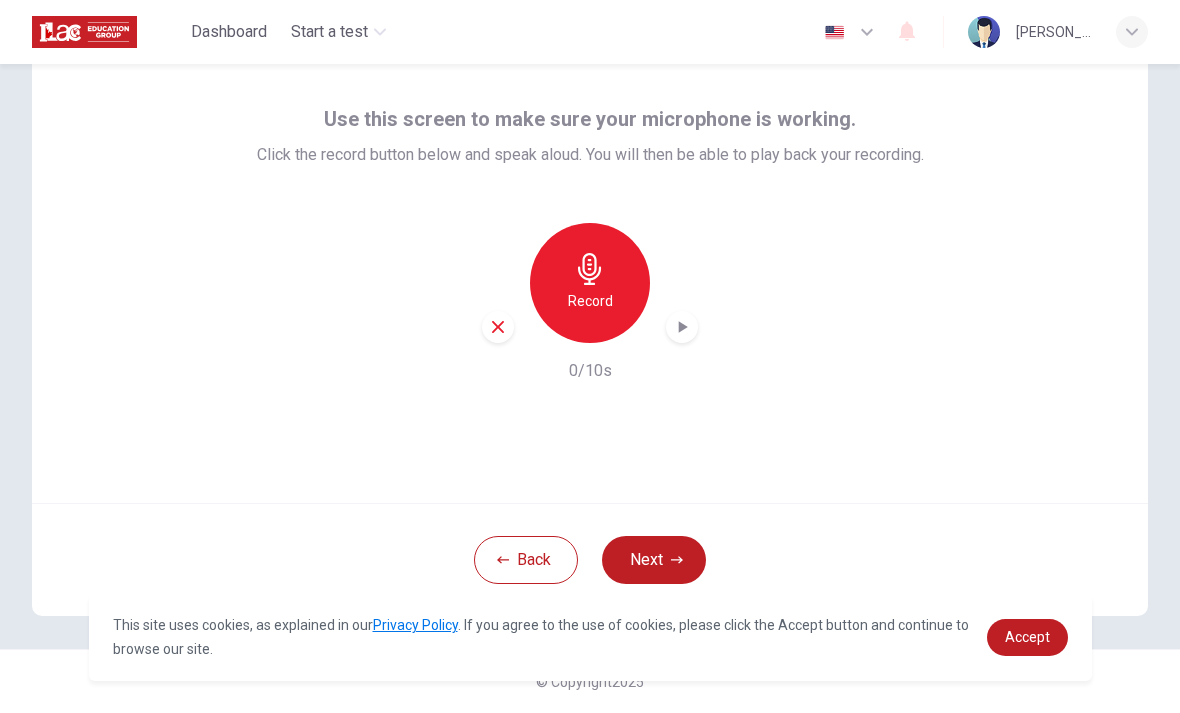 click on "Next" at bounding box center (654, 560) 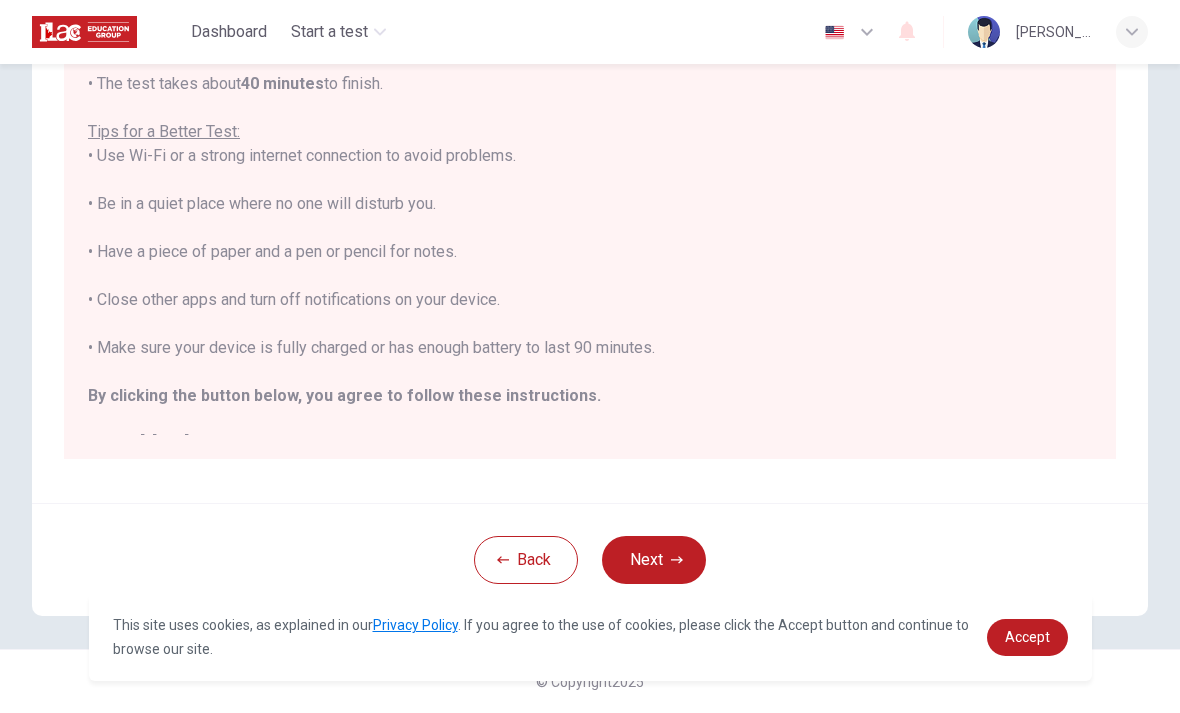 scroll, scrollTop: 336, scrollLeft: 0, axis: vertical 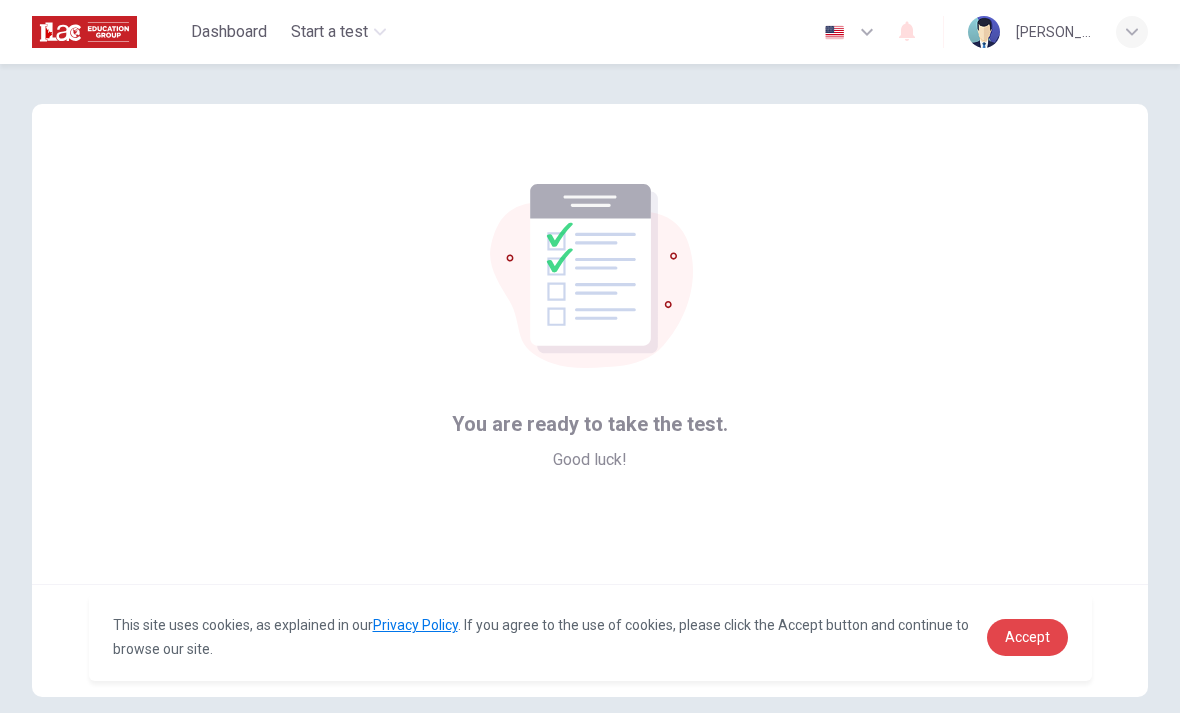 click on "Accept" at bounding box center [1027, 637] 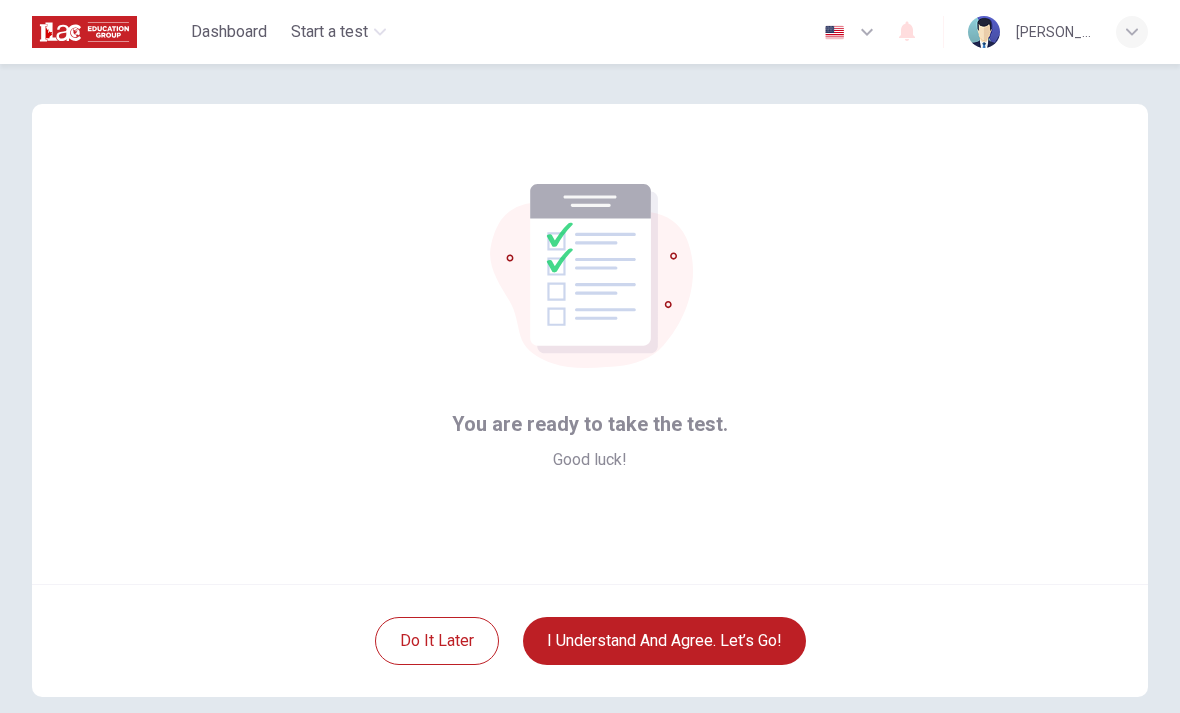 click on "I understand and agree. Let’s go!" at bounding box center [664, 641] 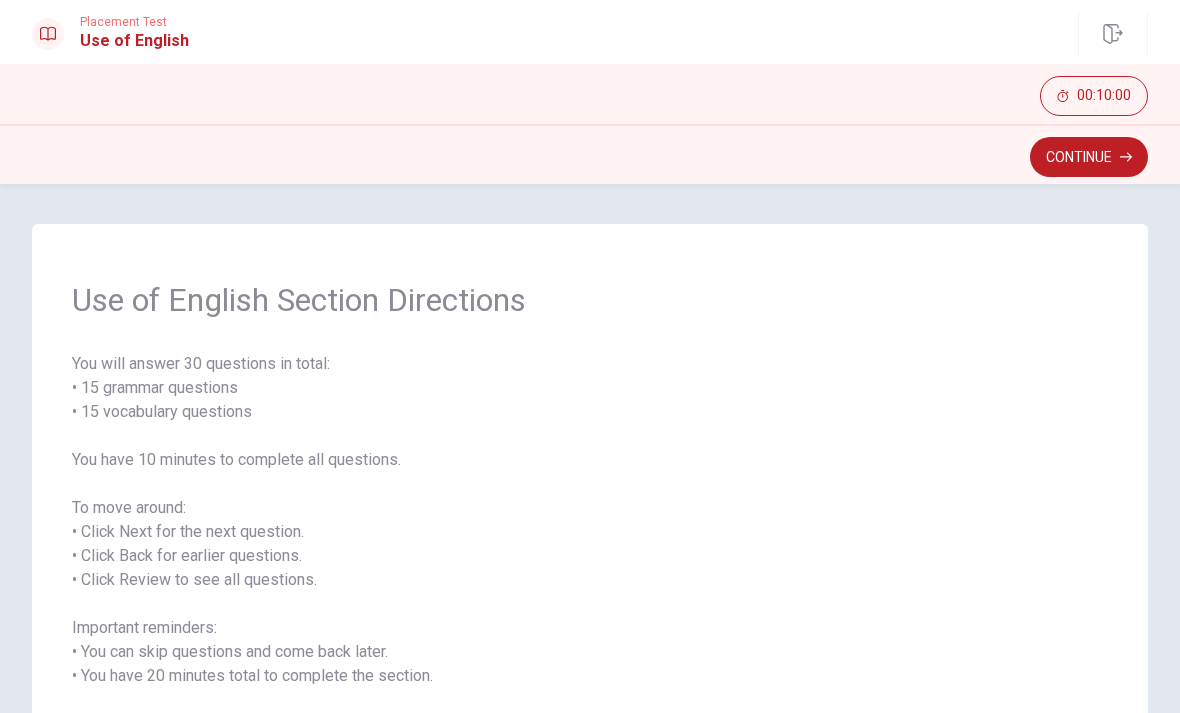 scroll, scrollTop: 0, scrollLeft: 0, axis: both 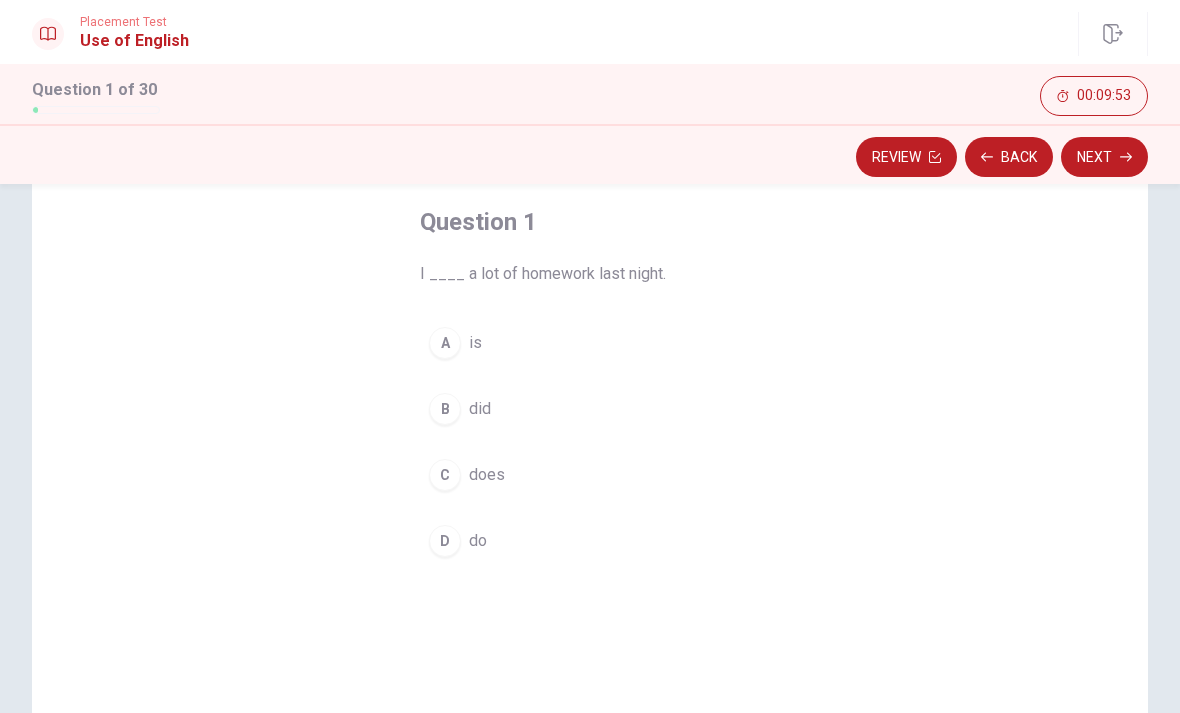 click on "B" at bounding box center (445, 409) 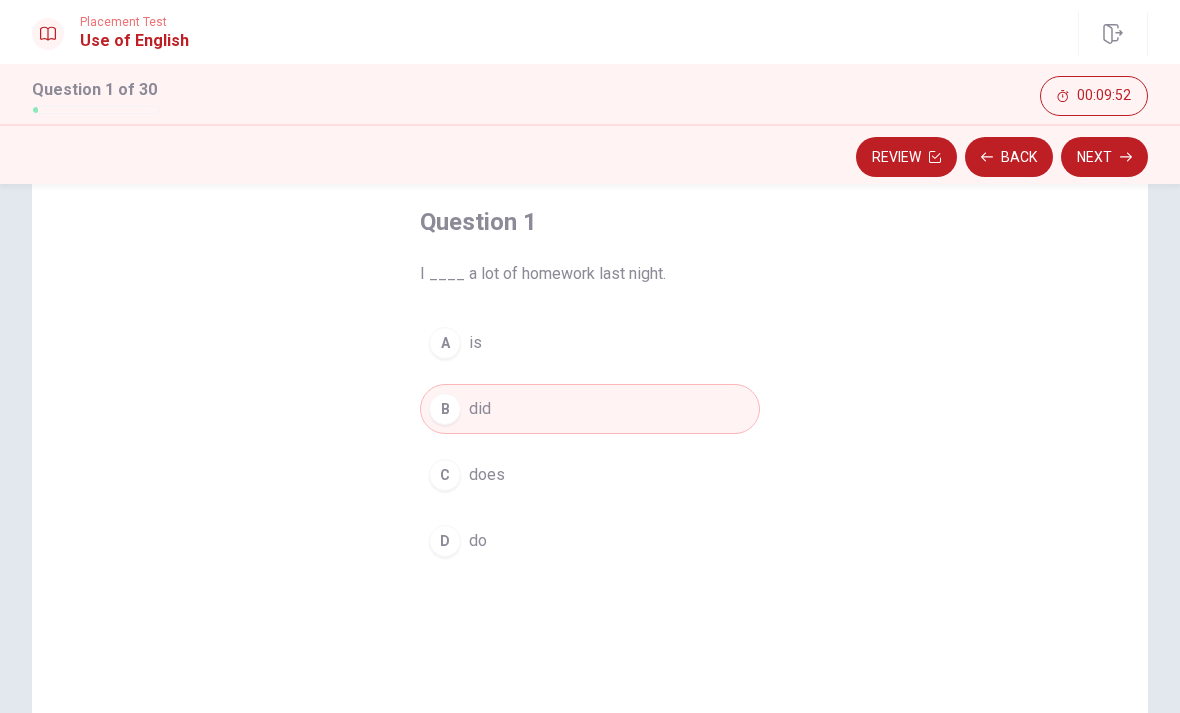 click on "Next" at bounding box center [1104, 157] 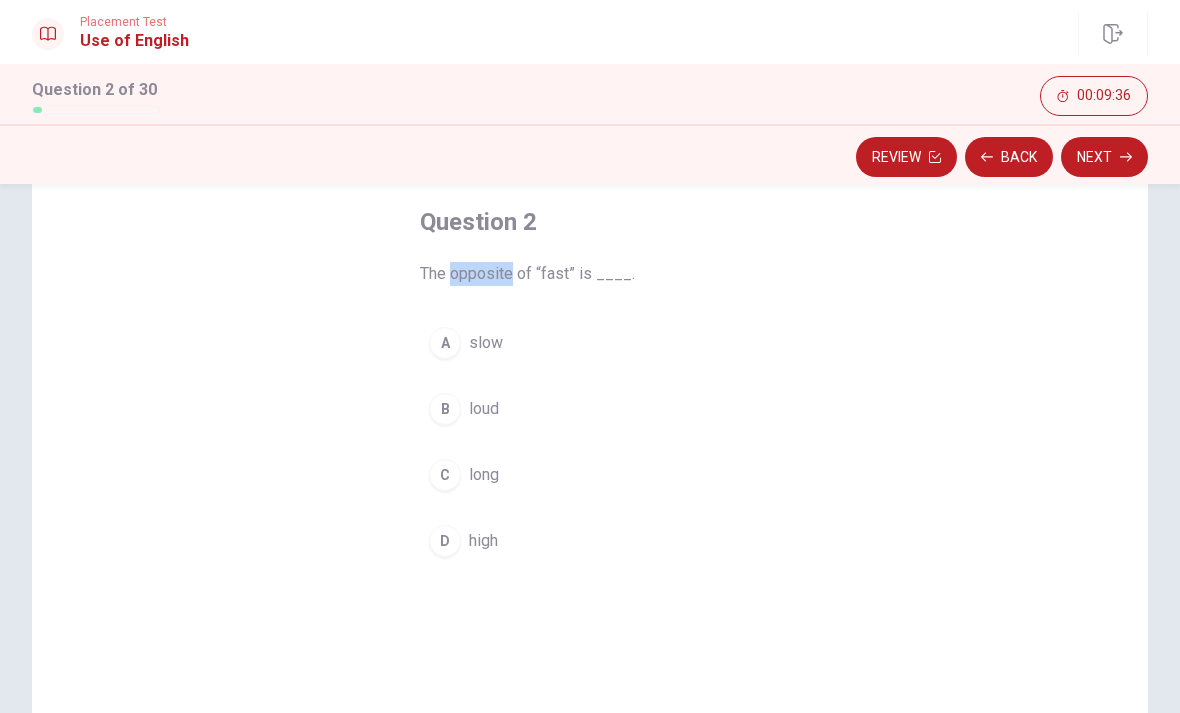 click on "A" at bounding box center [445, 343] 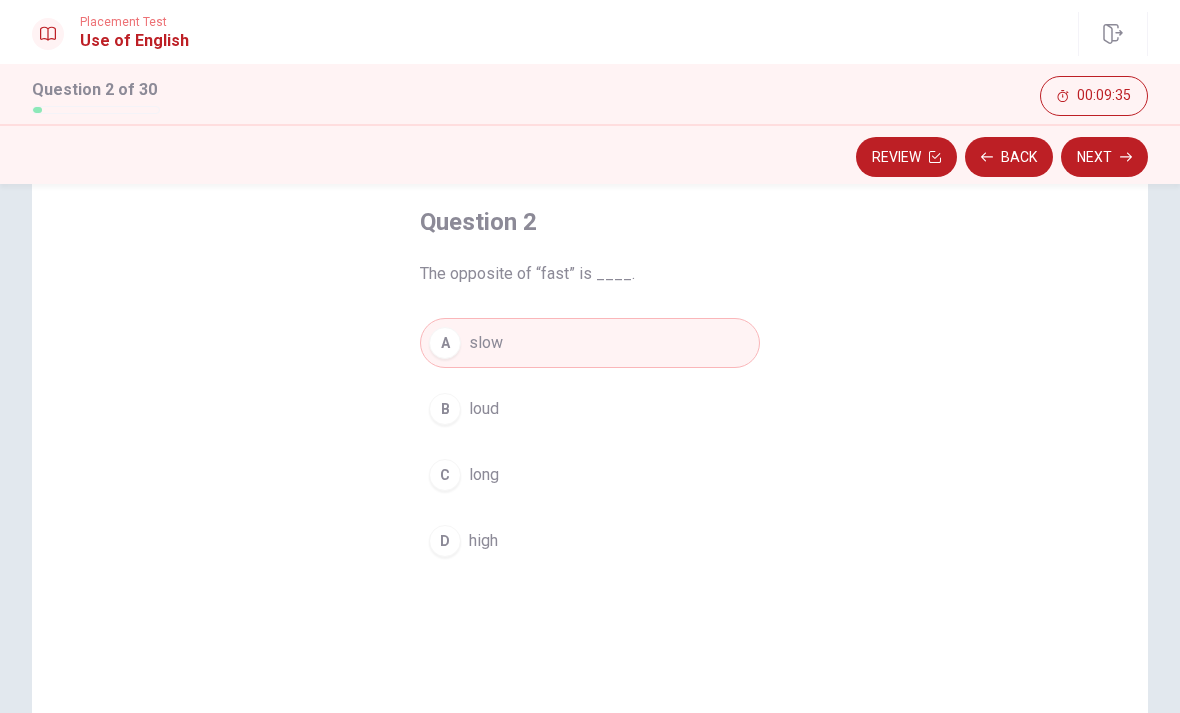 click on "Next" at bounding box center [1104, 157] 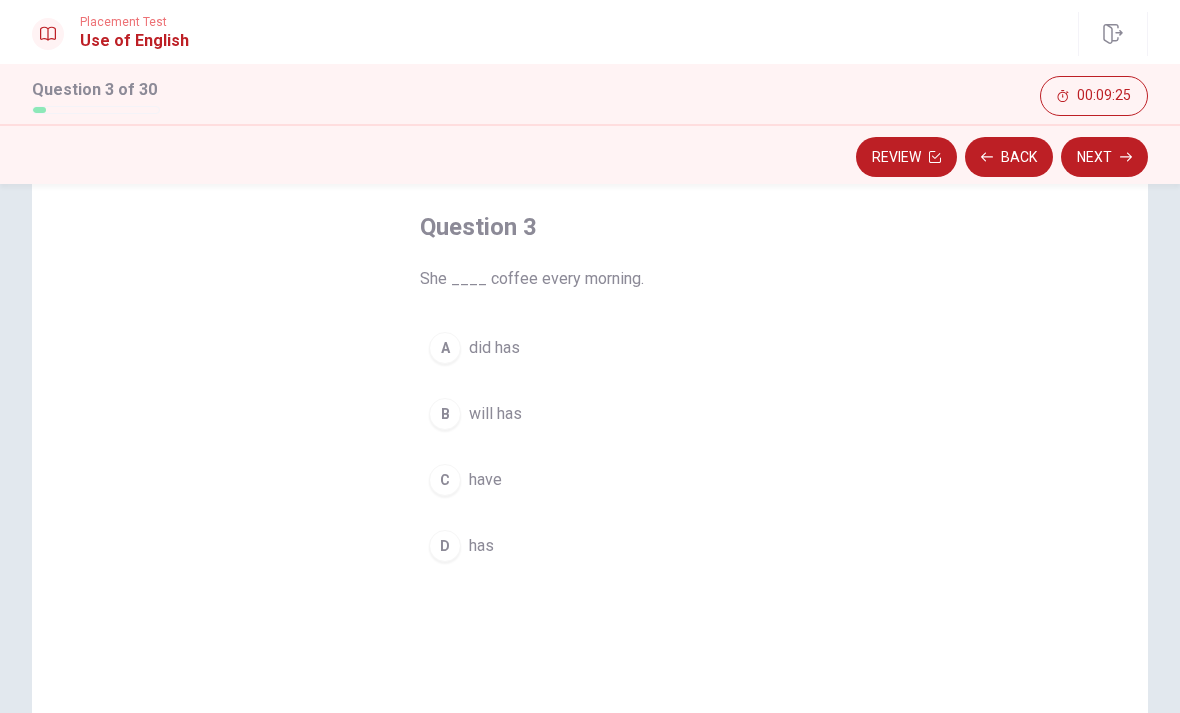 scroll, scrollTop: 96, scrollLeft: 0, axis: vertical 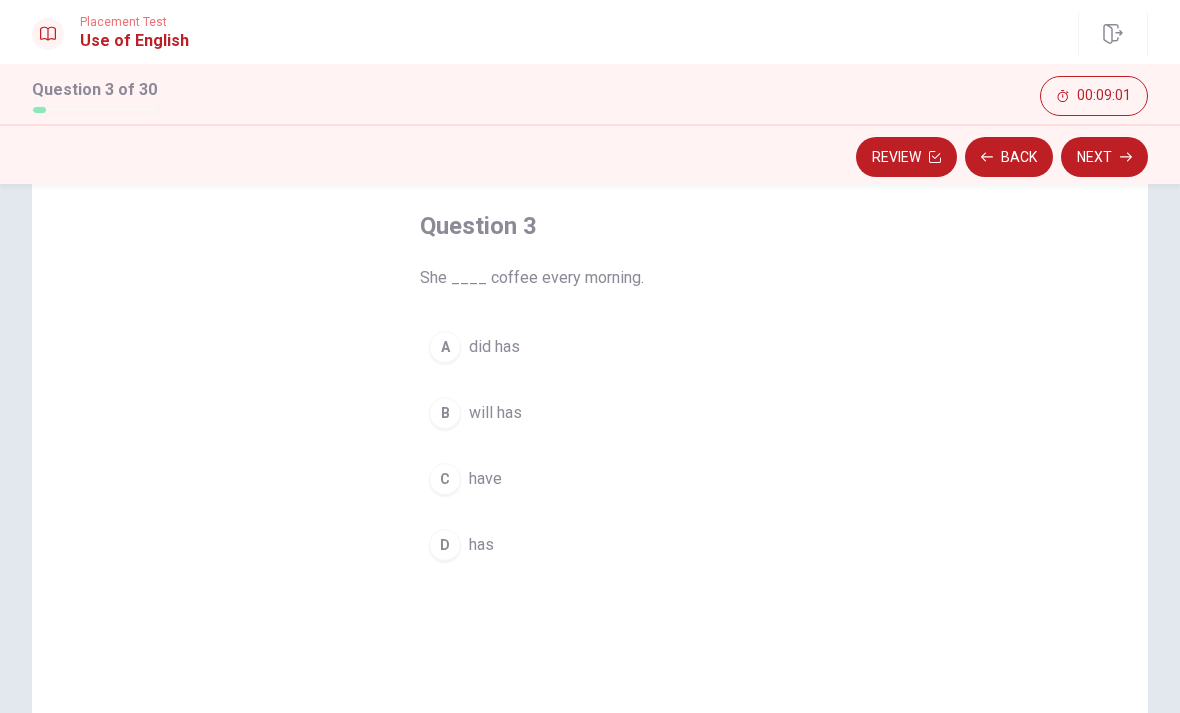click on "D" at bounding box center [445, 545] 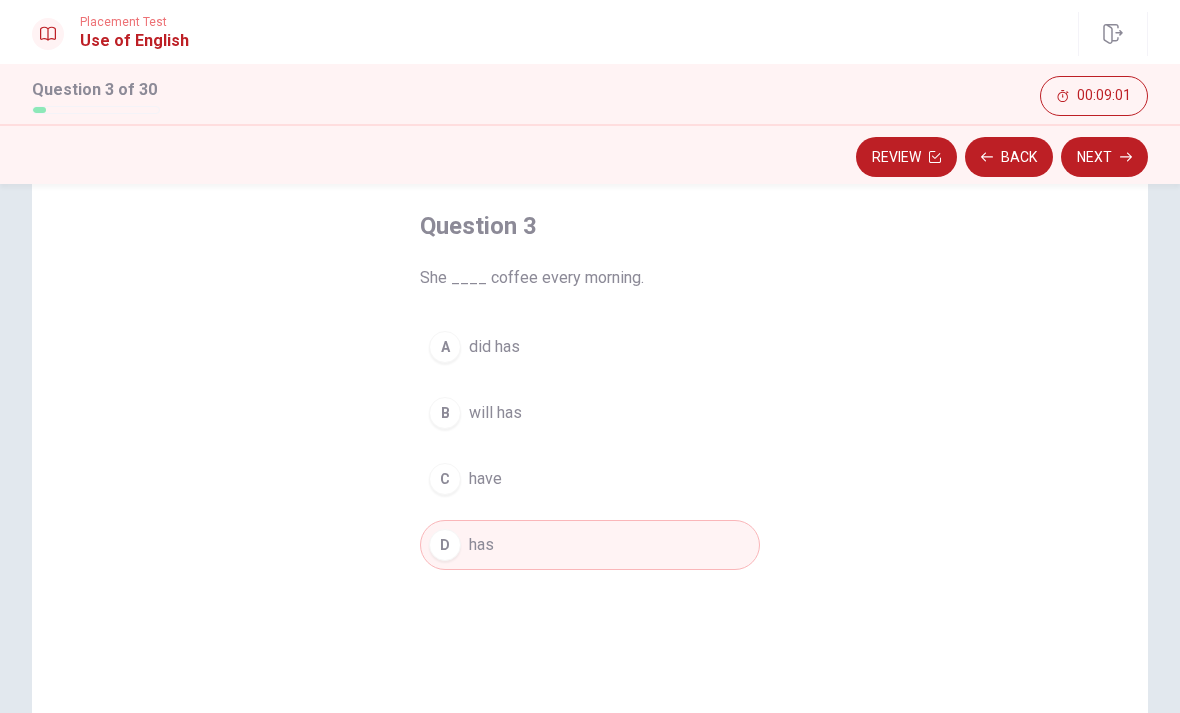 click on "Next" at bounding box center [1104, 157] 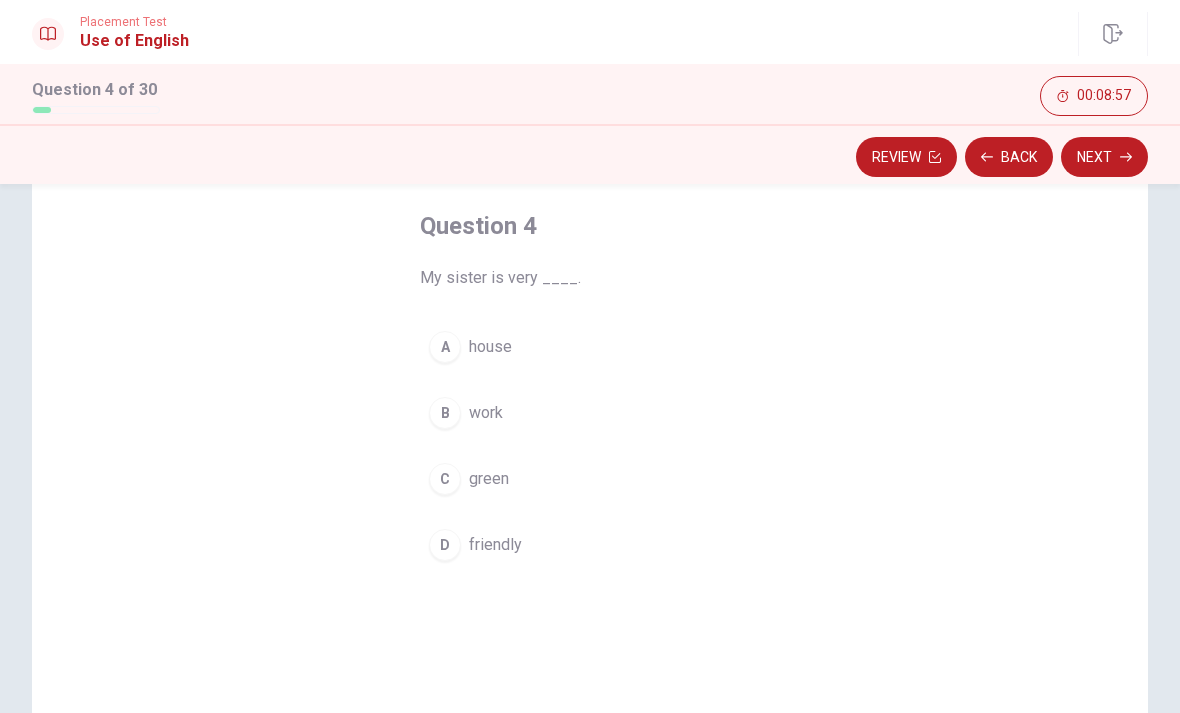 click on "D" at bounding box center (445, 545) 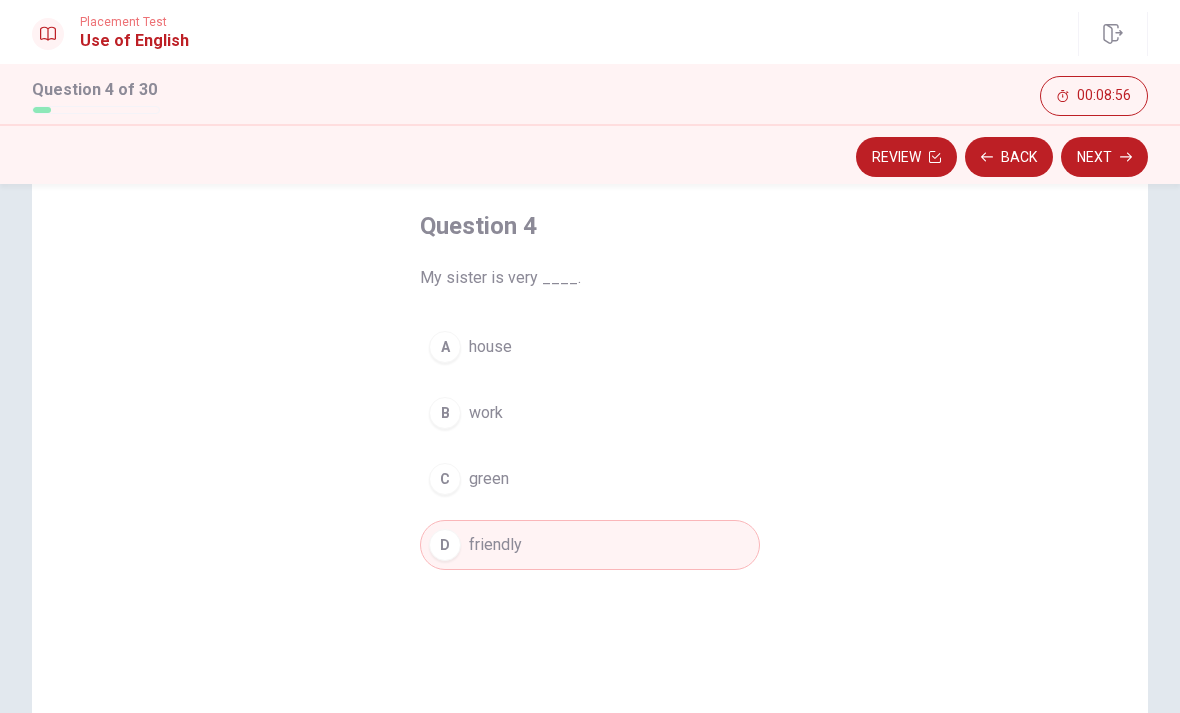 click on "Next" at bounding box center (1104, 157) 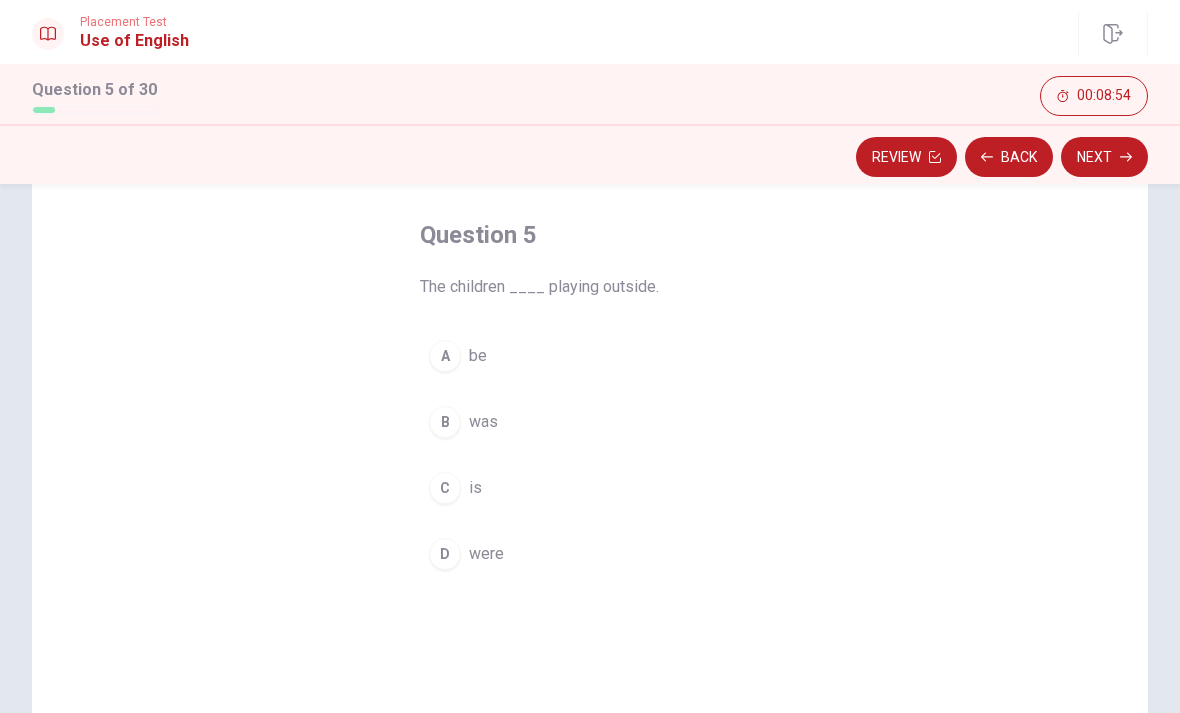 scroll, scrollTop: 88, scrollLeft: 0, axis: vertical 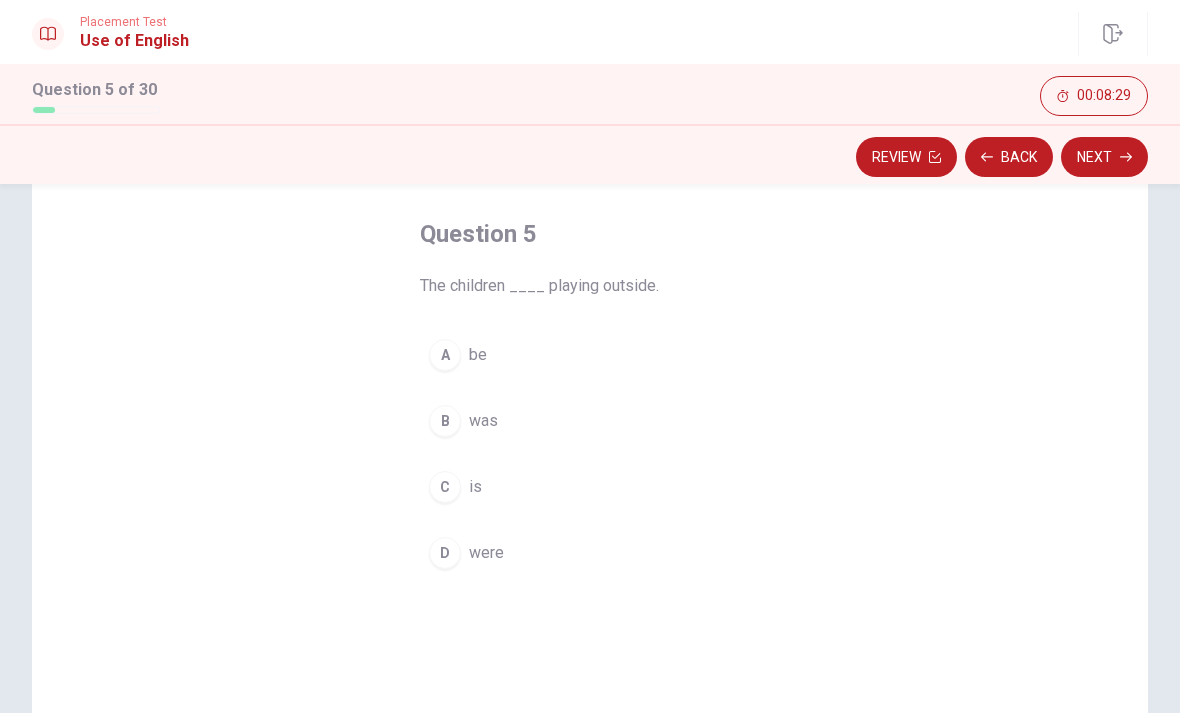 click on "D" at bounding box center [445, 553] 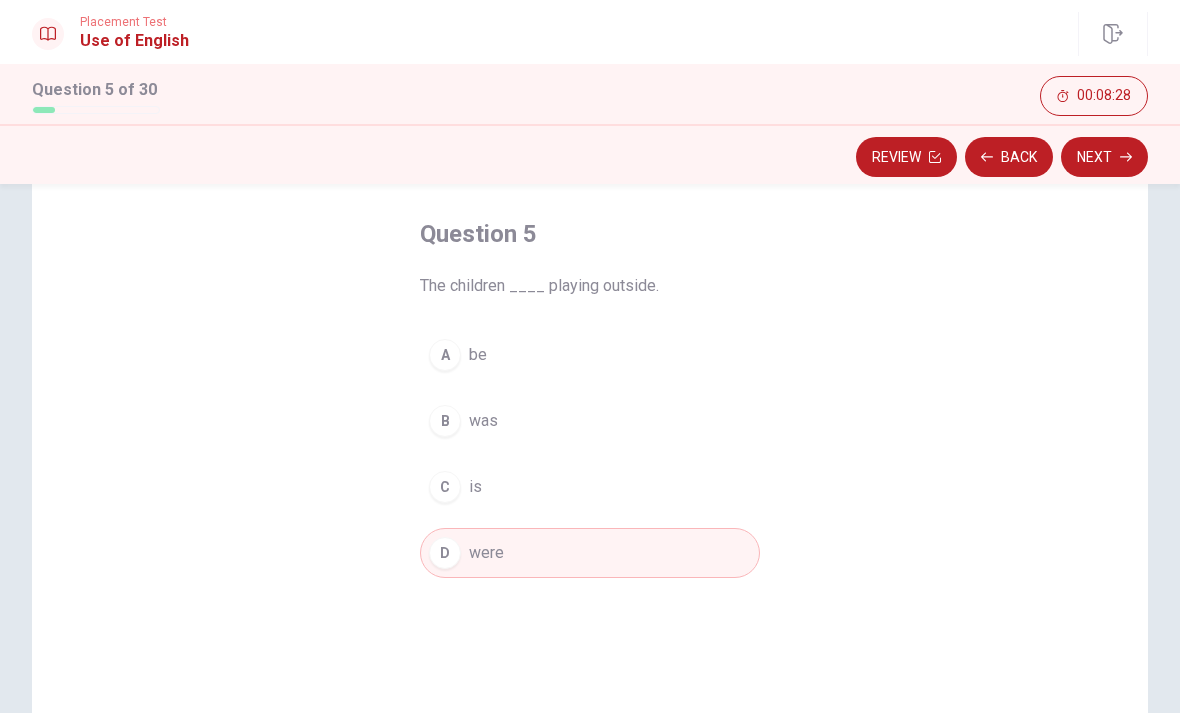 click on "Next" at bounding box center [1104, 157] 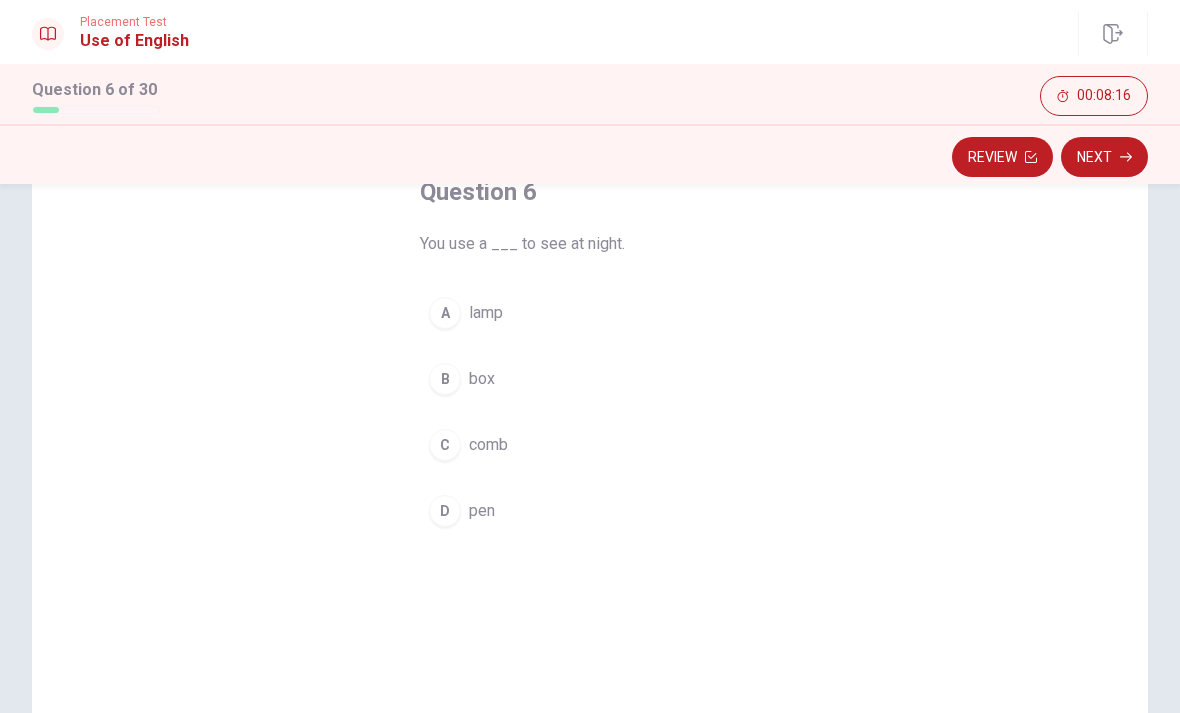 scroll, scrollTop: 129, scrollLeft: 0, axis: vertical 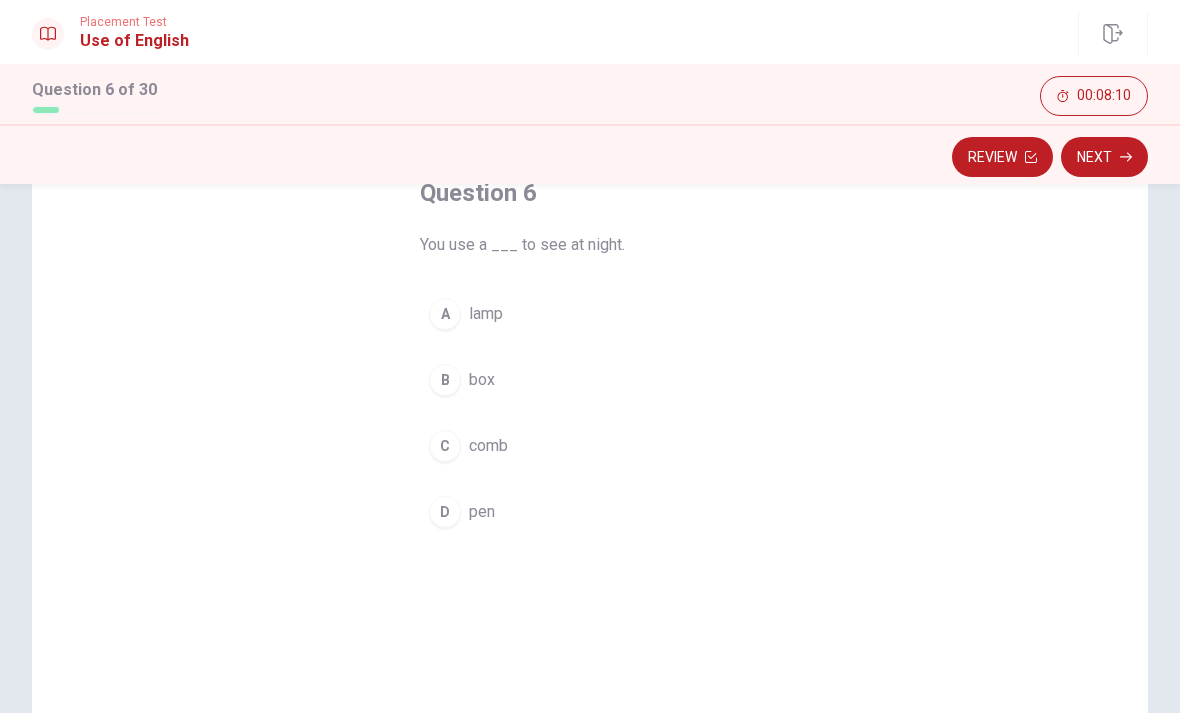 click on "A" at bounding box center (445, 314) 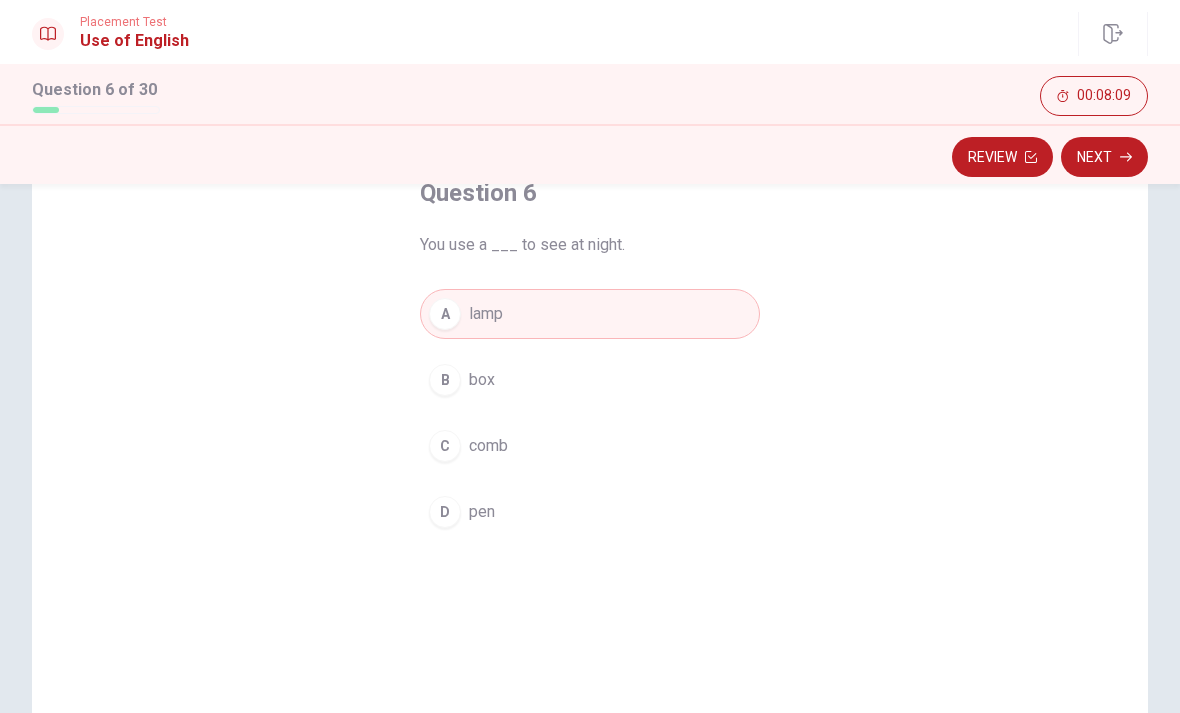 click on "Next" at bounding box center [1104, 157] 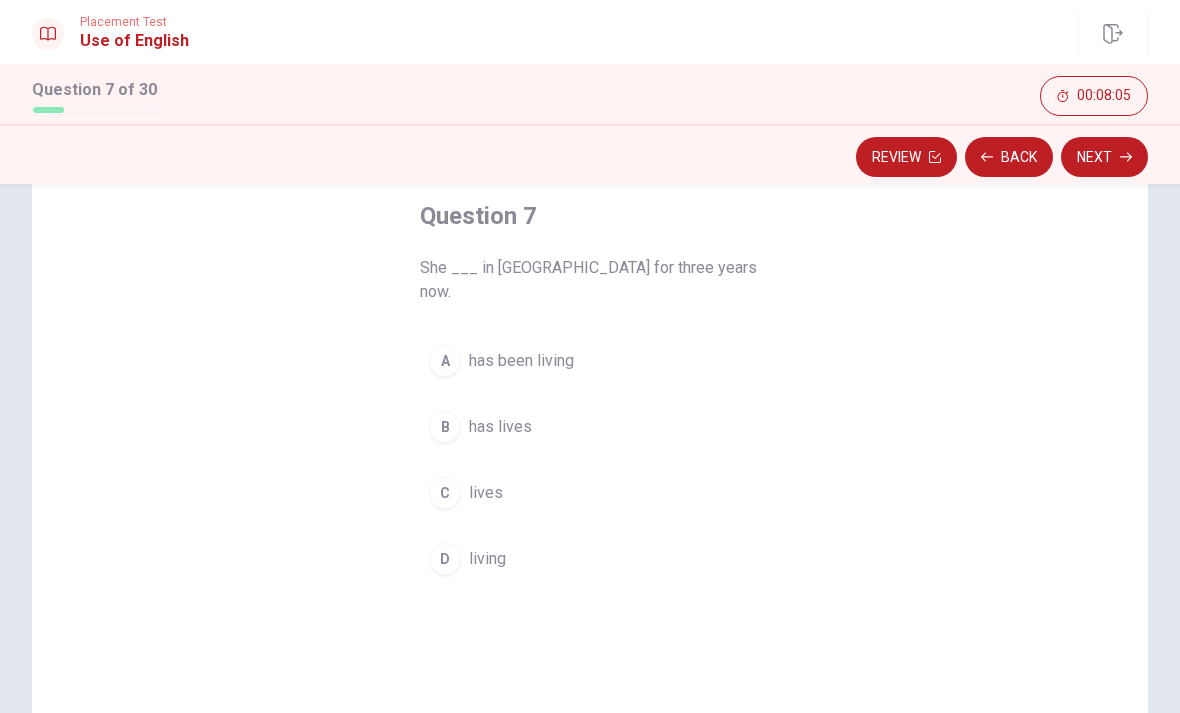scroll, scrollTop: 104, scrollLeft: 0, axis: vertical 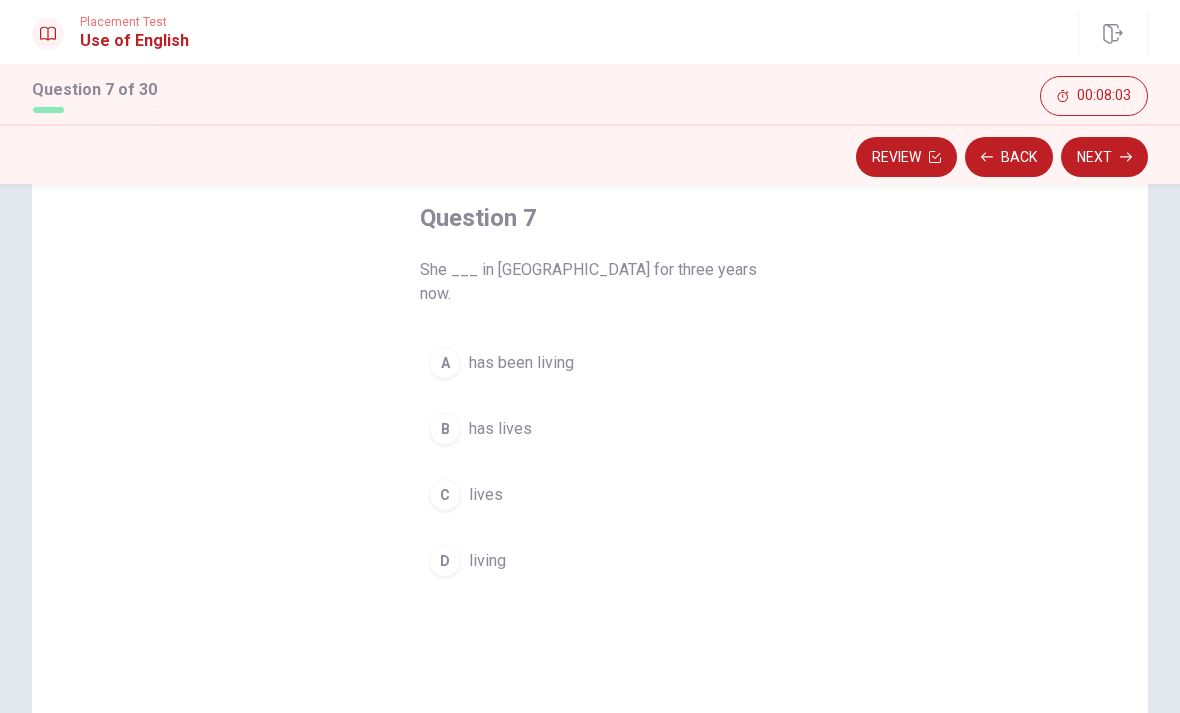 click on "A" at bounding box center (445, 363) 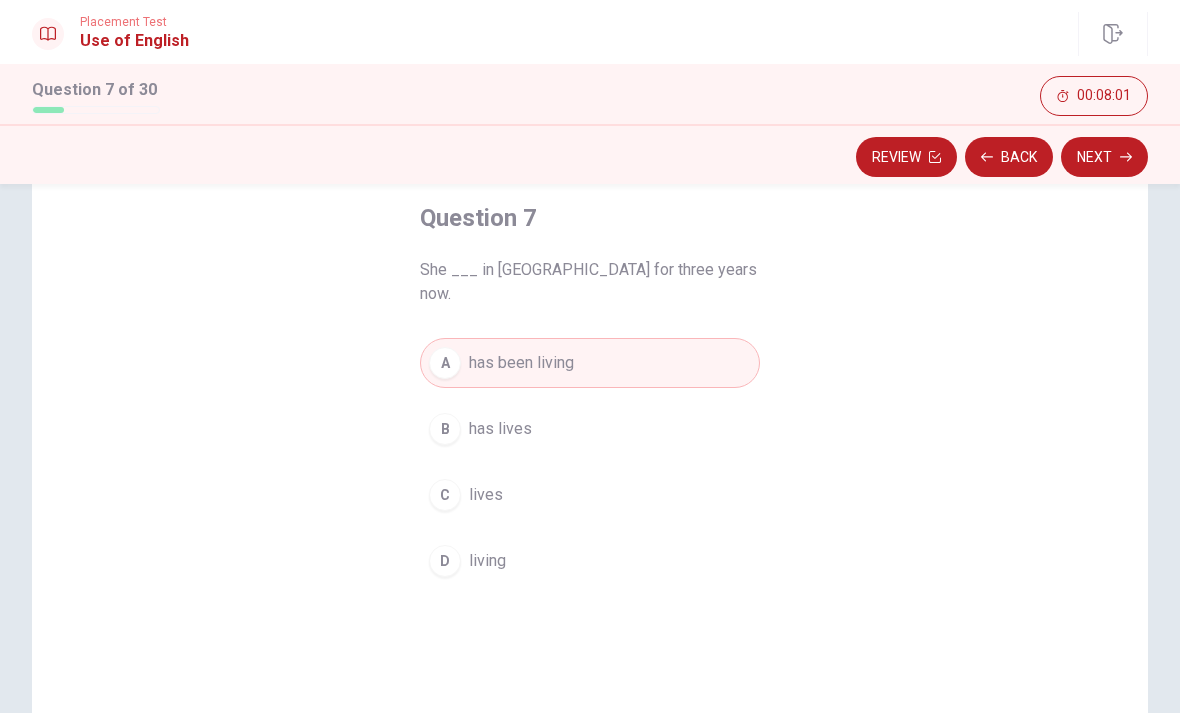 click on "Next" at bounding box center (1104, 157) 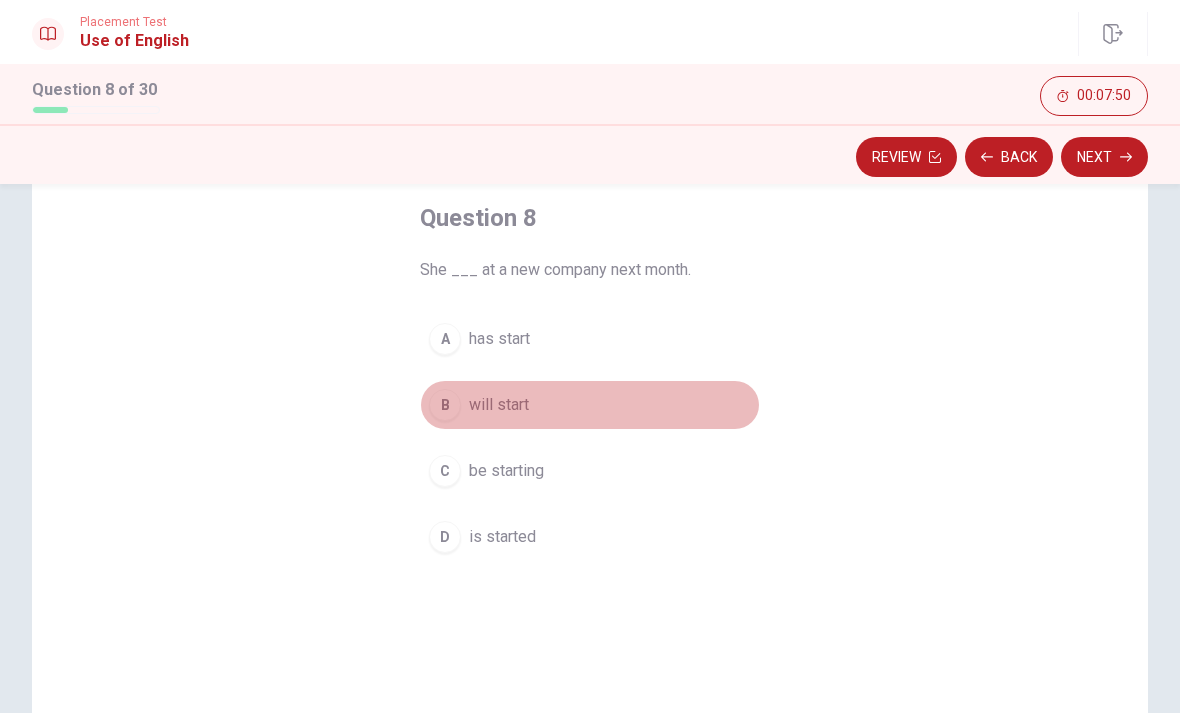 click on "B" at bounding box center (445, 405) 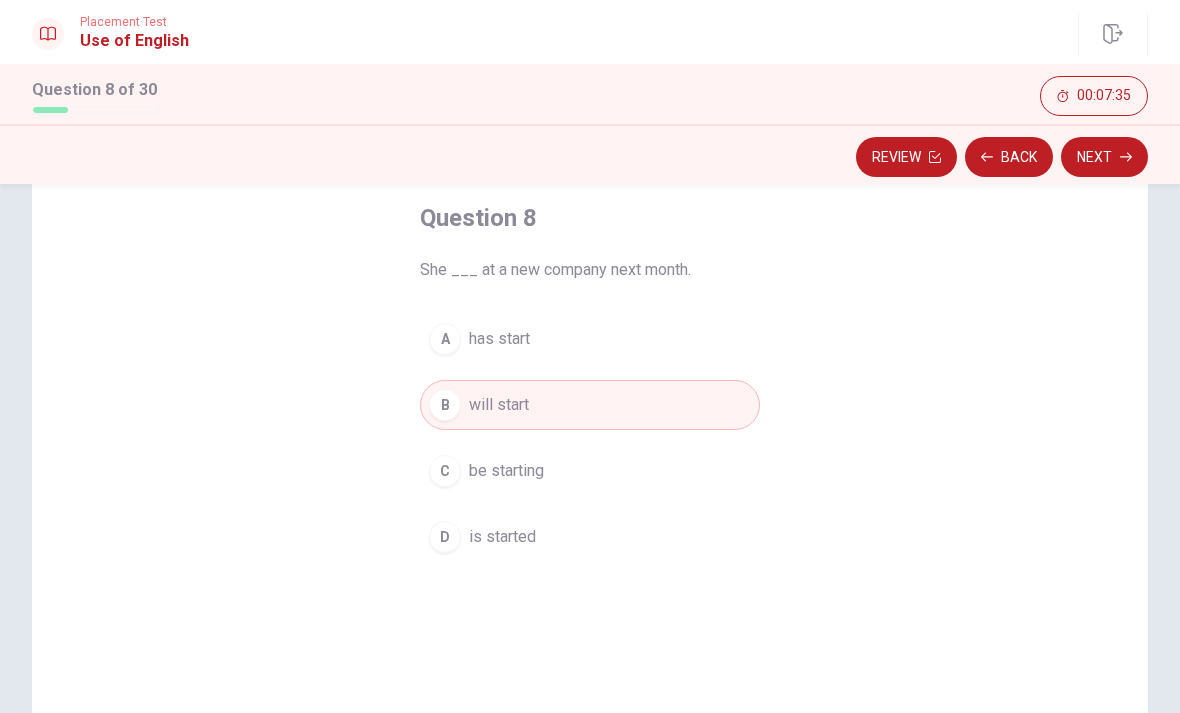 click on "Next" at bounding box center (1104, 157) 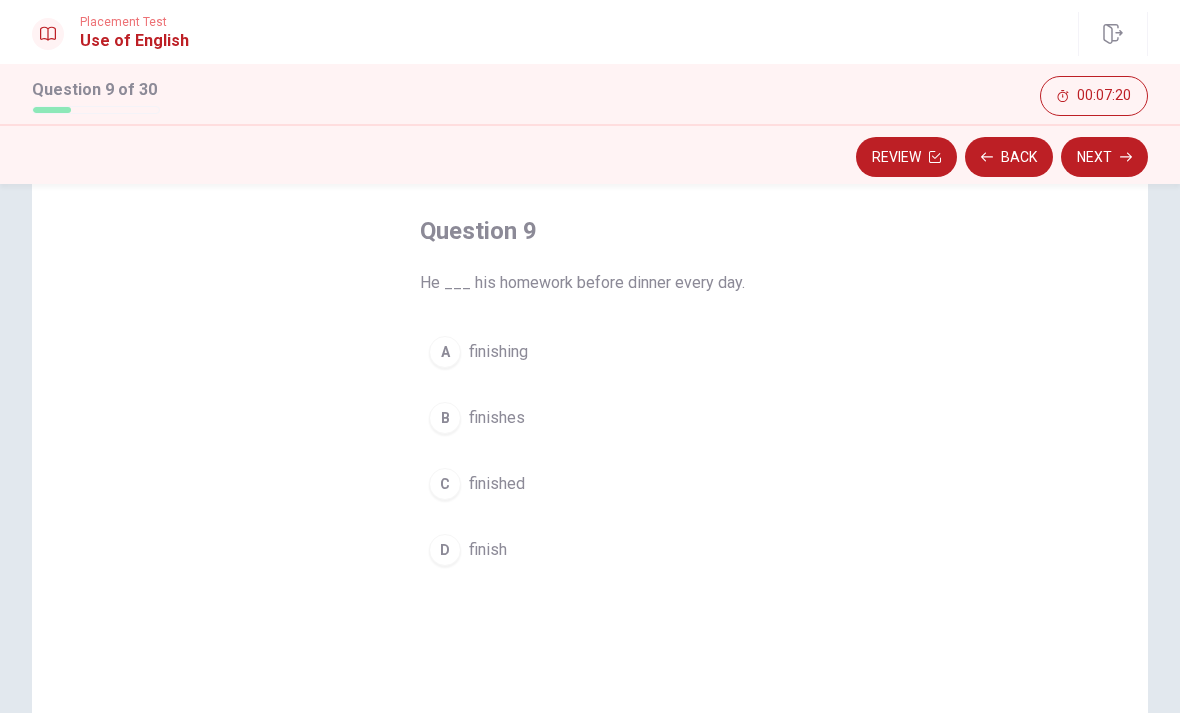 scroll, scrollTop: 94, scrollLeft: 0, axis: vertical 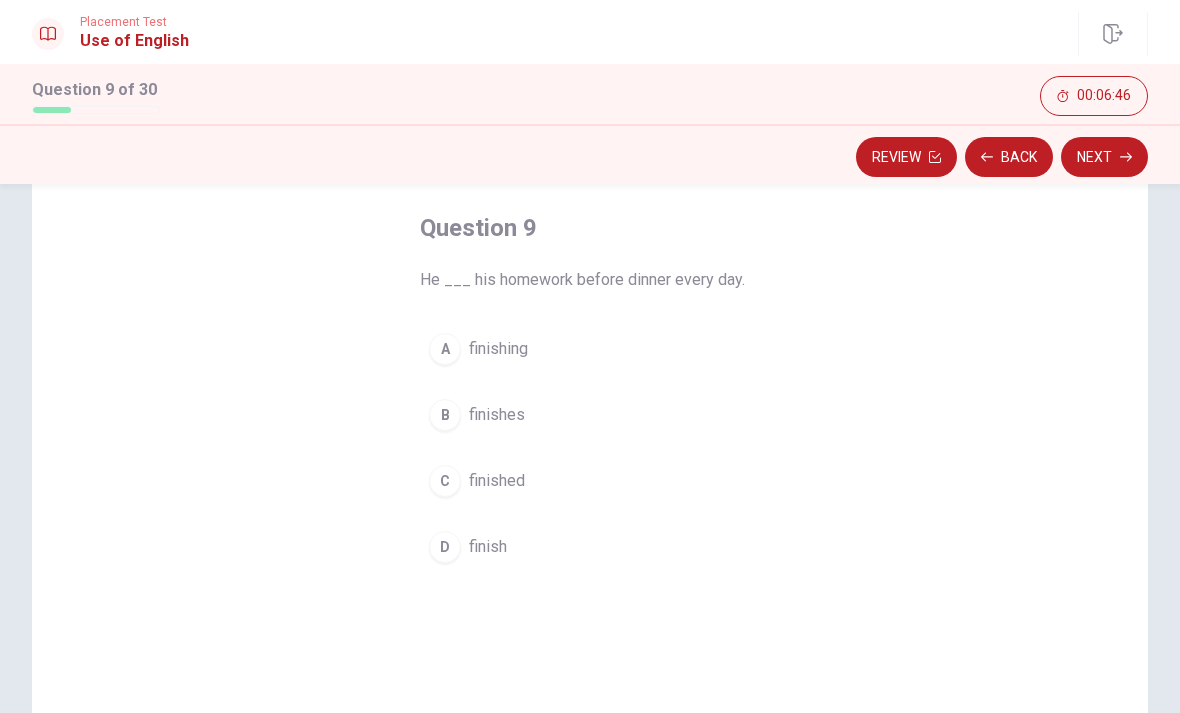 click on "B" at bounding box center (445, 415) 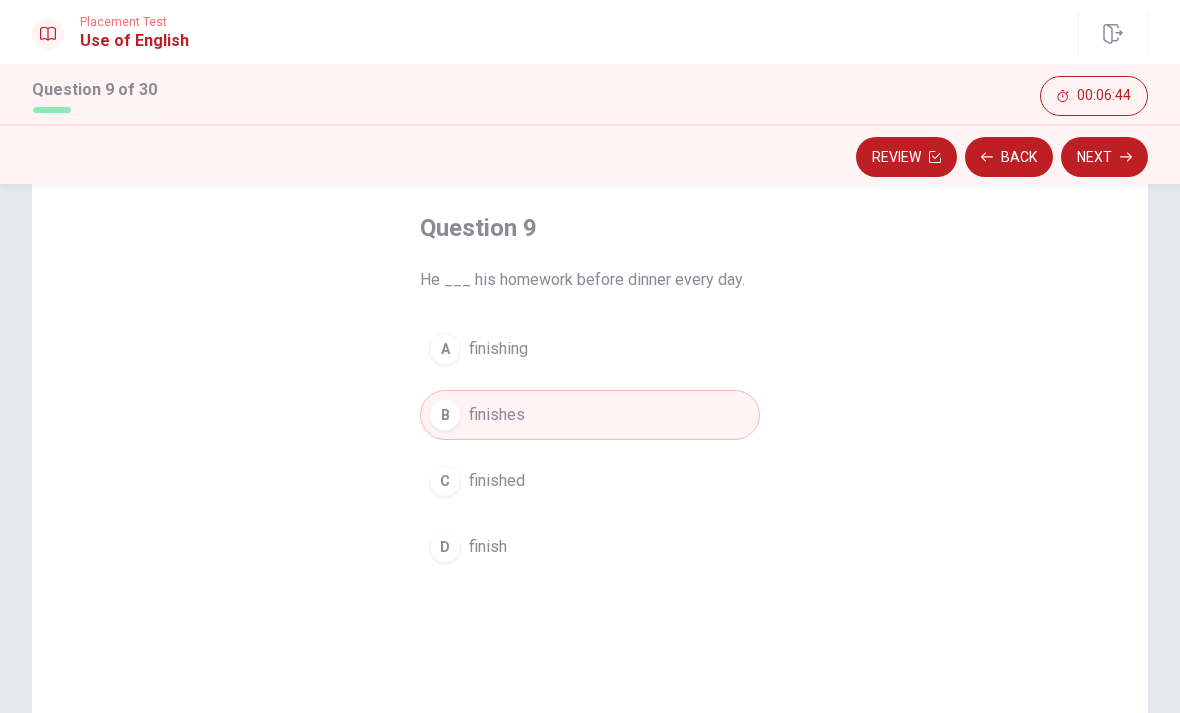 click on "Next" at bounding box center [1104, 157] 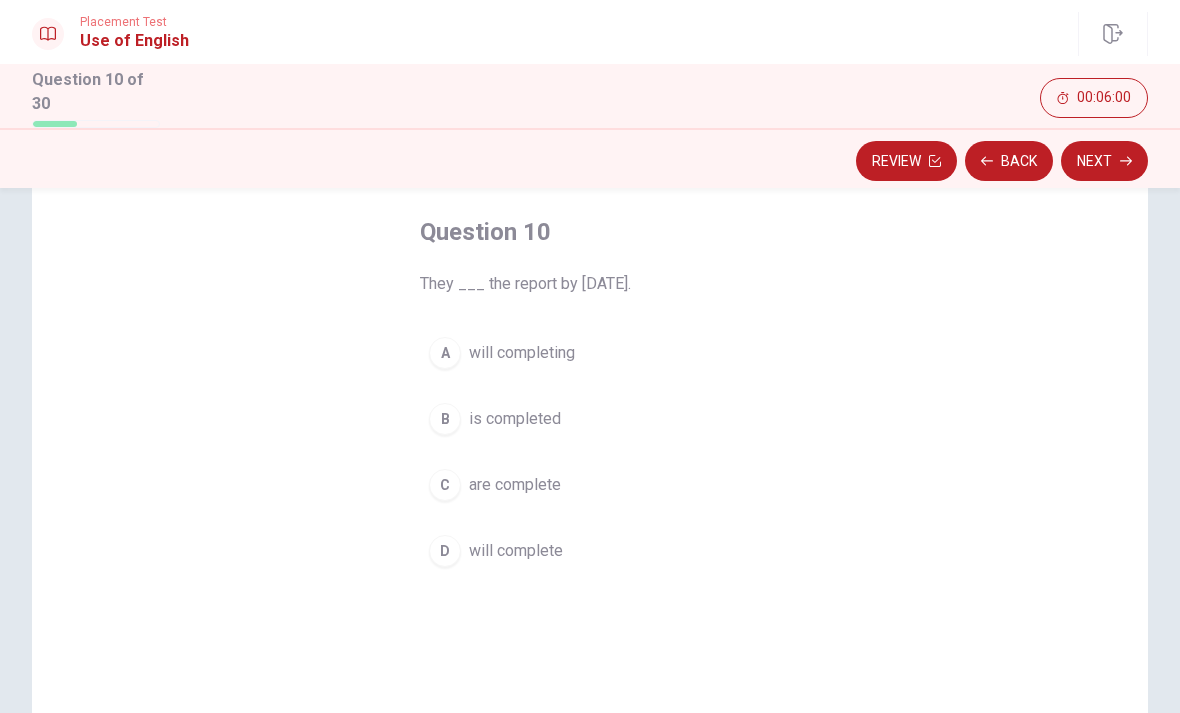 click on "D will complete" at bounding box center (590, 551) 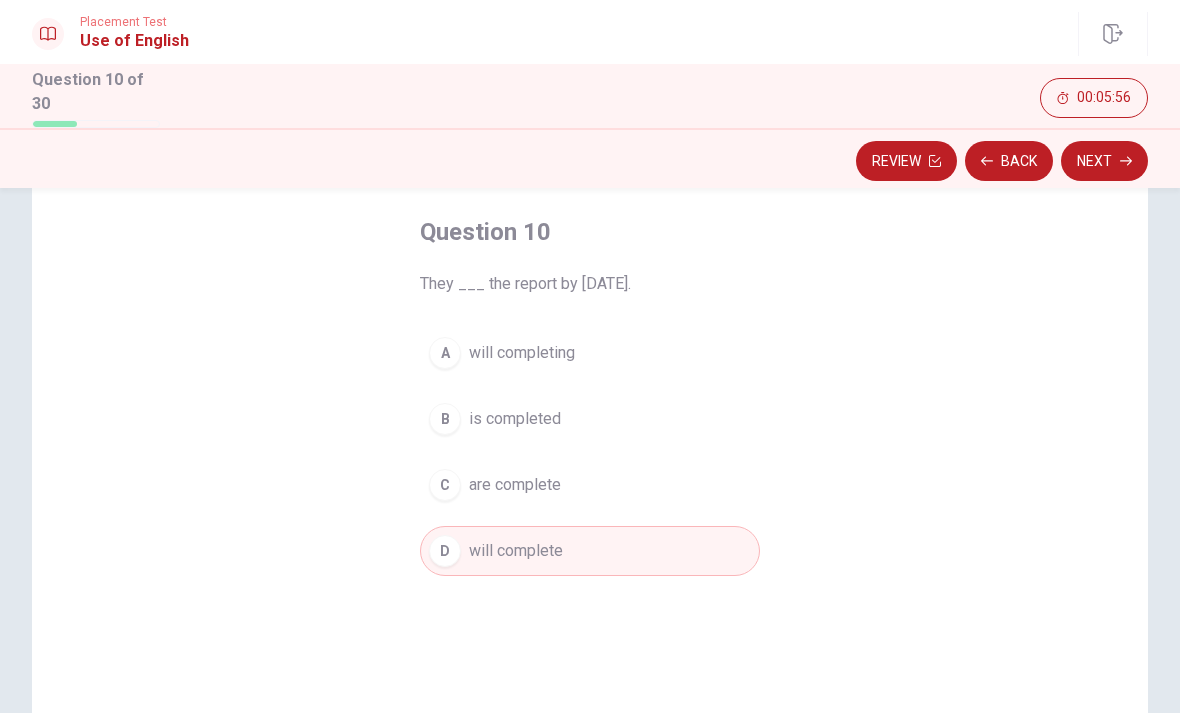 click on "Next" at bounding box center (1104, 161) 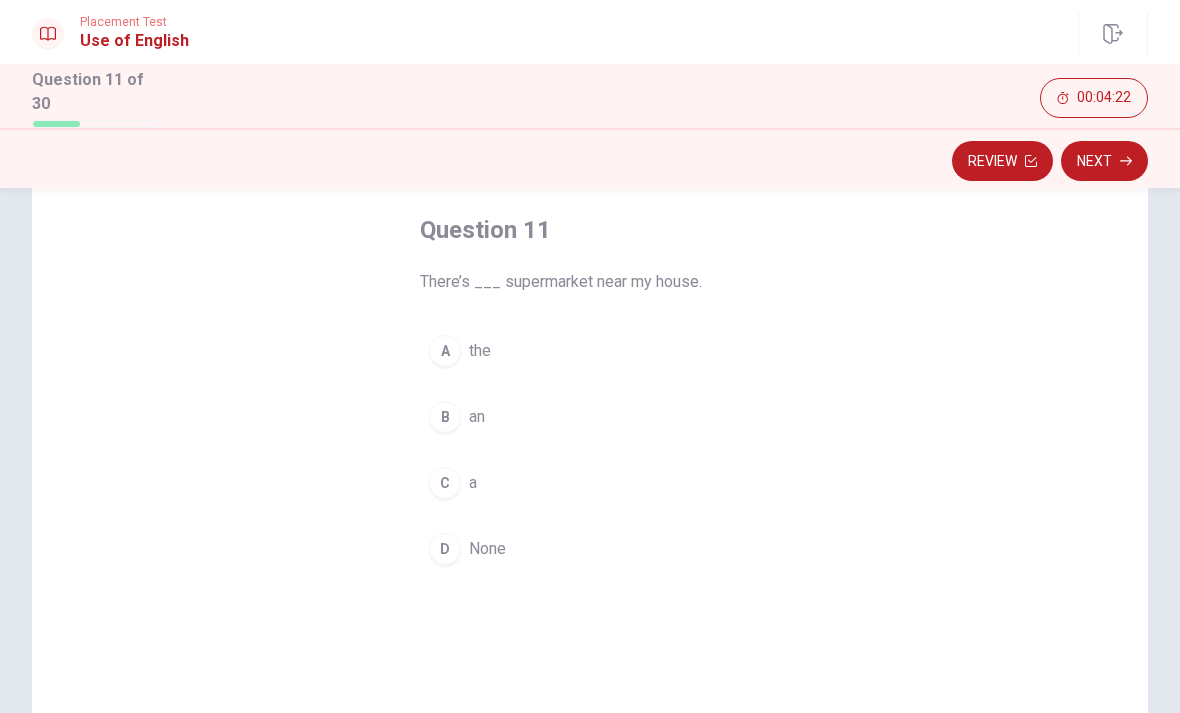 scroll, scrollTop: 95, scrollLeft: 0, axis: vertical 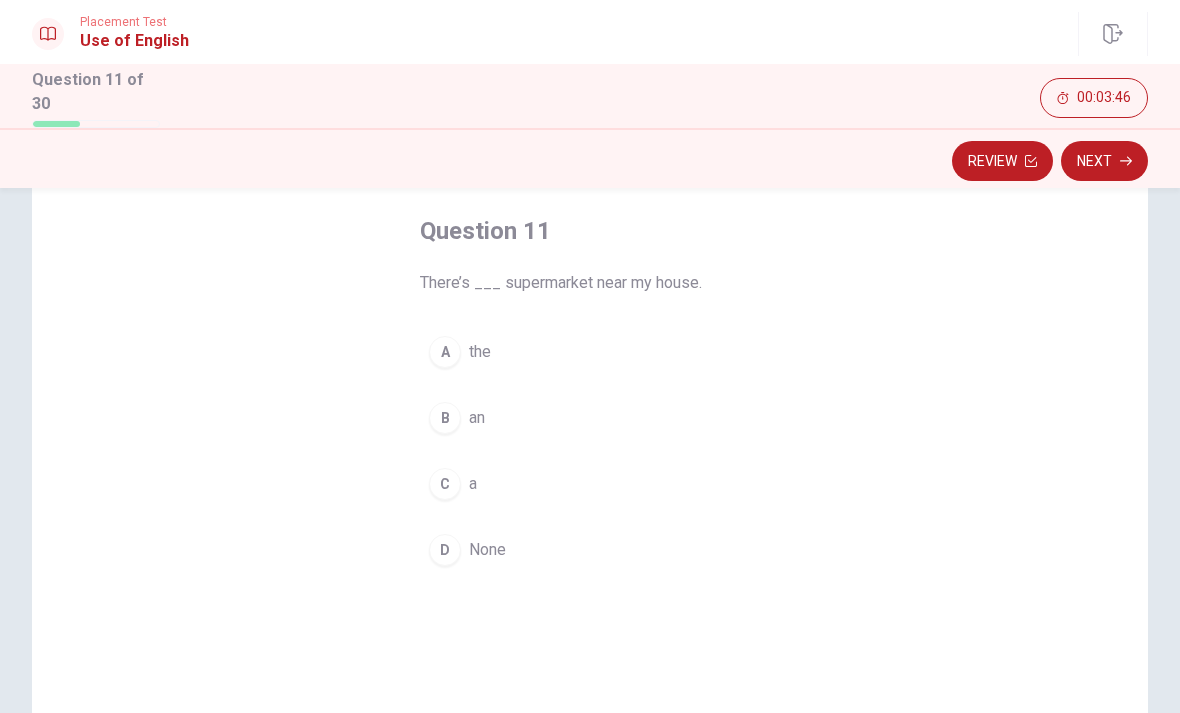 click on "C a" at bounding box center (590, 484) 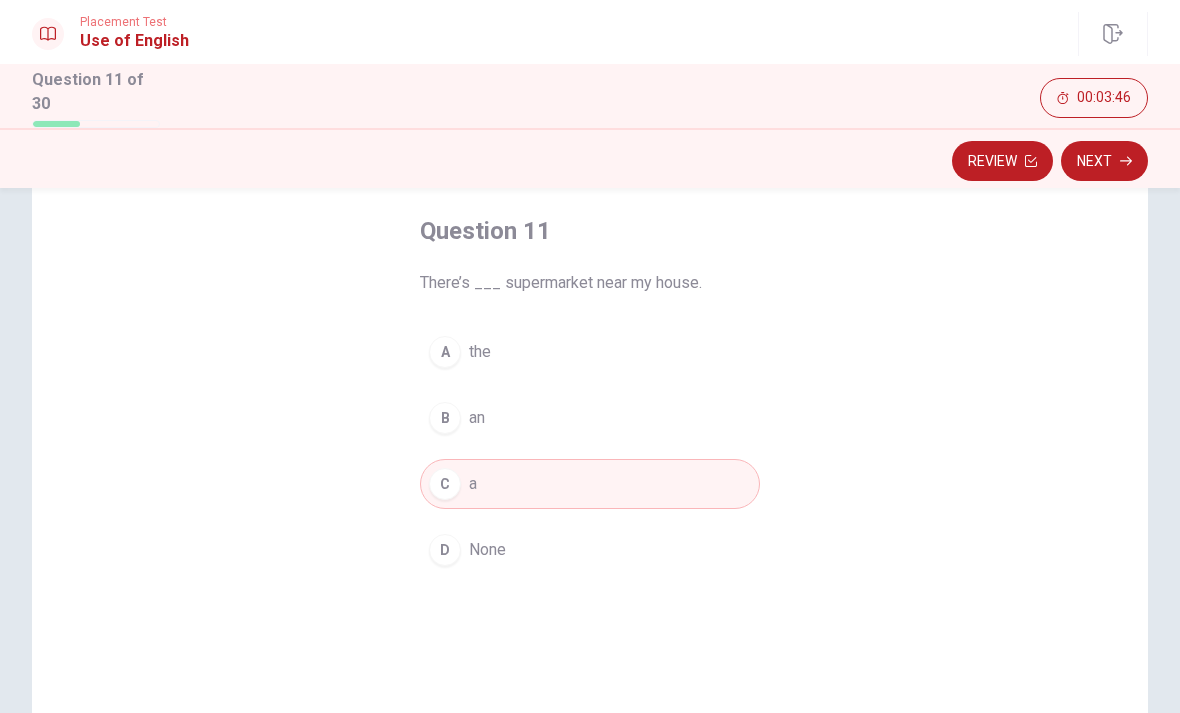 click on "Next" at bounding box center (1104, 161) 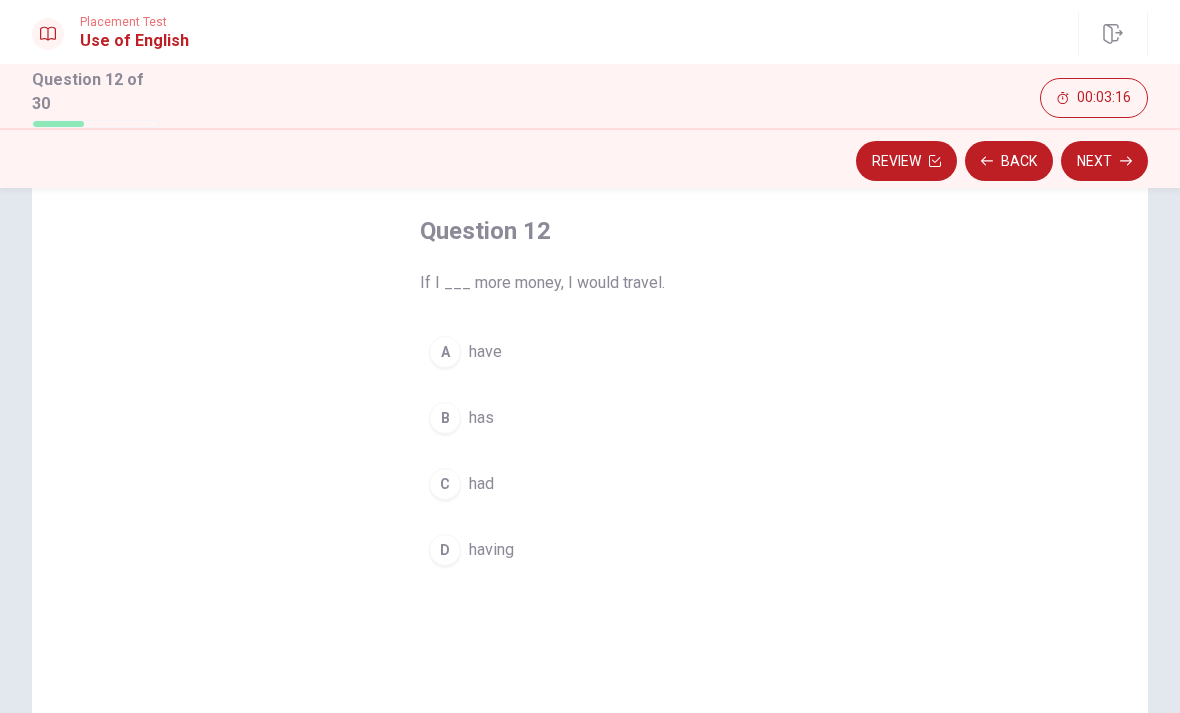 click on "C" at bounding box center (445, 484) 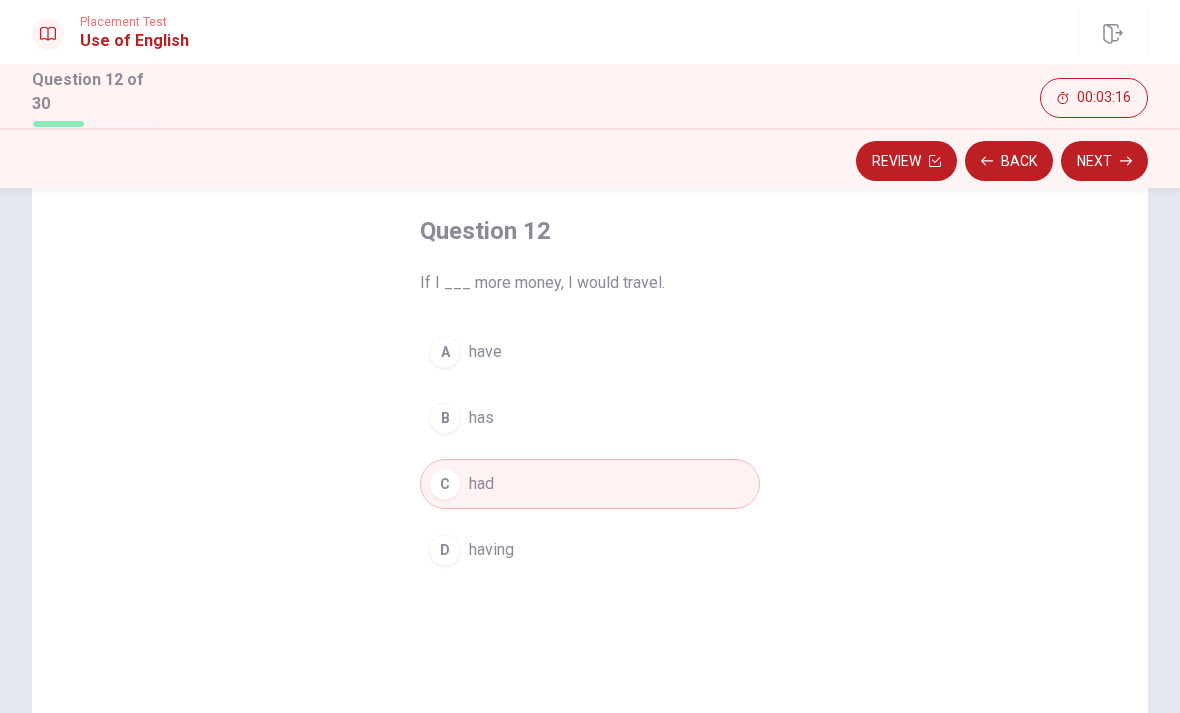click on "Next" at bounding box center (1104, 161) 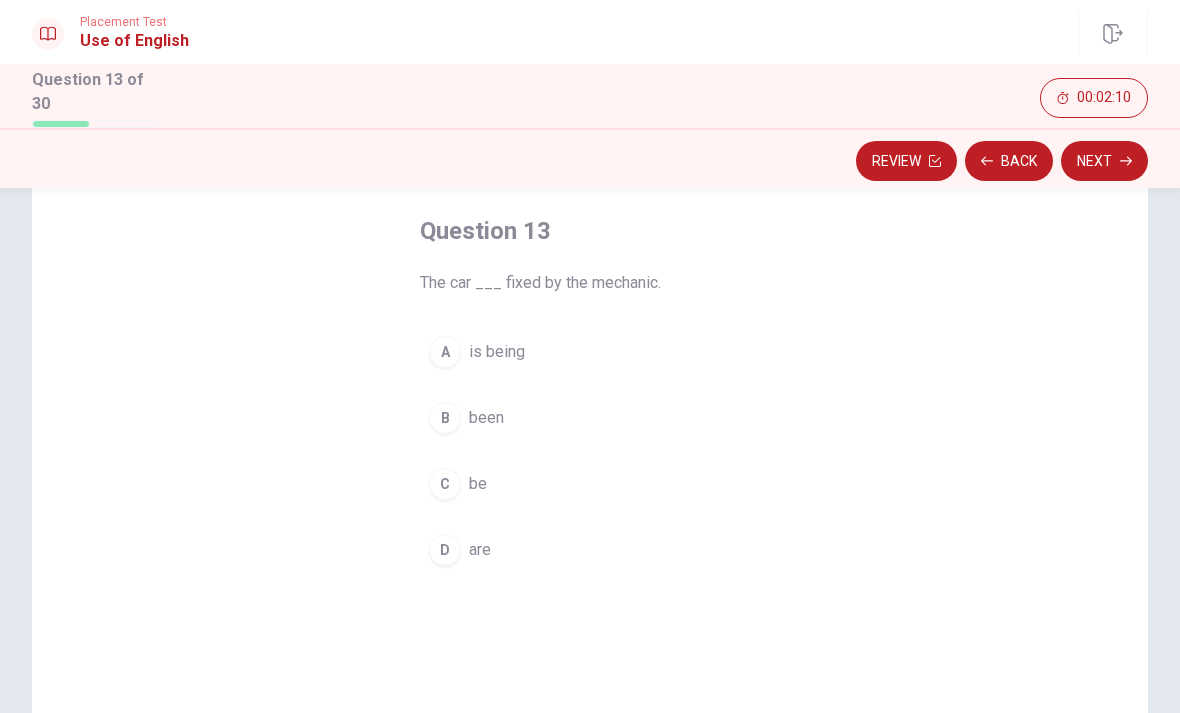 click on "is being" at bounding box center [497, 352] 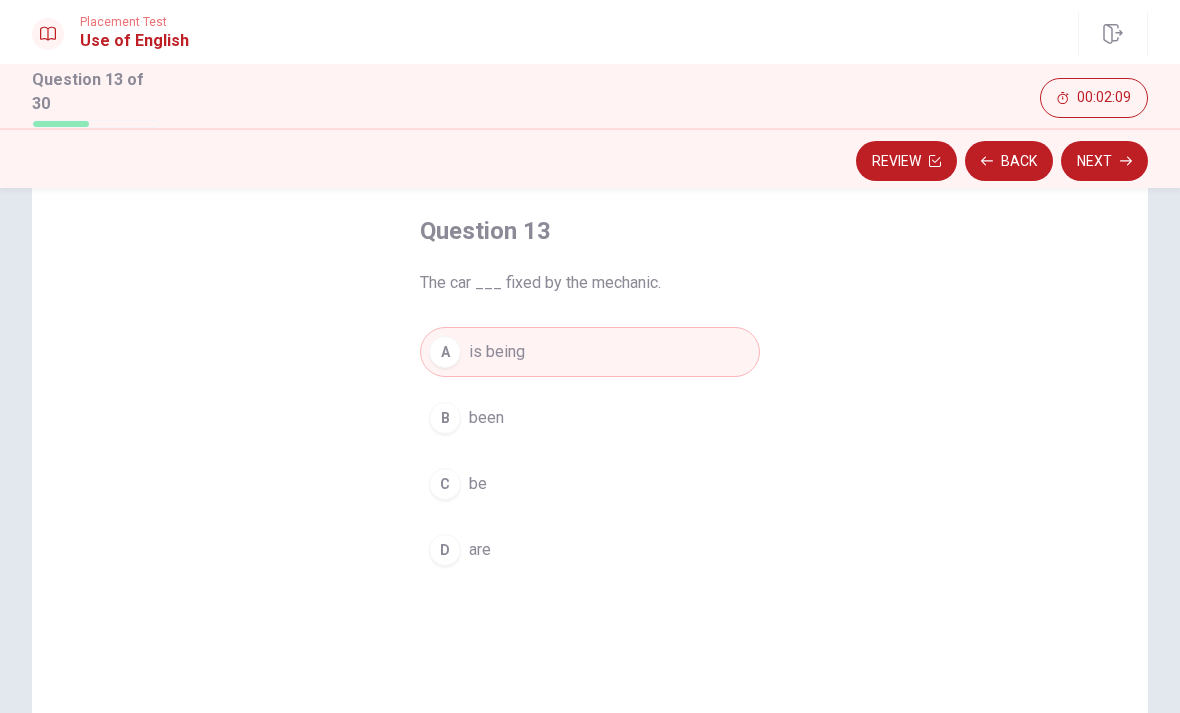 click on "Next" at bounding box center (1104, 161) 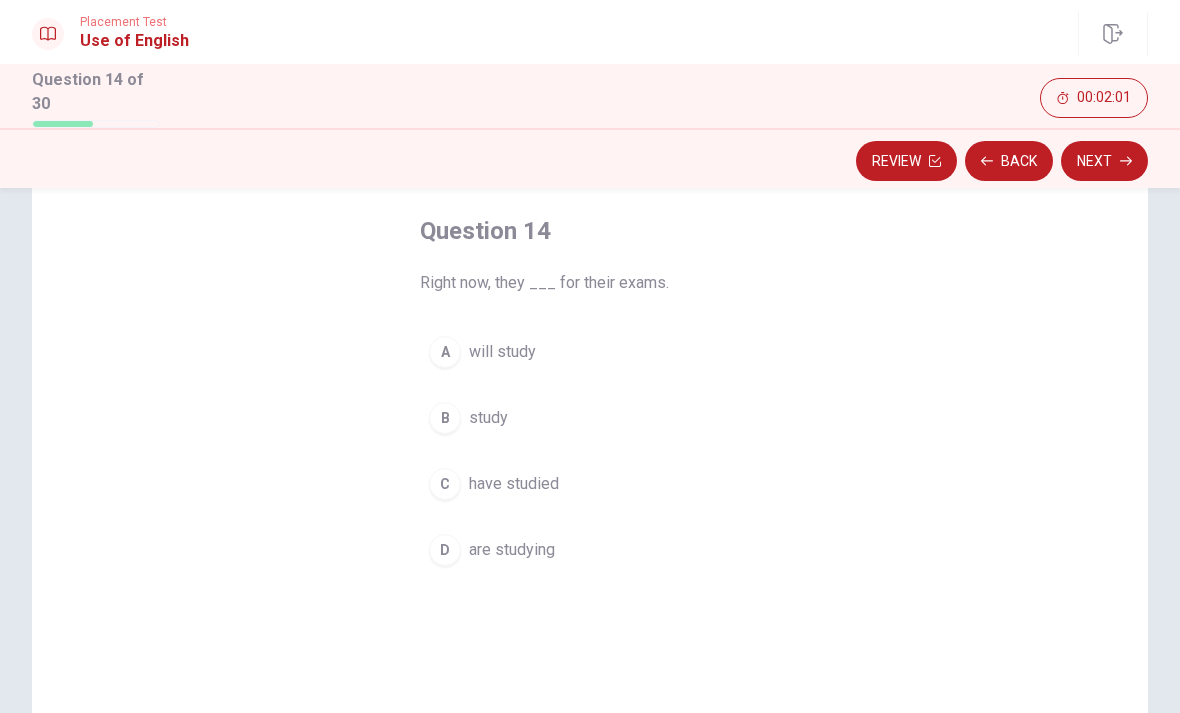 click on "will study" at bounding box center [502, 352] 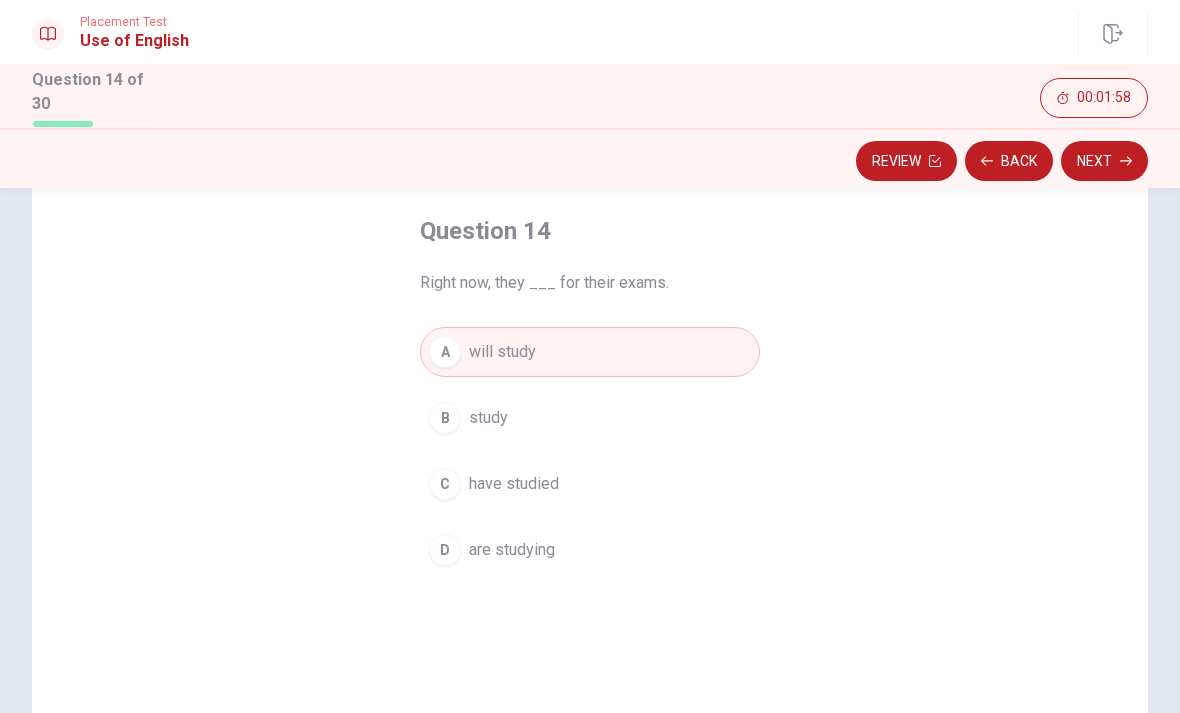 click on "are studying" at bounding box center [512, 550] 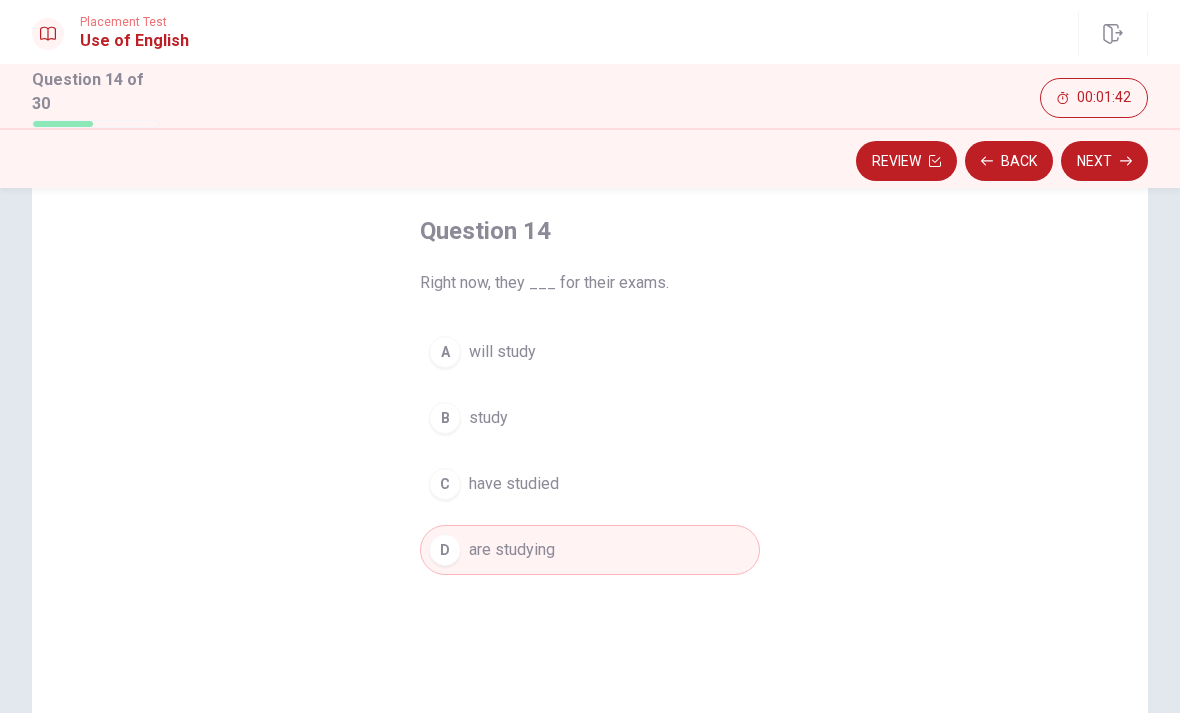 click on "C" at bounding box center (445, 484) 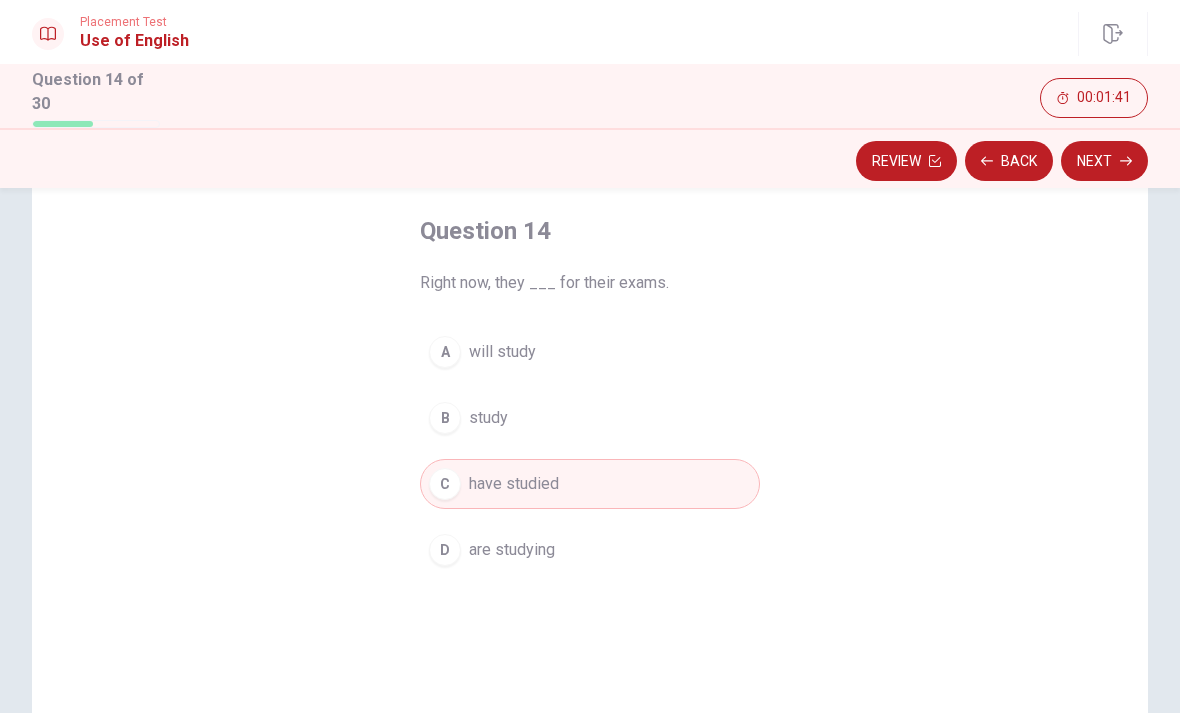 click 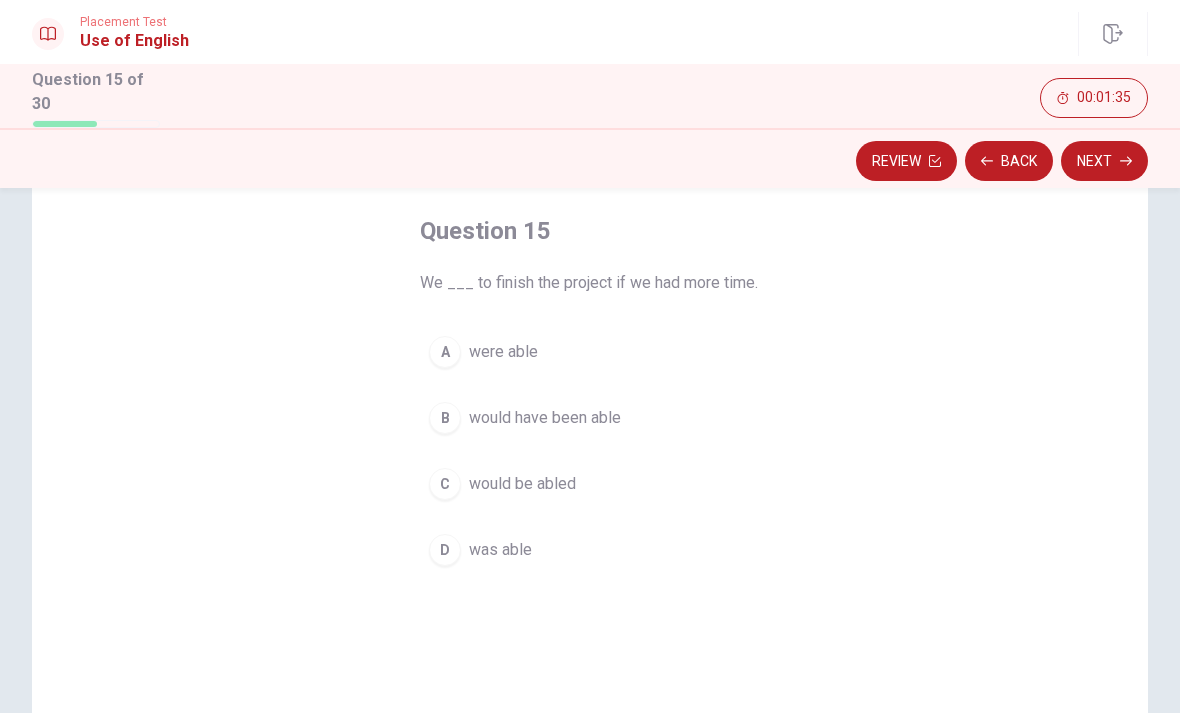 click on "A" at bounding box center [445, 352] 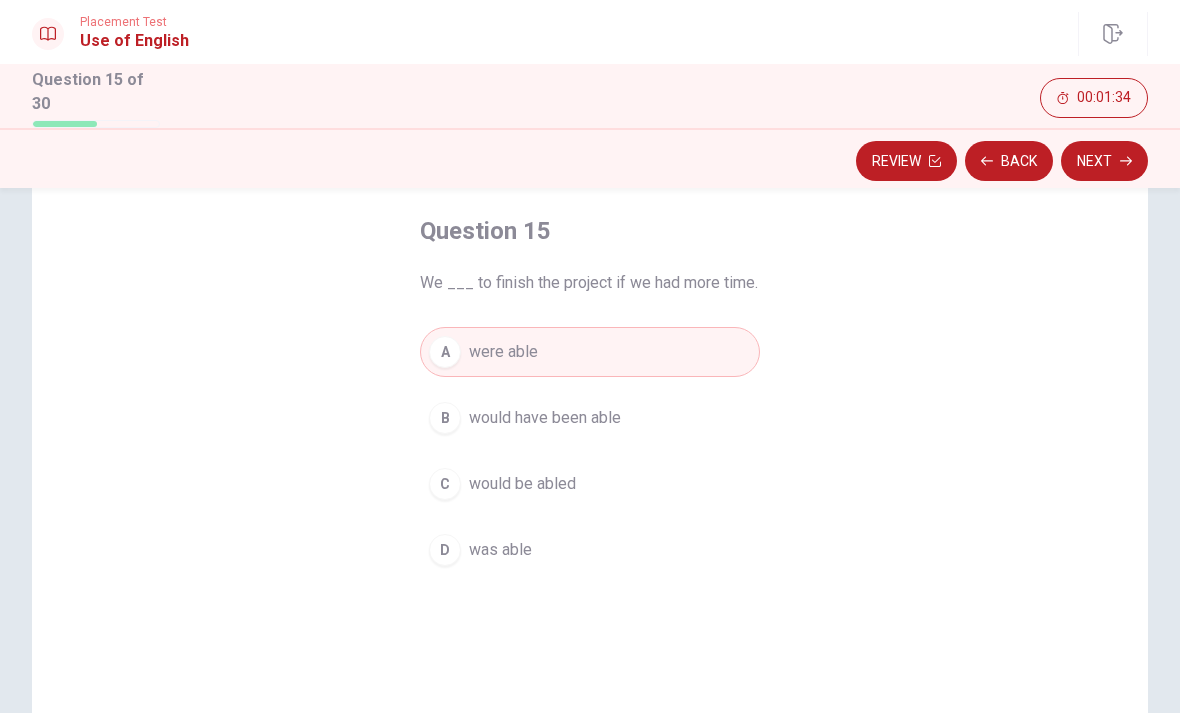 click on "Next" at bounding box center [1104, 161] 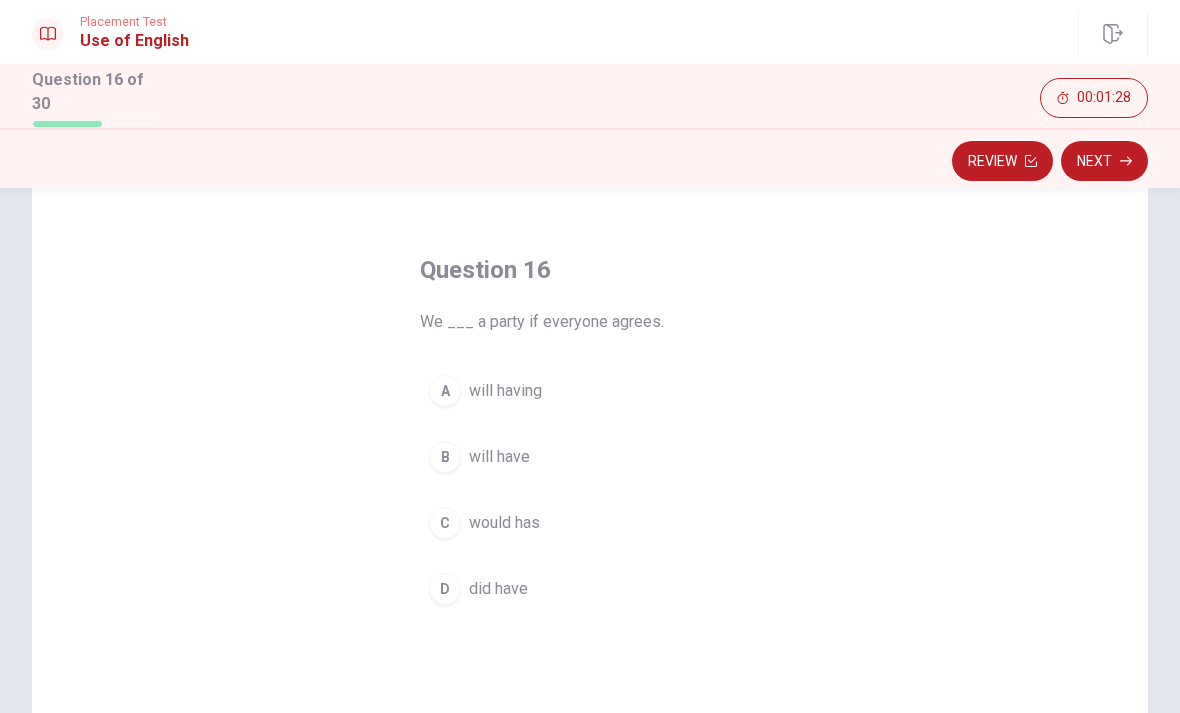 scroll, scrollTop: 58, scrollLeft: 0, axis: vertical 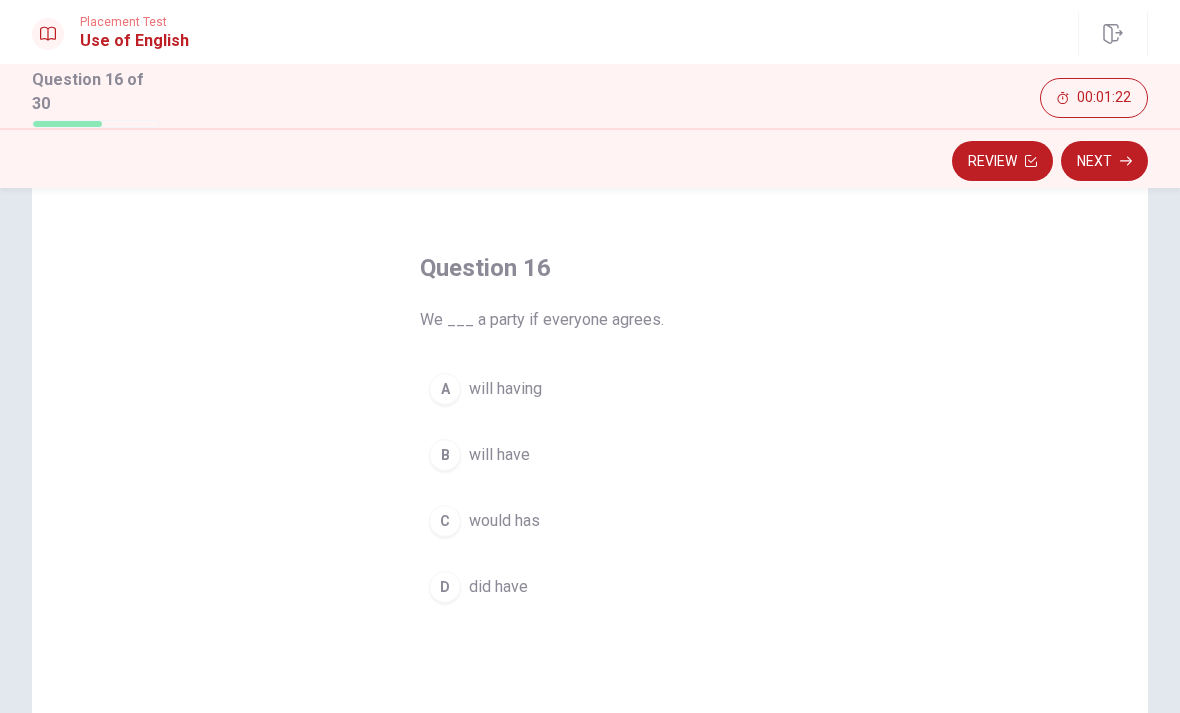 click on "A" at bounding box center (445, 389) 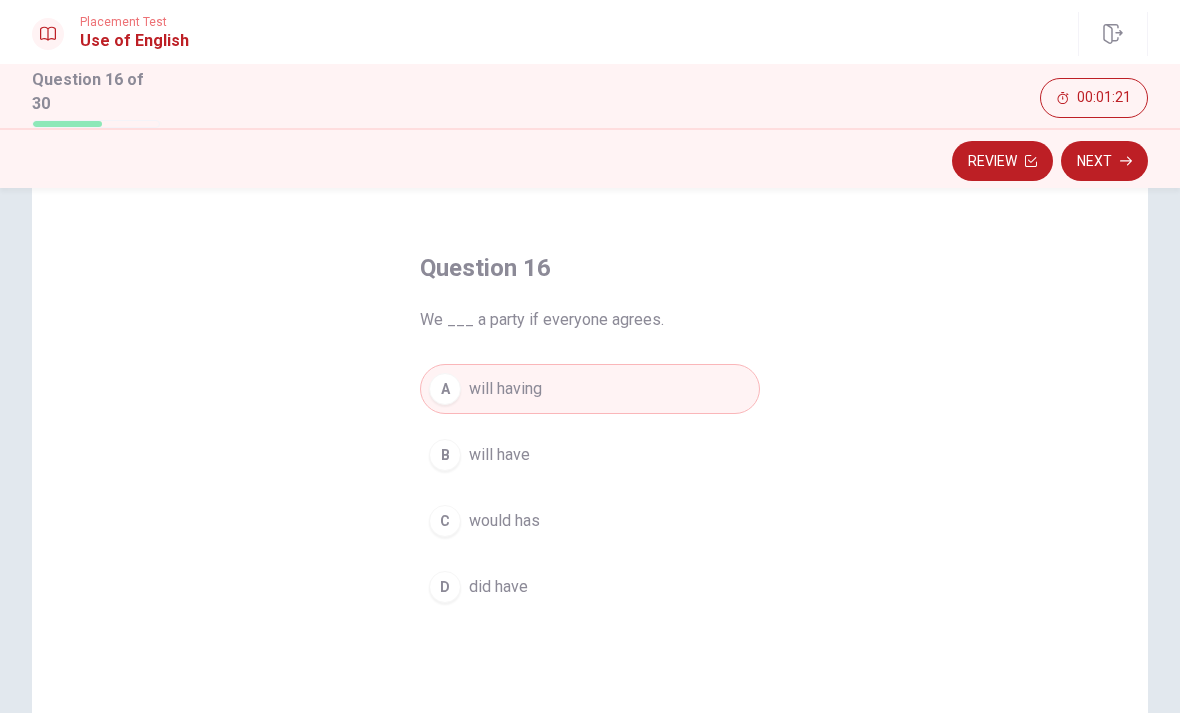click on "Next" at bounding box center (1104, 161) 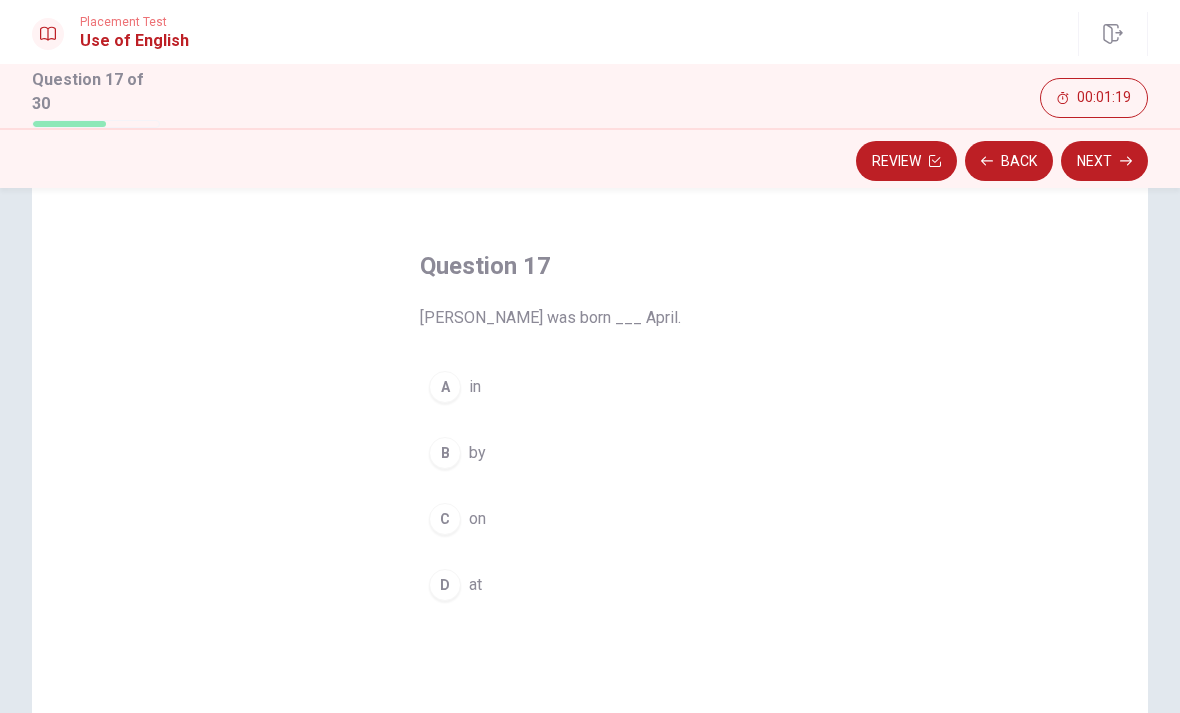 scroll, scrollTop: 61, scrollLeft: 0, axis: vertical 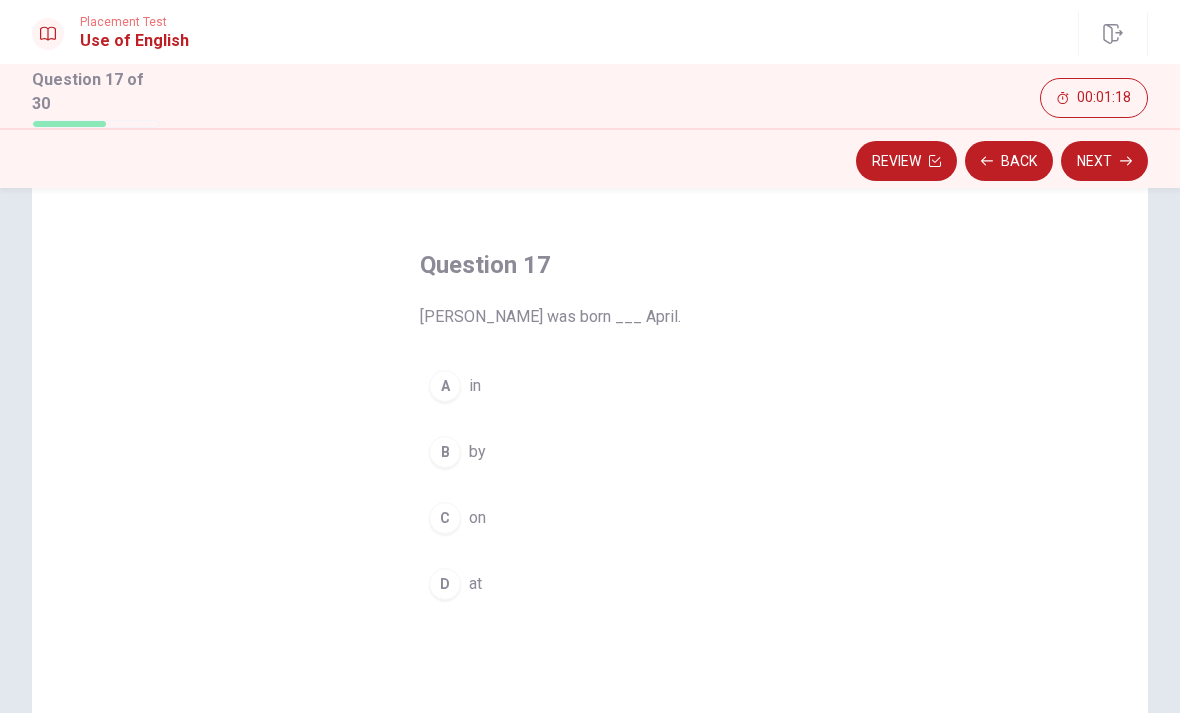 click on "A" at bounding box center (445, 386) 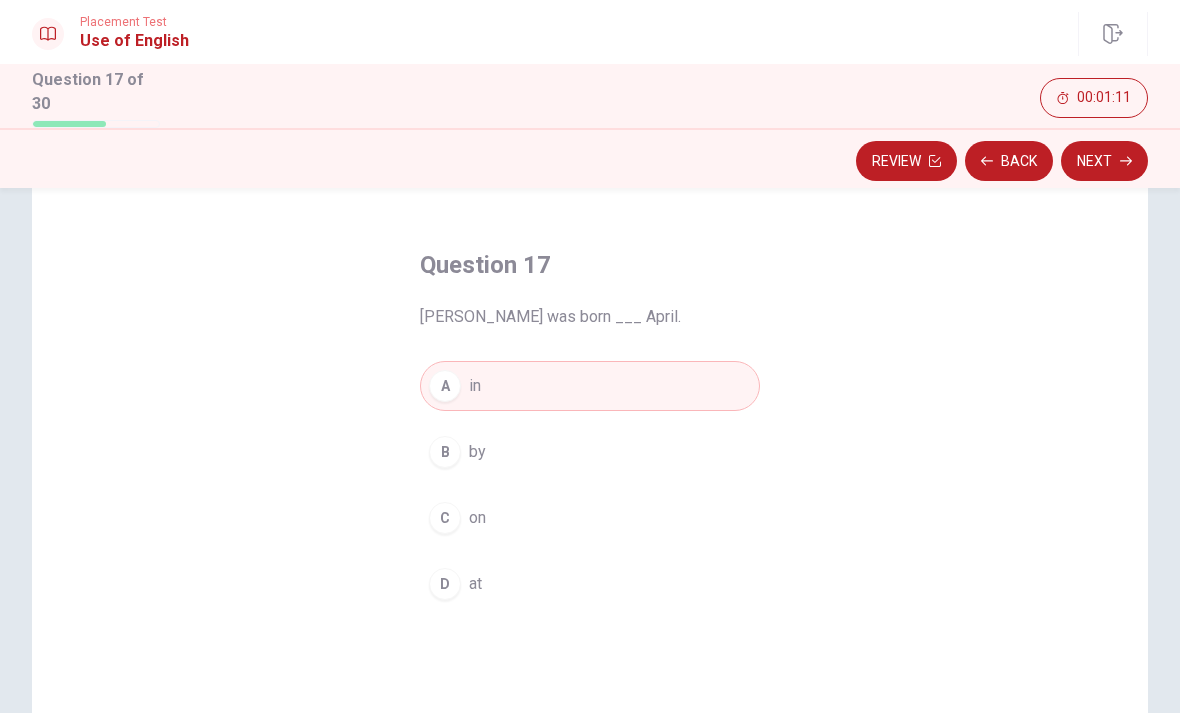 click on "Next" at bounding box center [1104, 161] 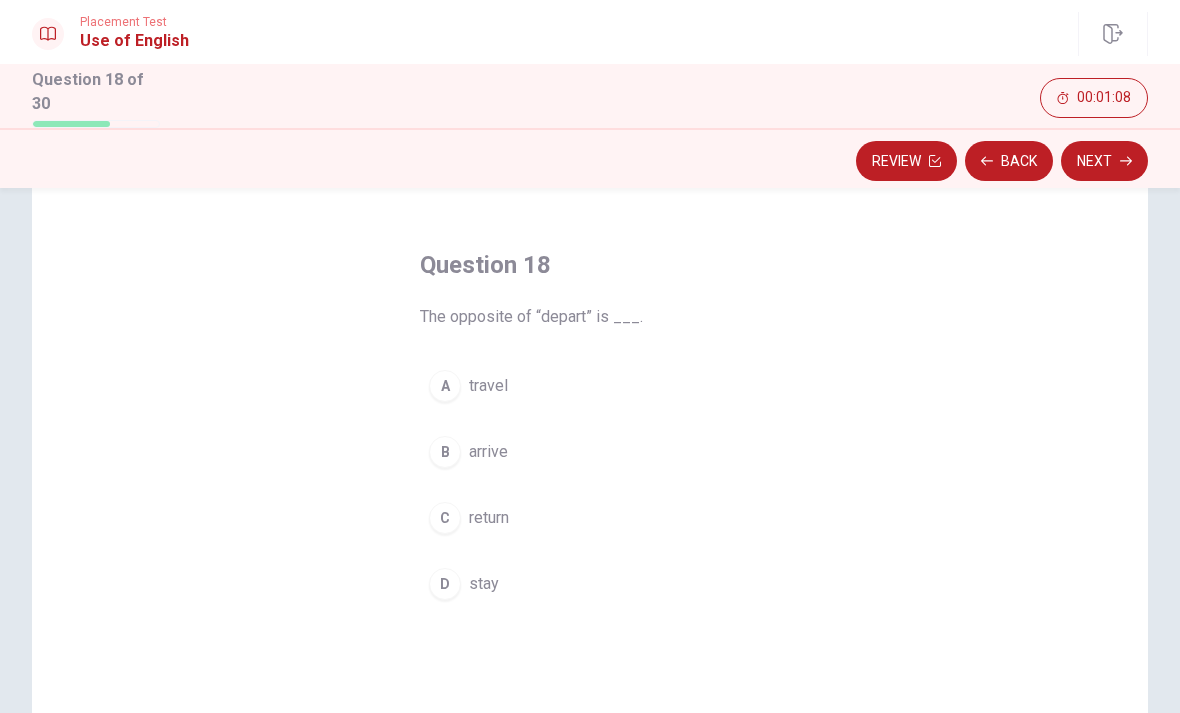 click on "B" at bounding box center [445, 452] 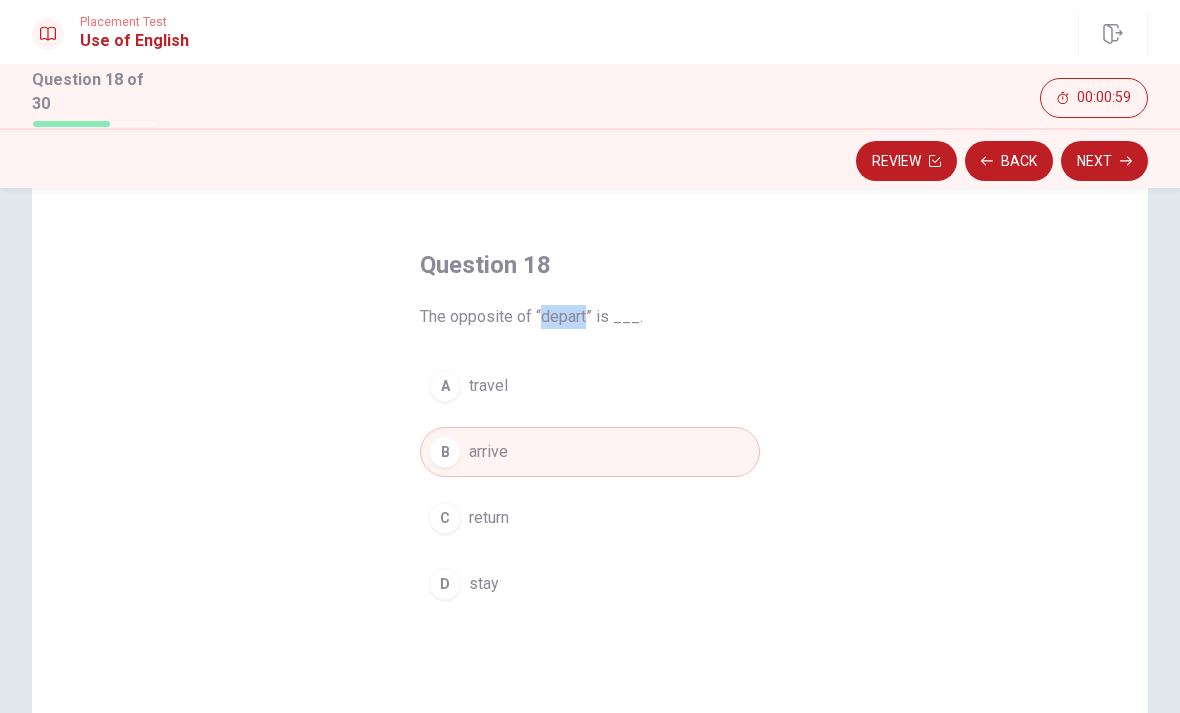click on "Next" at bounding box center [1104, 161] 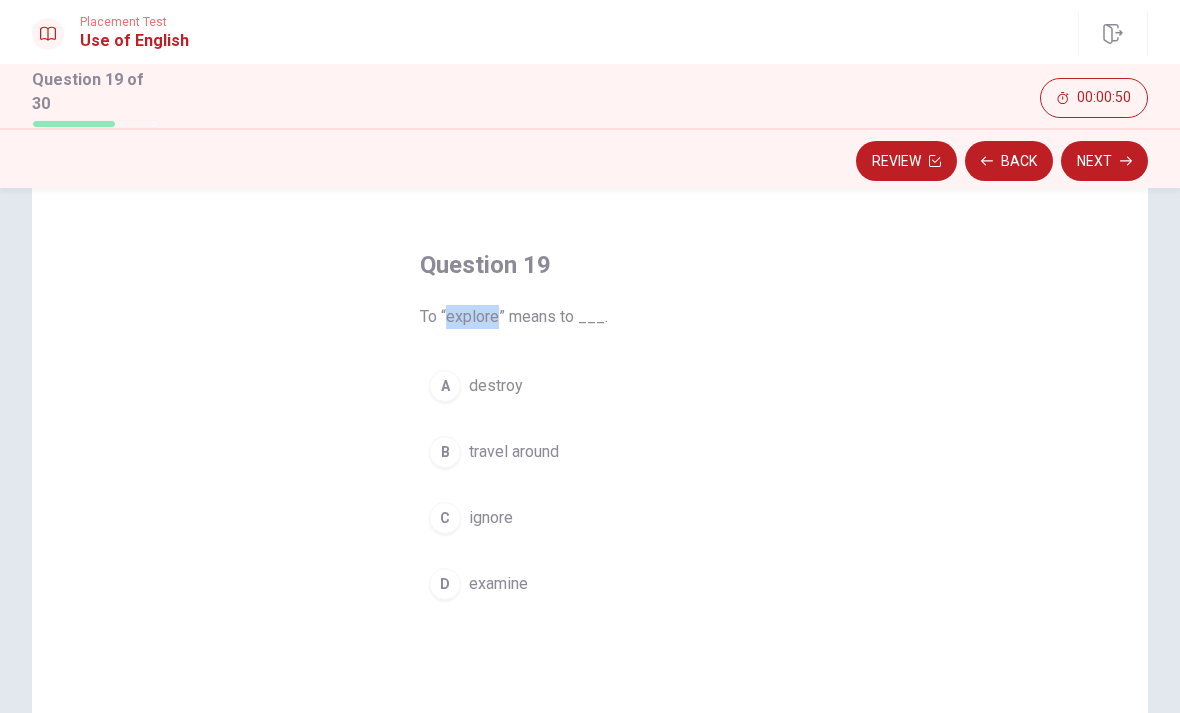click on "B" at bounding box center (445, 452) 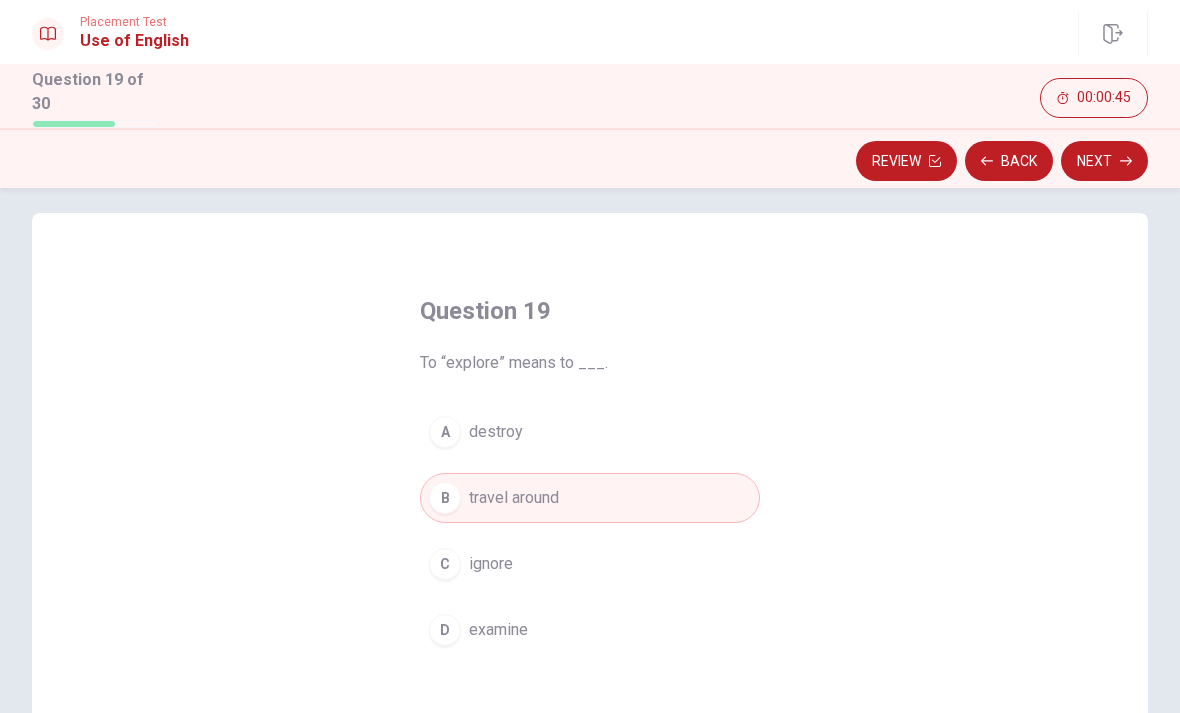 scroll, scrollTop: 22, scrollLeft: 0, axis: vertical 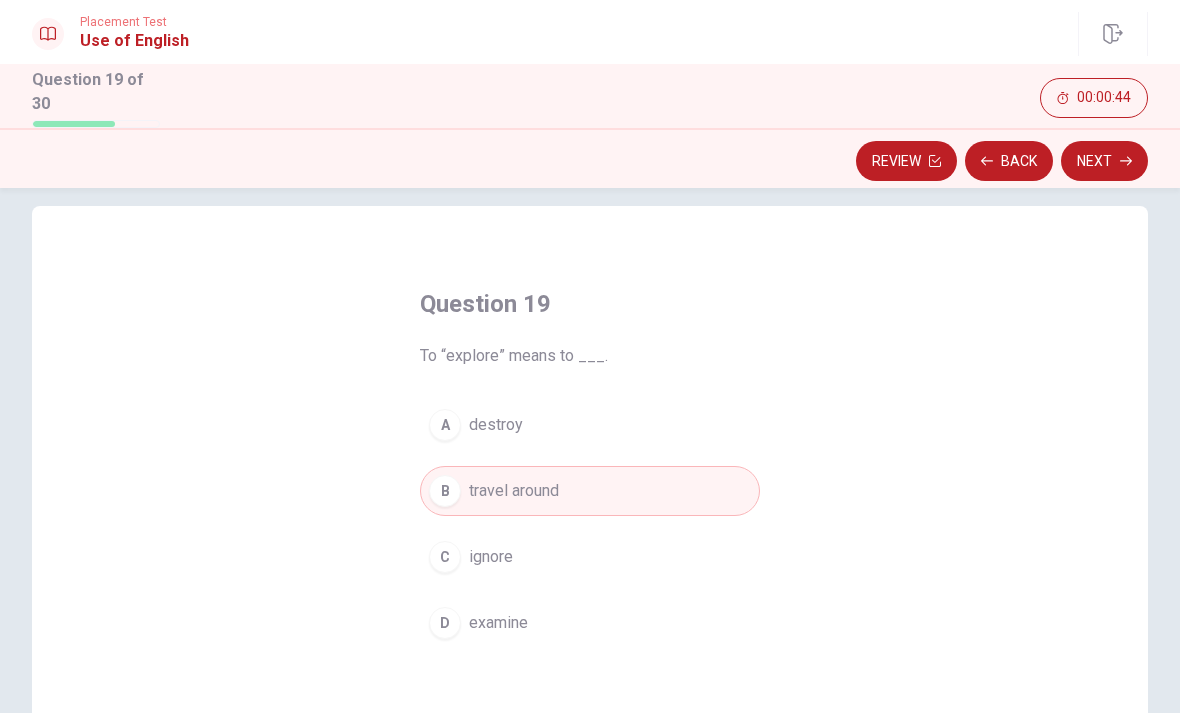 click on "Next" at bounding box center [1104, 161] 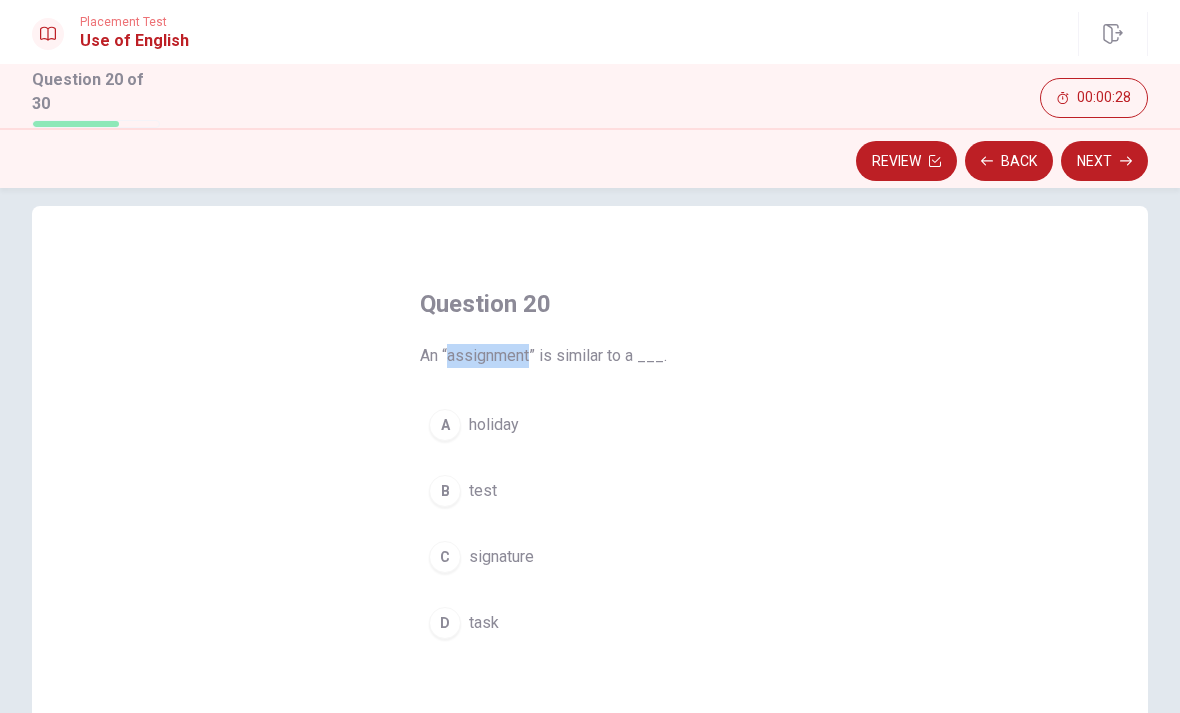 click on "B" at bounding box center (445, 491) 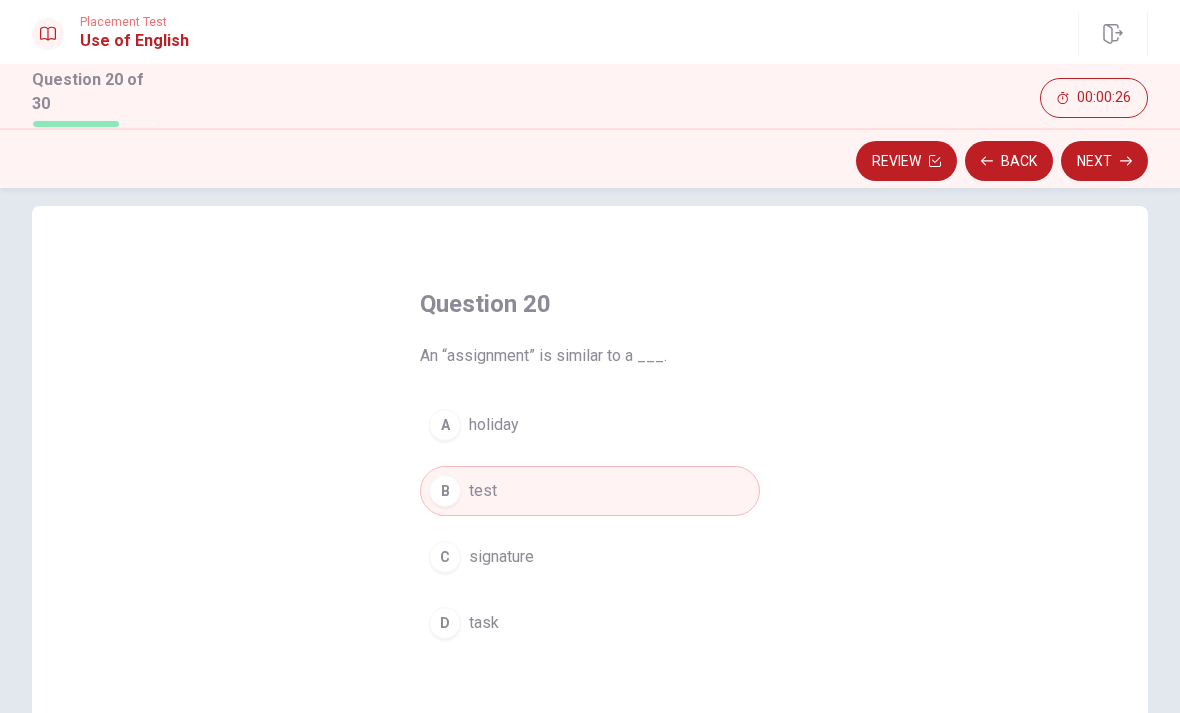 click on "Next" at bounding box center (1104, 161) 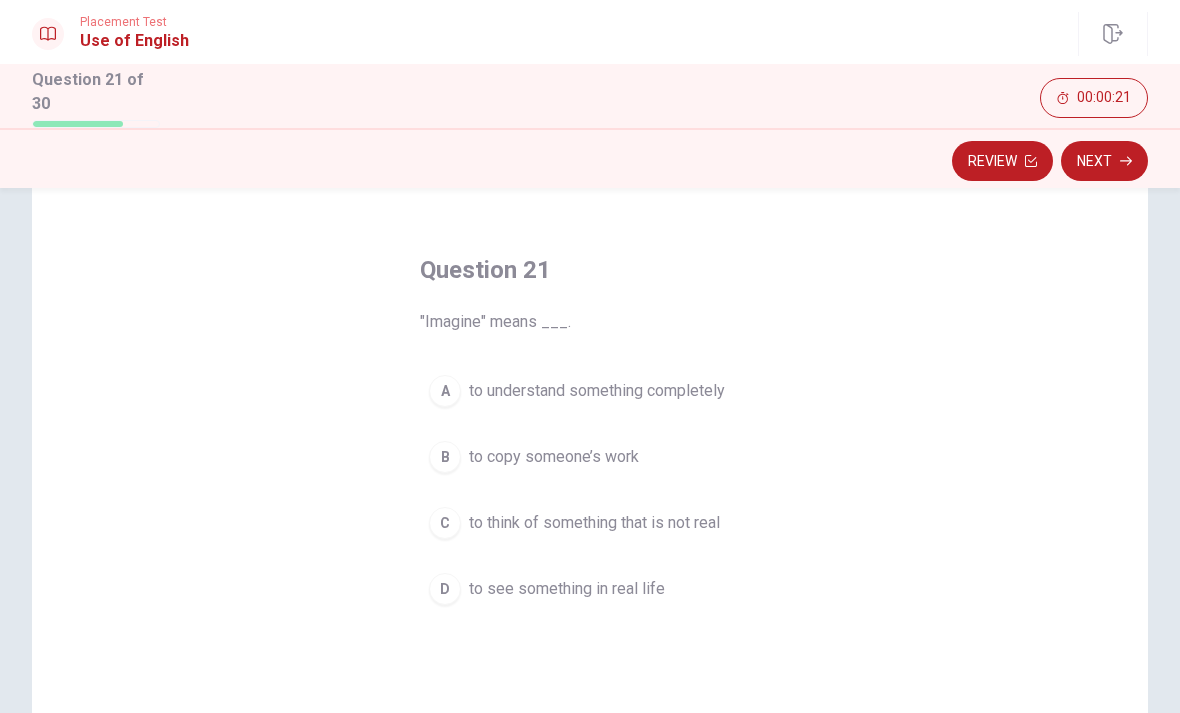 scroll, scrollTop: 58, scrollLeft: 0, axis: vertical 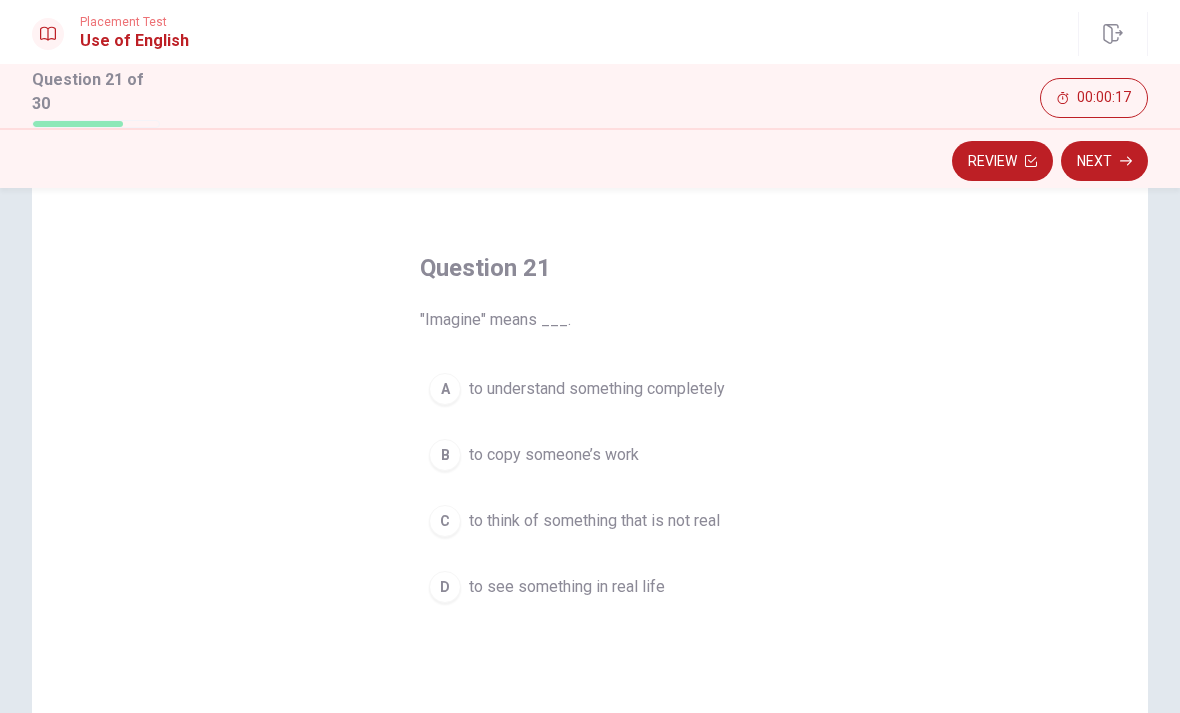 click on "C to think of something that is not real" at bounding box center (590, 521) 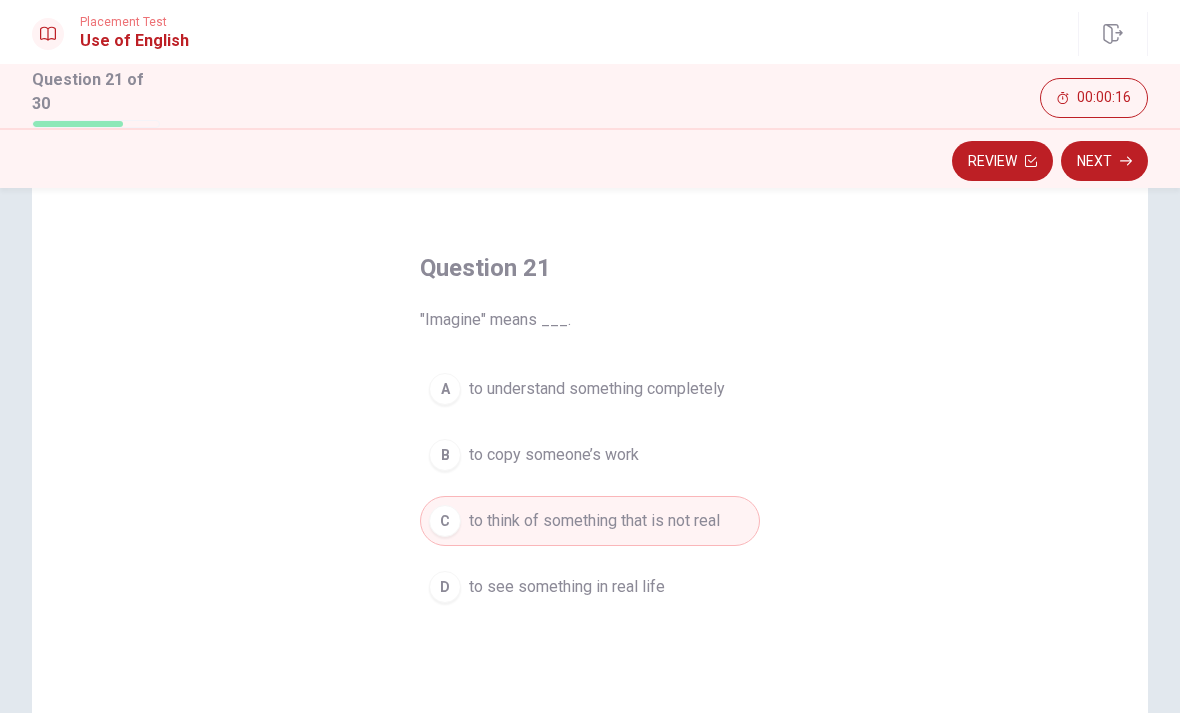 click on "Next" at bounding box center (1104, 161) 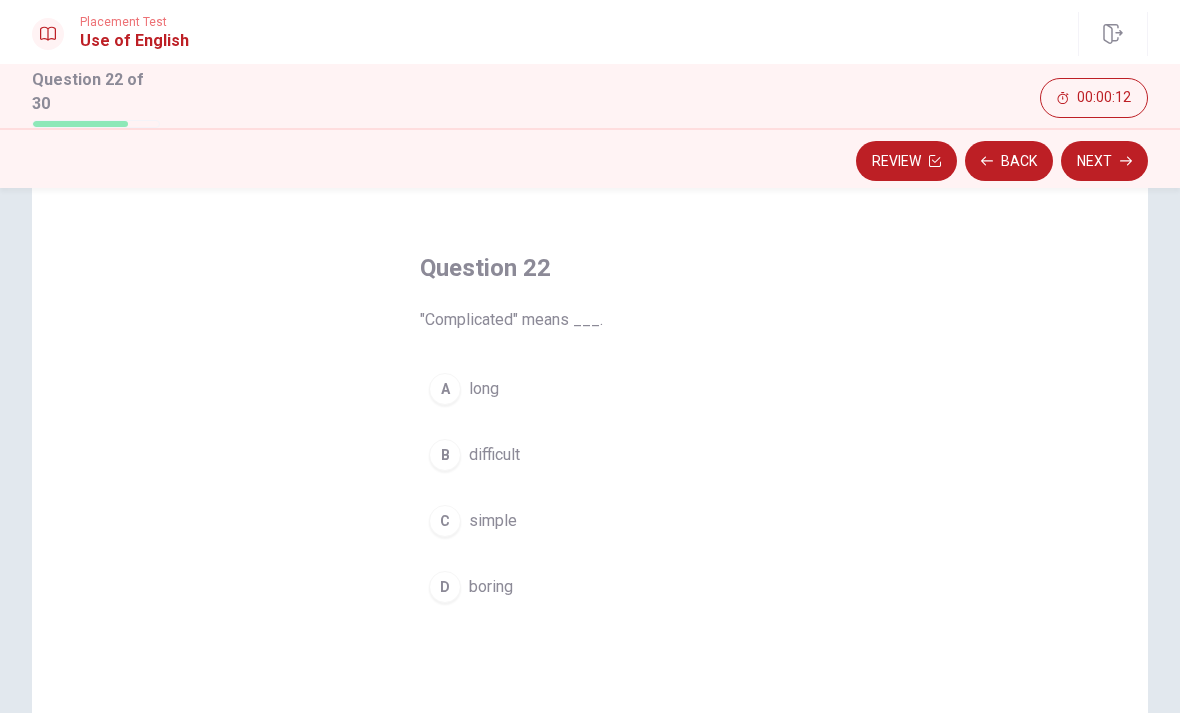 click on "B" at bounding box center [445, 455] 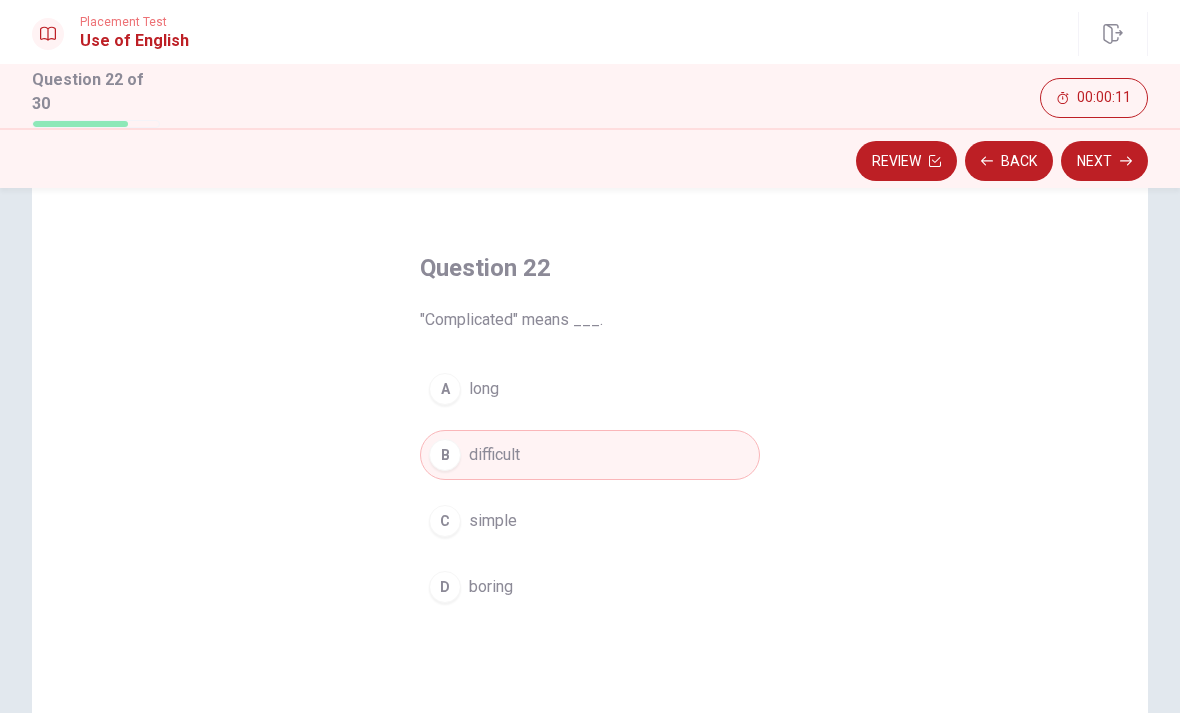 click on "Question 22 "Complicated" means ___. A long B difficult C simple D boring" at bounding box center [590, 517] 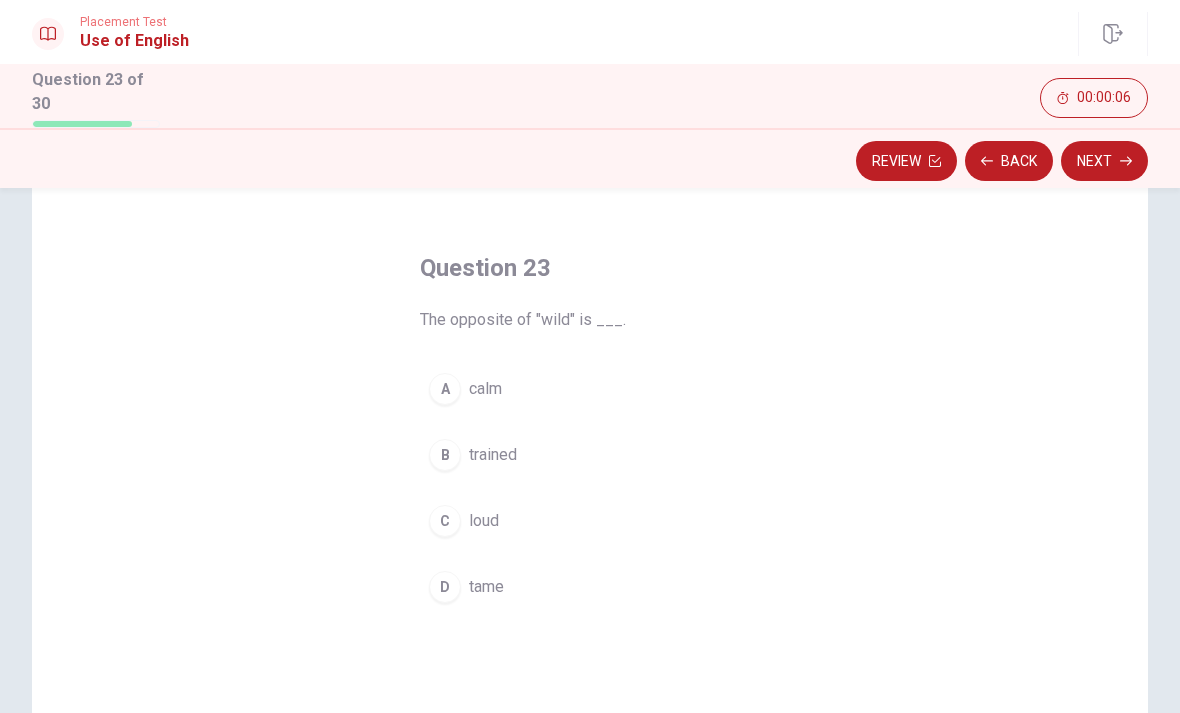click on "D" at bounding box center [445, 587] 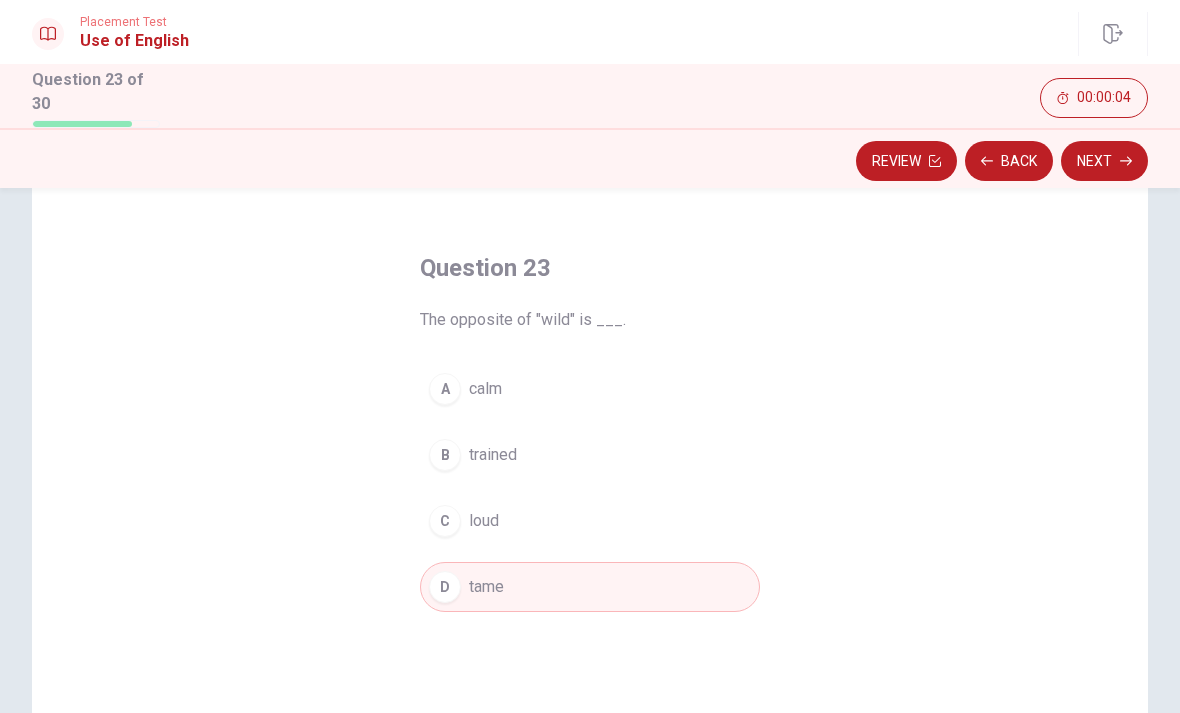 click on "Next" at bounding box center (1104, 161) 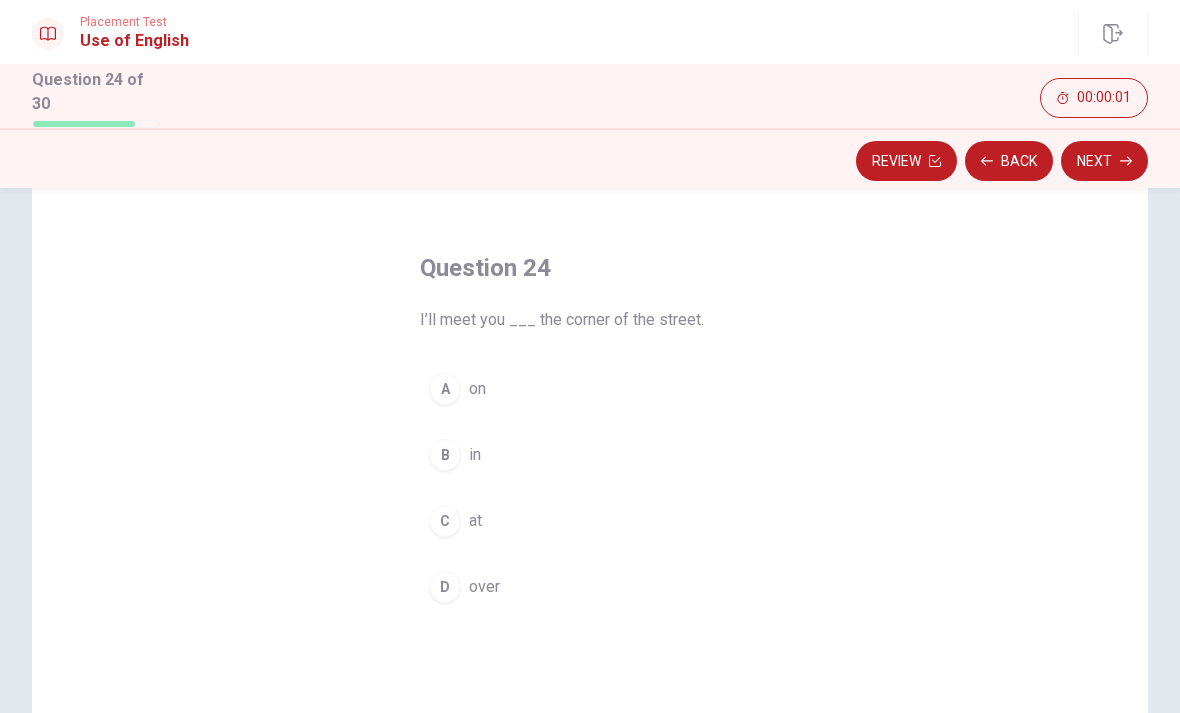 click on "Question 24 I’ll meet you ___ the corner of the street. A on
B in
C at
D over" at bounding box center [590, 432] 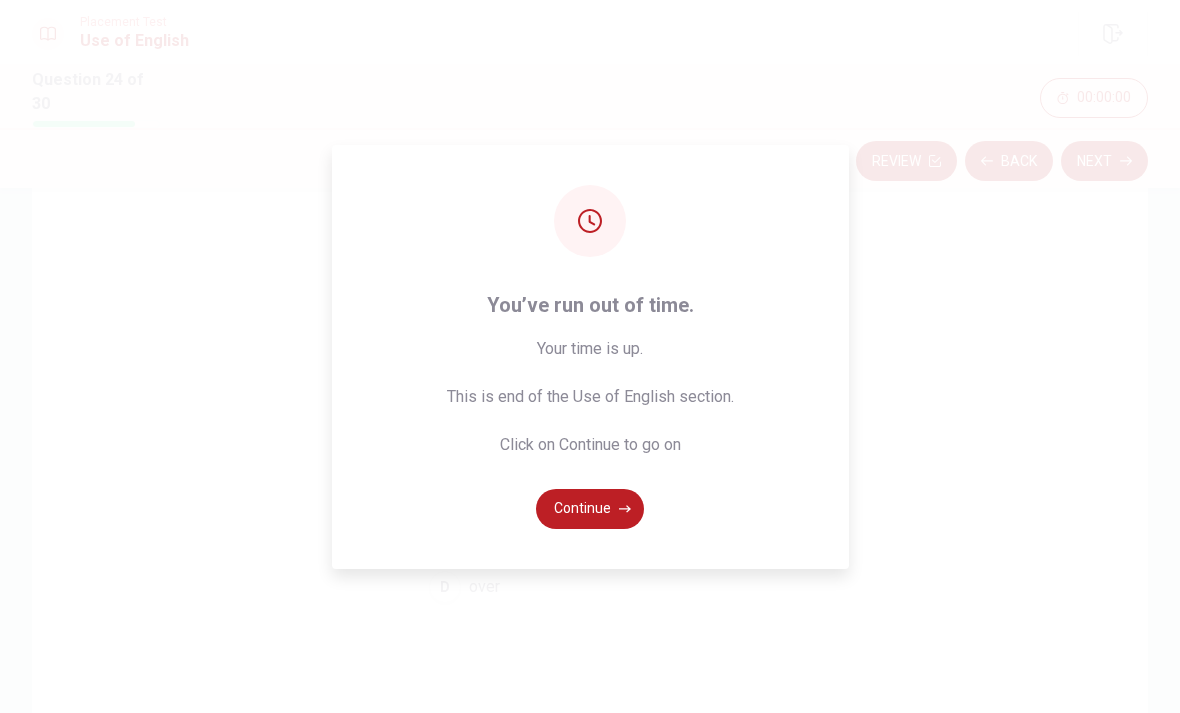 click on "Continue" at bounding box center [590, 509] 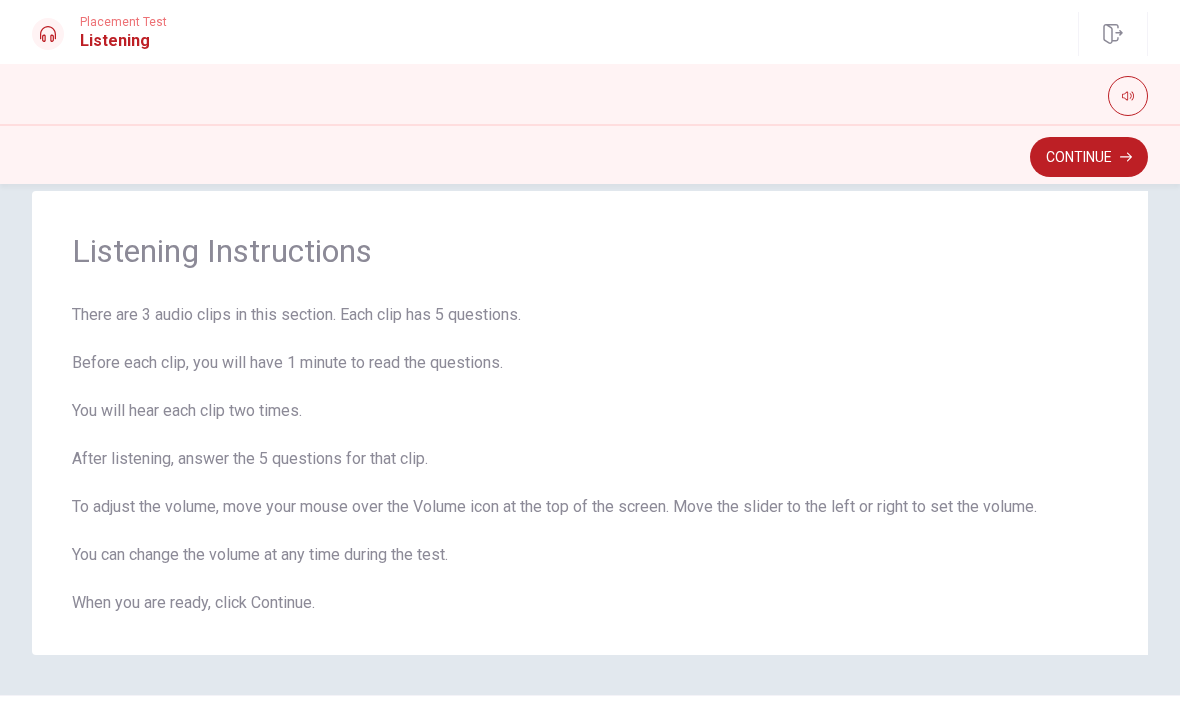 scroll, scrollTop: 27, scrollLeft: 0, axis: vertical 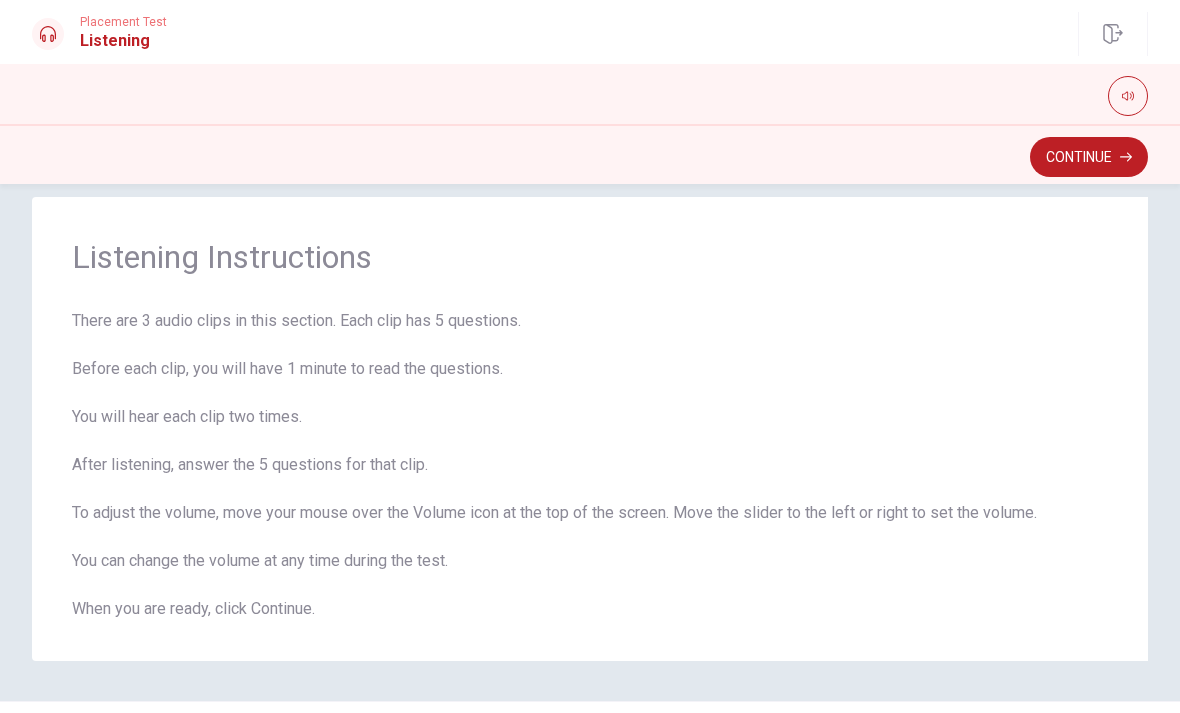 click 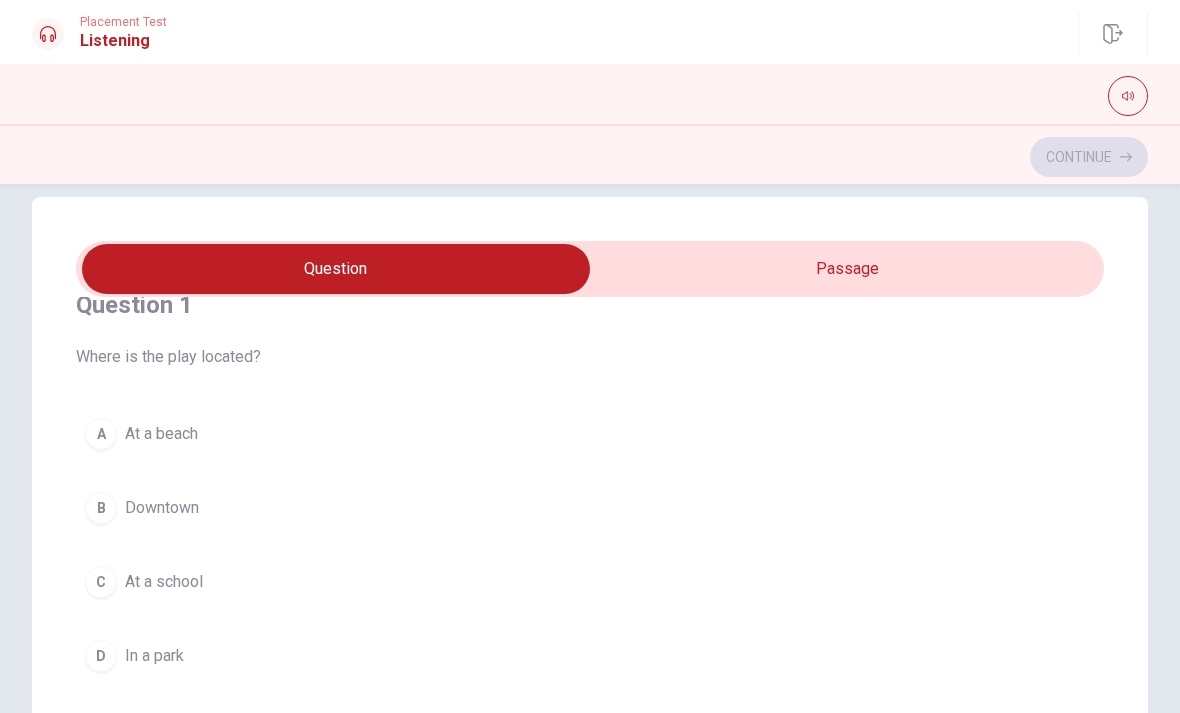 scroll, scrollTop: 41, scrollLeft: 0, axis: vertical 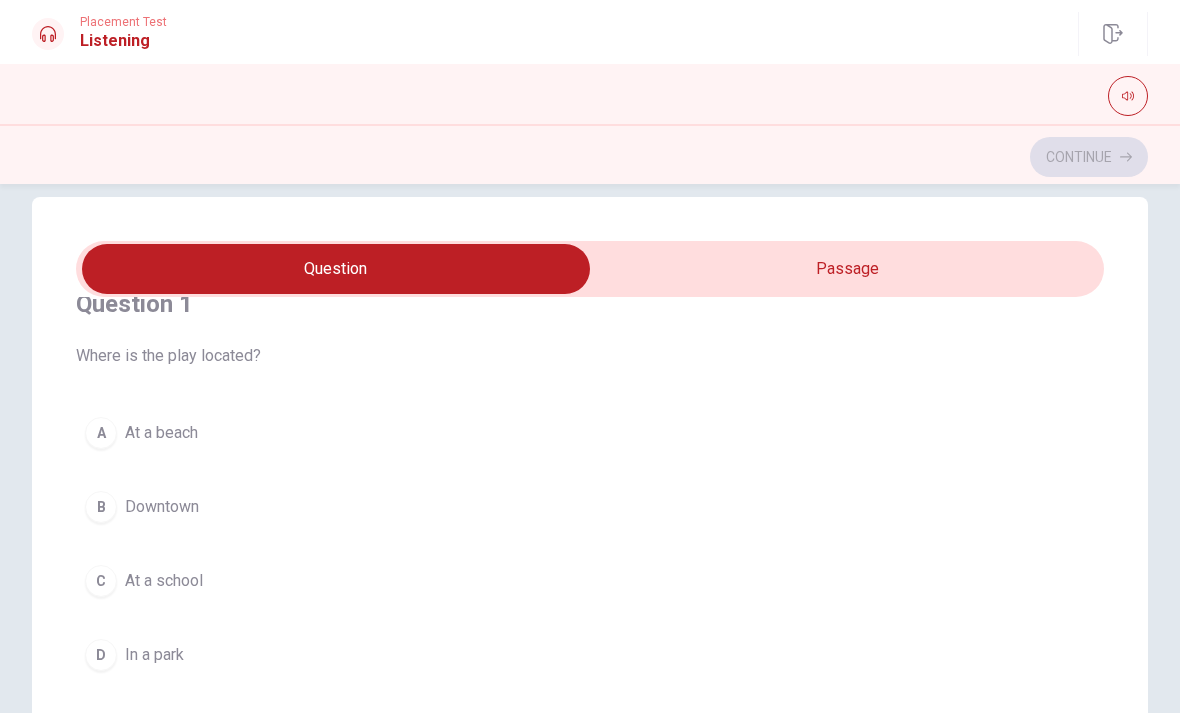 click on "Where is the play located?" at bounding box center (590, 356) 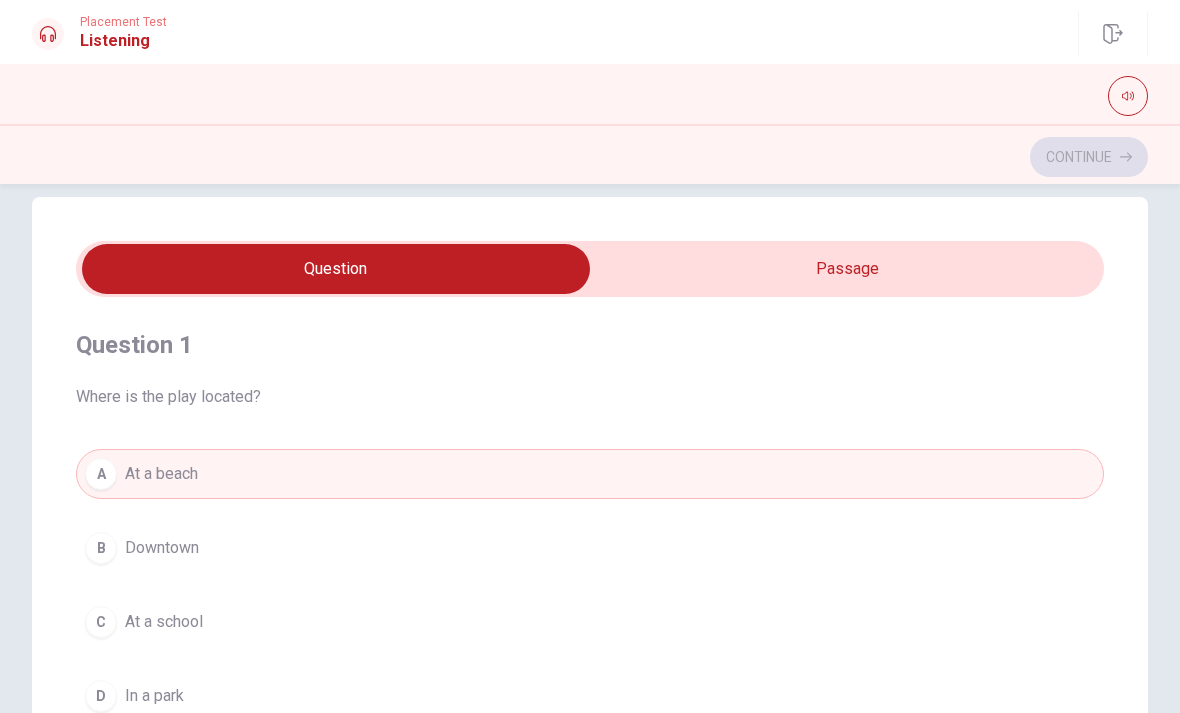 scroll, scrollTop: 0, scrollLeft: 0, axis: both 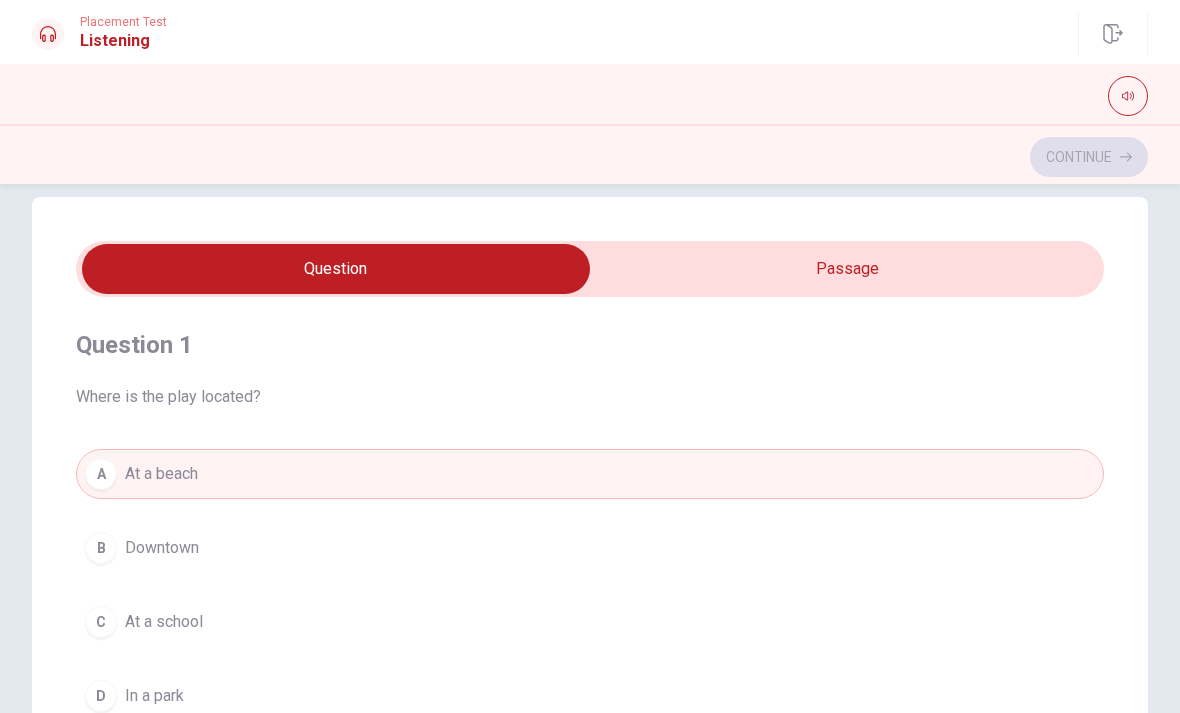 click on "Question 1 Where is the play located?" at bounding box center [590, 369] 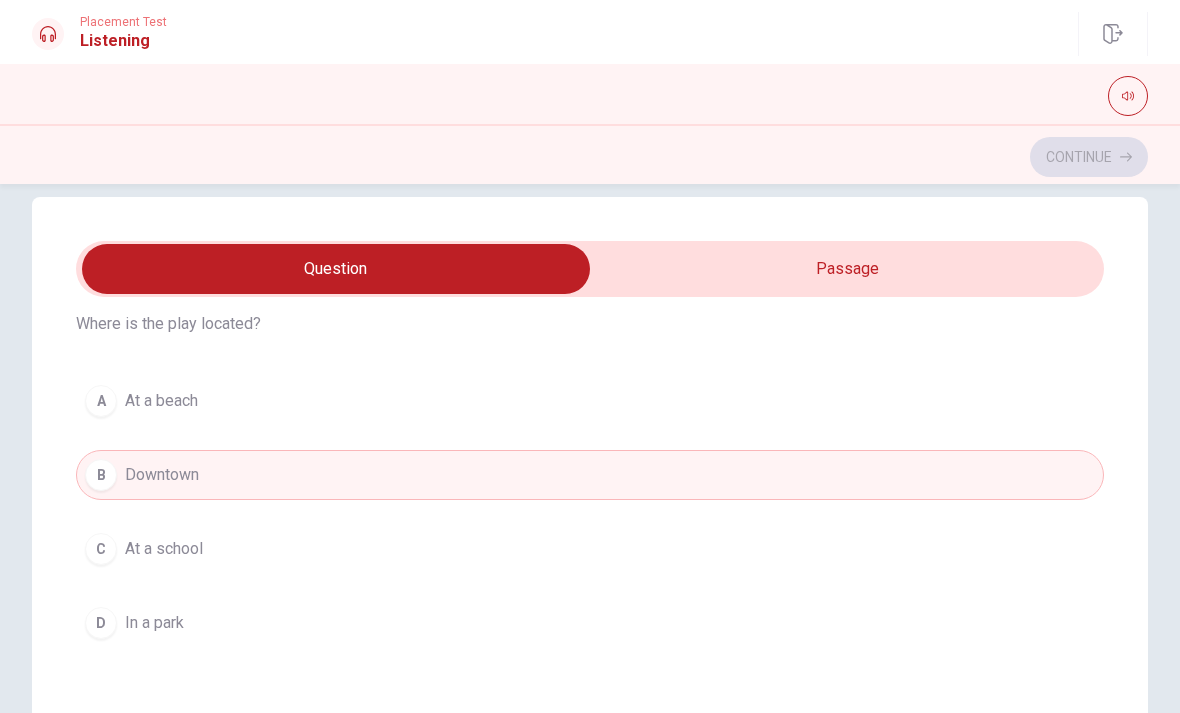 scroll, scrollTop: 74, scrollLeft: 0, axis: vertical 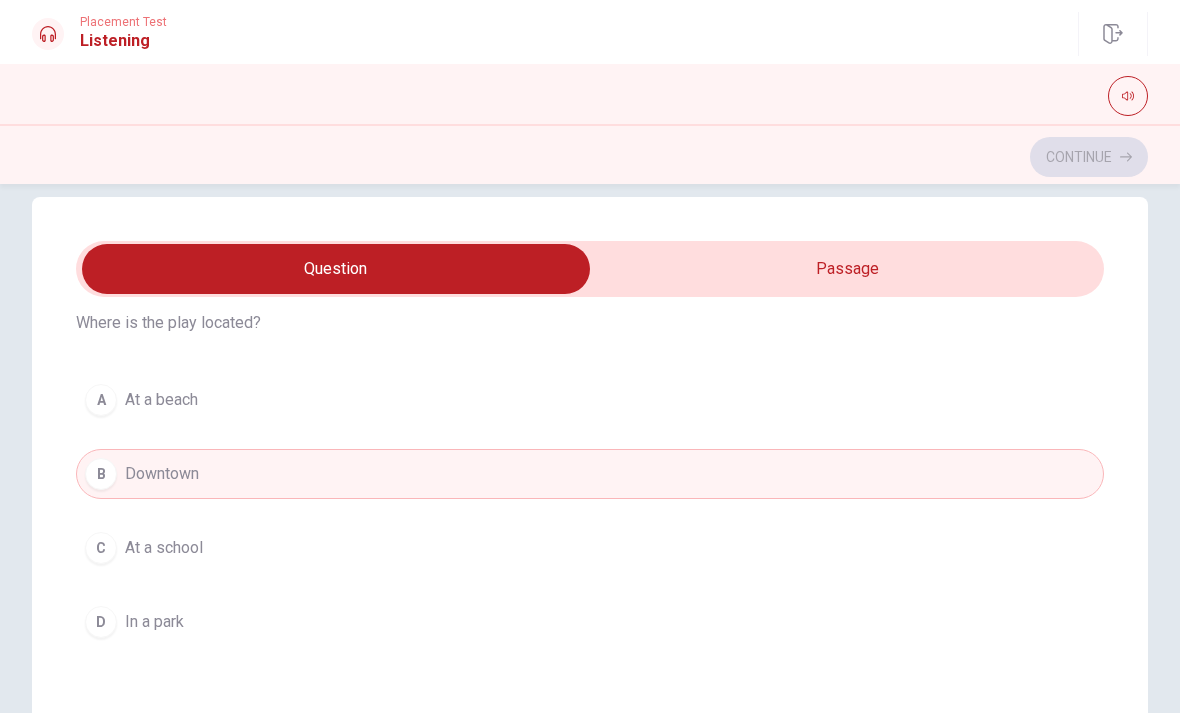 click on "At a school" at bounding box center [164, 548] 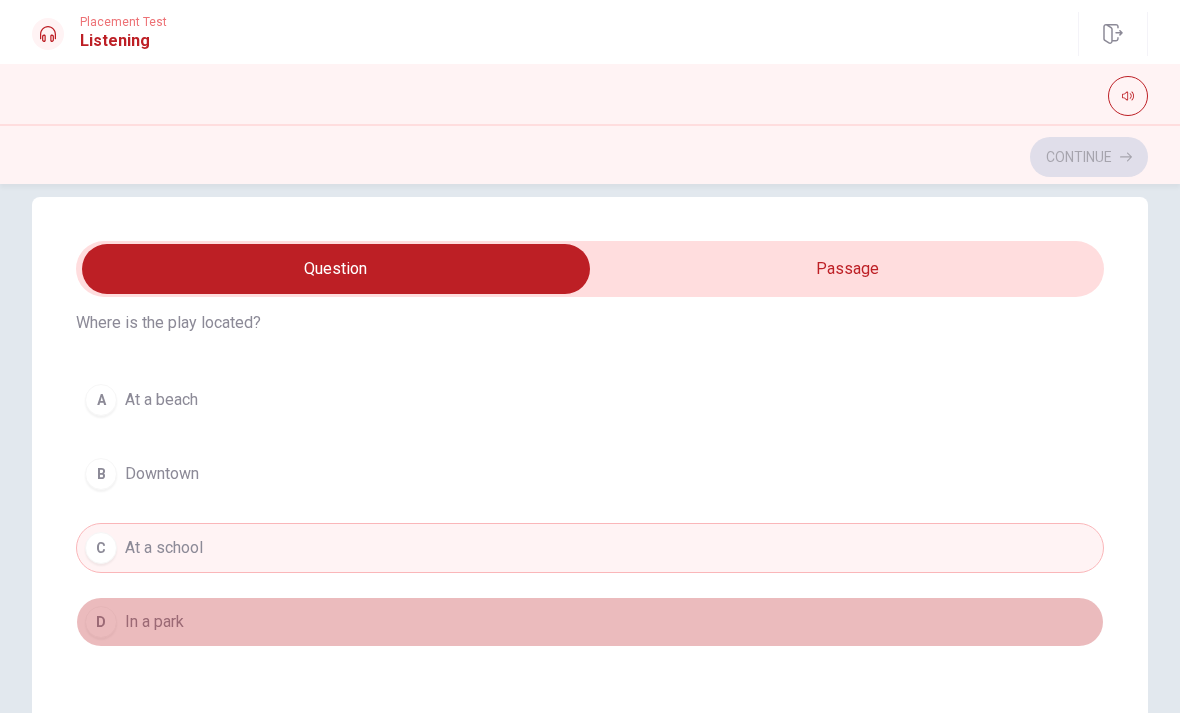 click on "In a park" at bounding box center [154, 622] 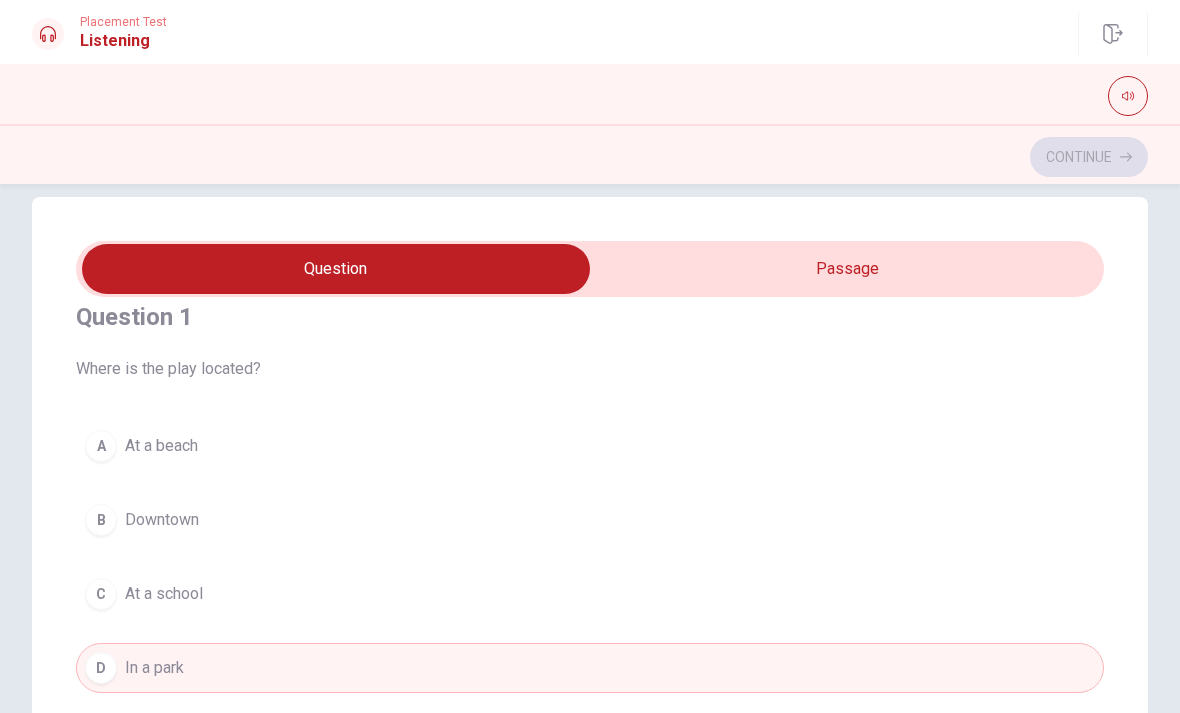 scroll, scrollTop: 21, scrollLeft: 0, axis: vertical 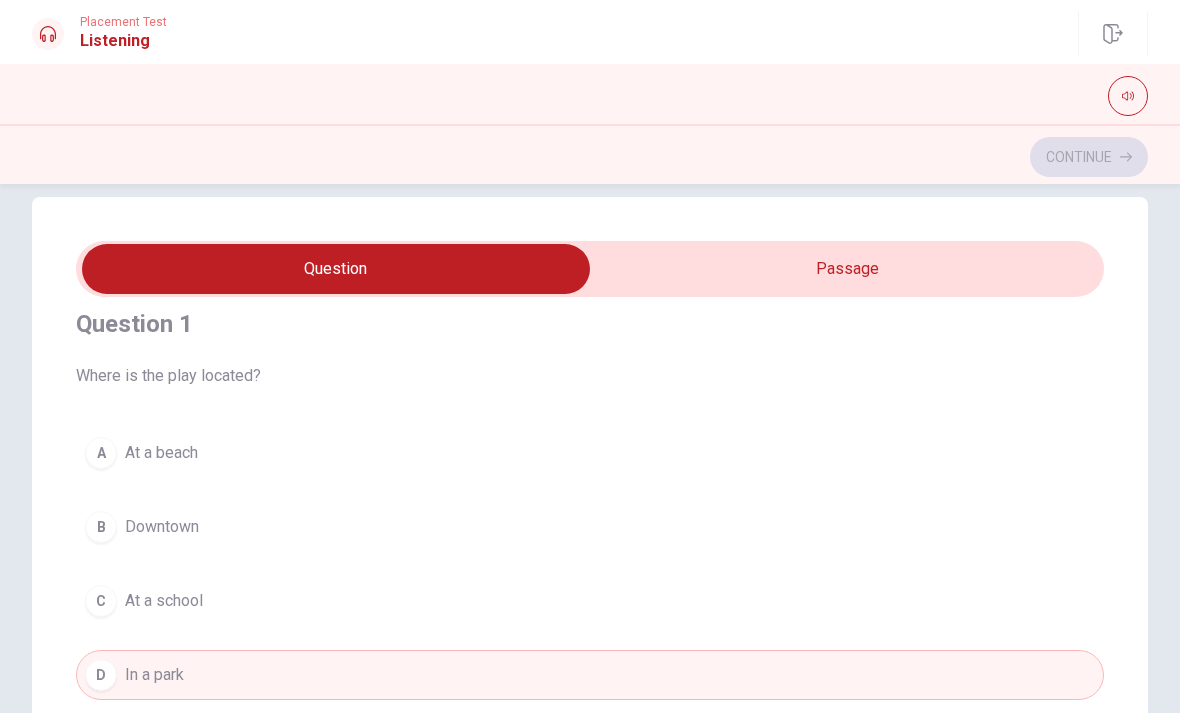 click on "At a beach" at bounding box center [161, 453] 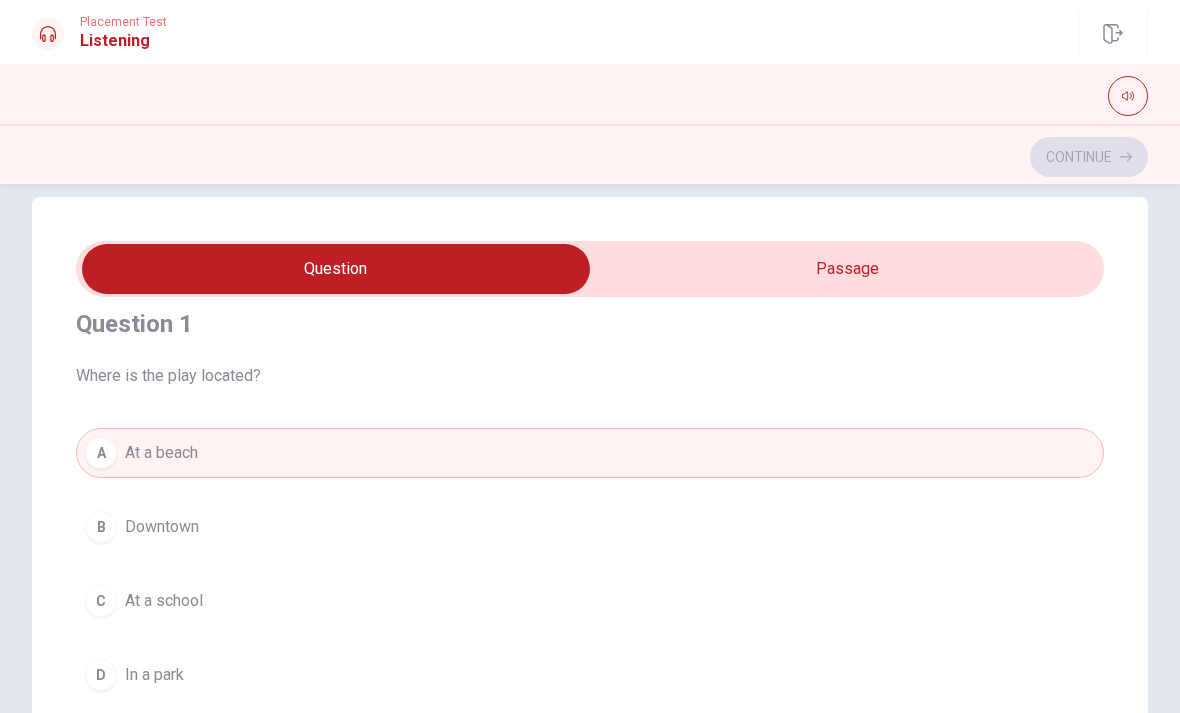 type on "17" 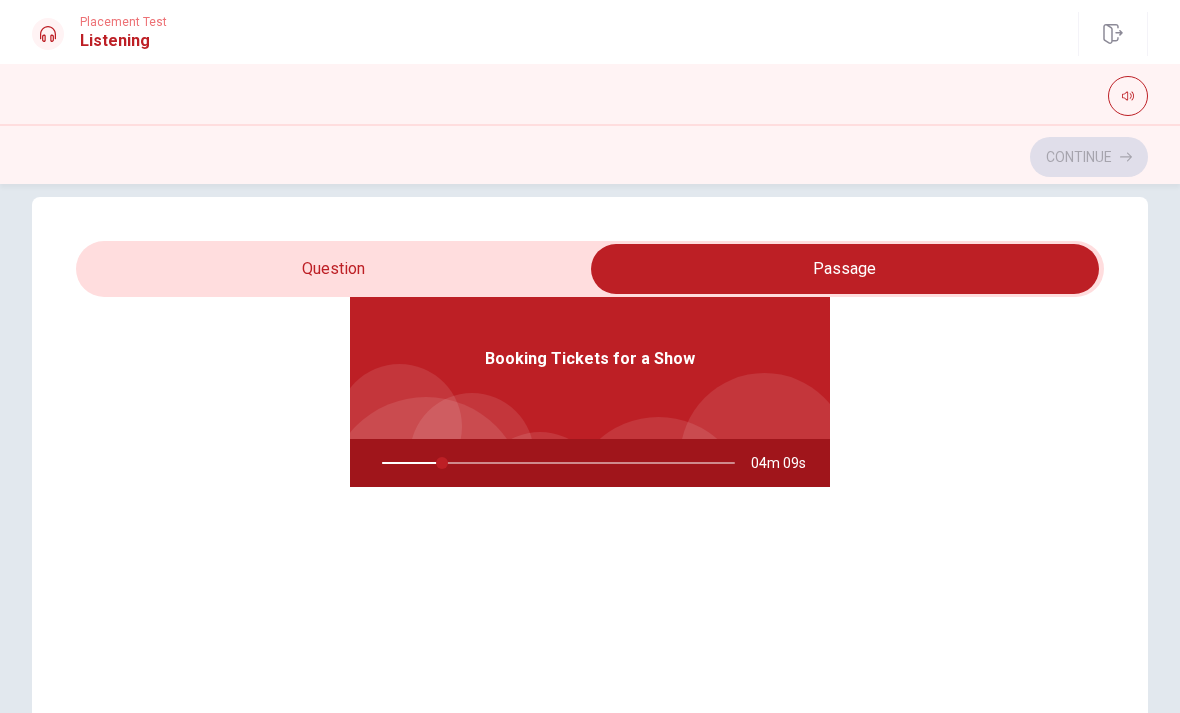 type on "17" 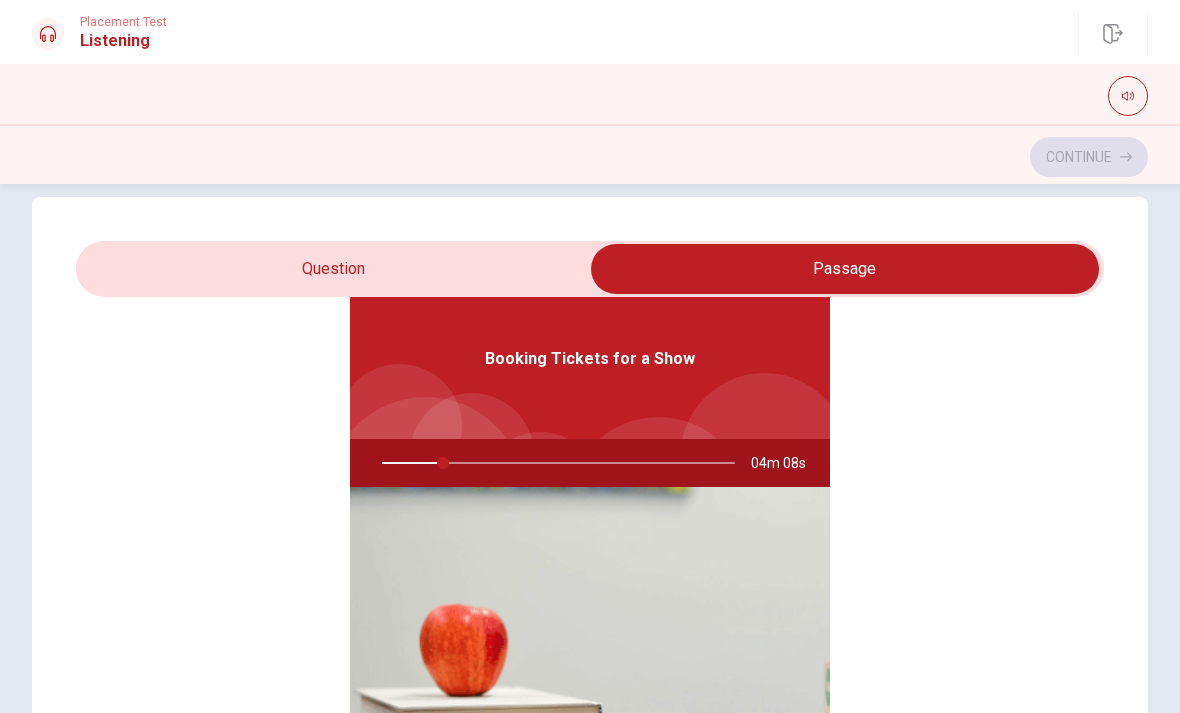 click at bounding box center (845, 269) 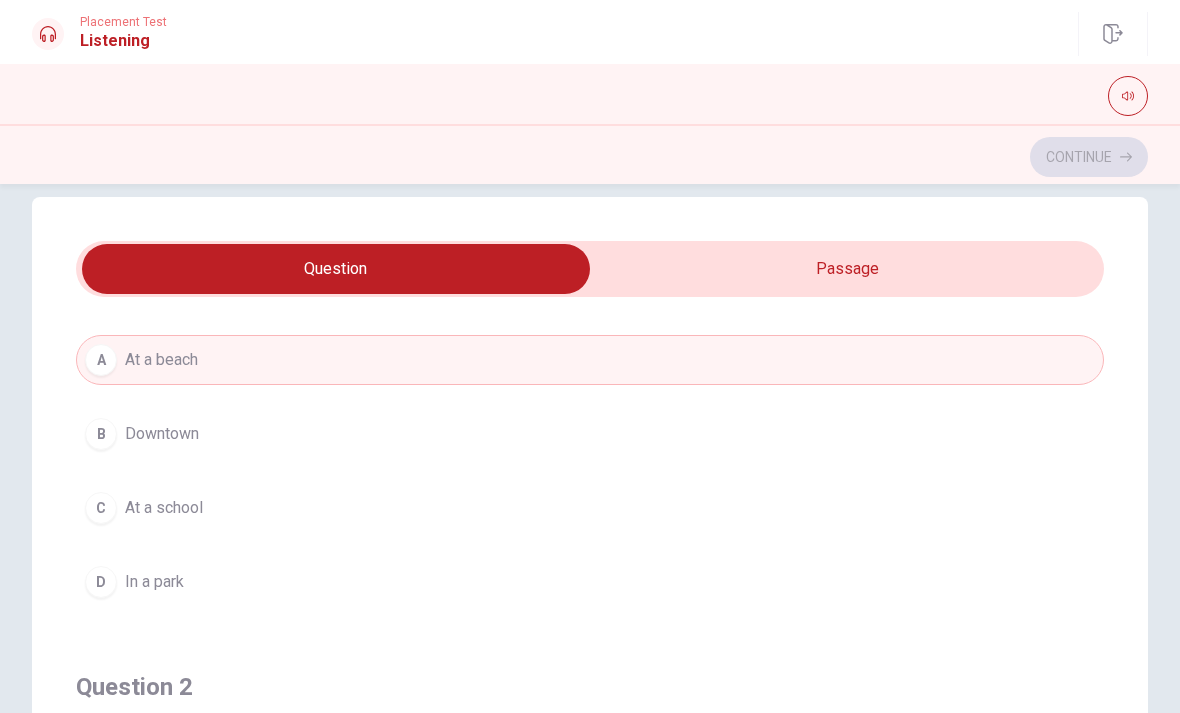 type on "18" 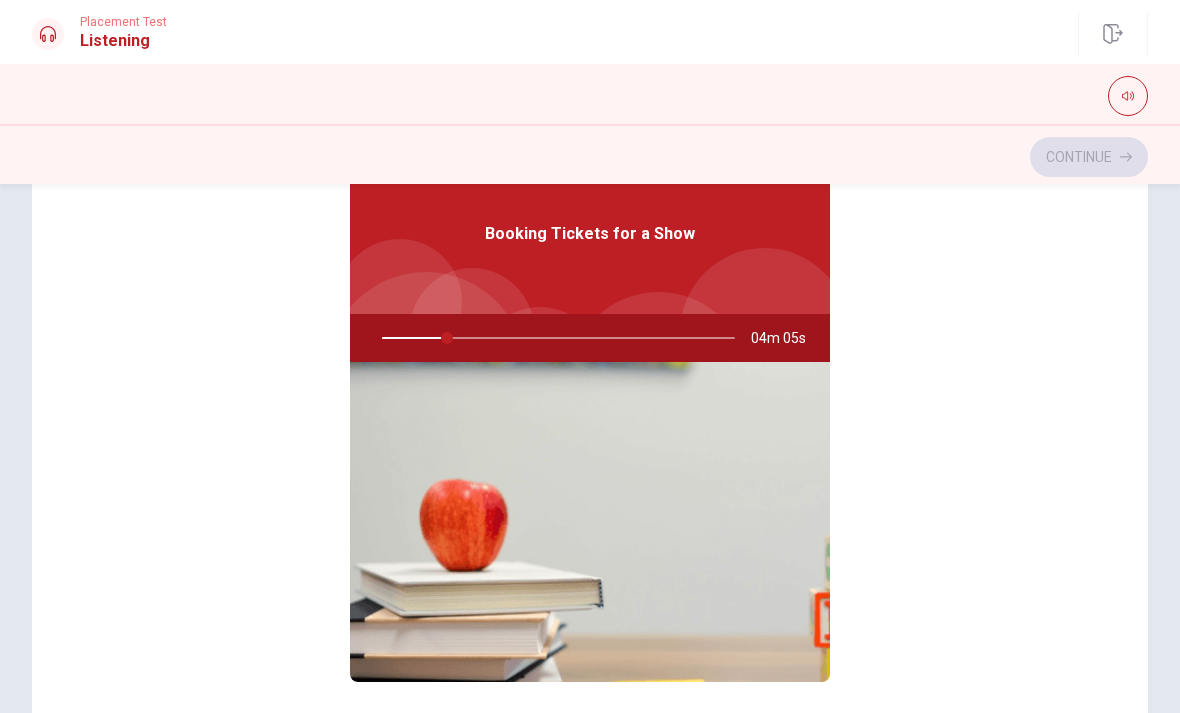 scroll, scrollTop: 118, scrollLeft: 0, axis: vertical 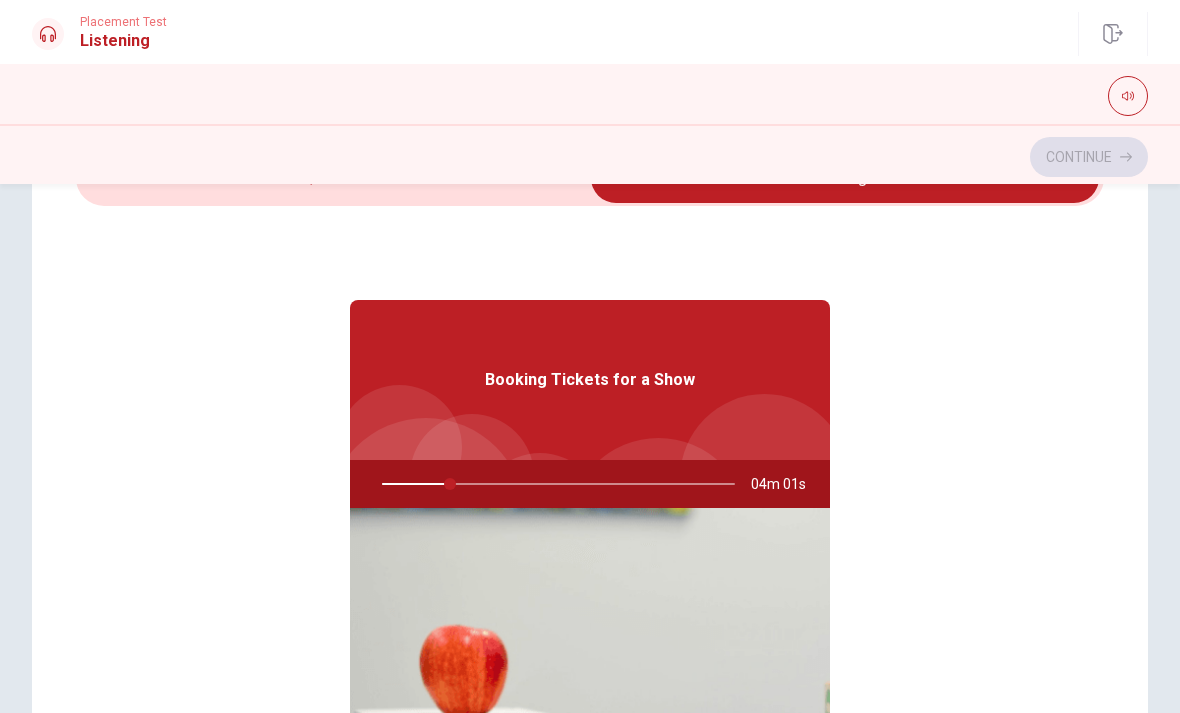 type on "20" 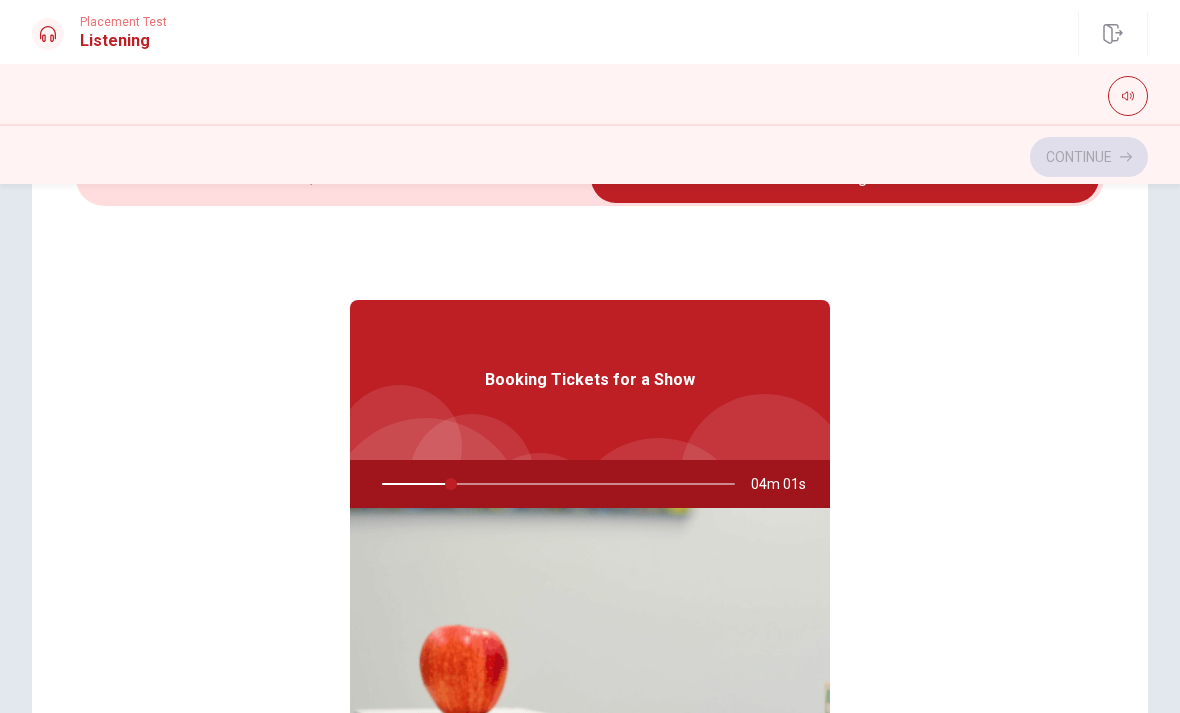 click at bounding box center (845, 178) 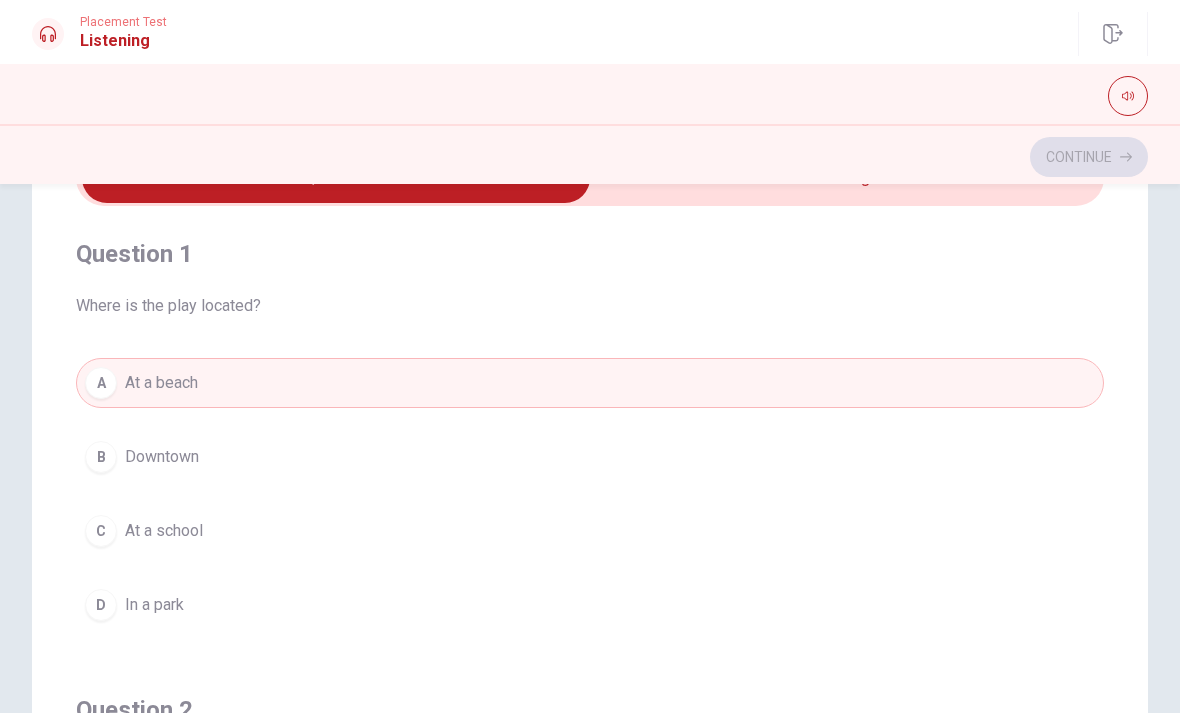 scroll, scrollTop: -1, scrollLeft: 0, axis: vertical 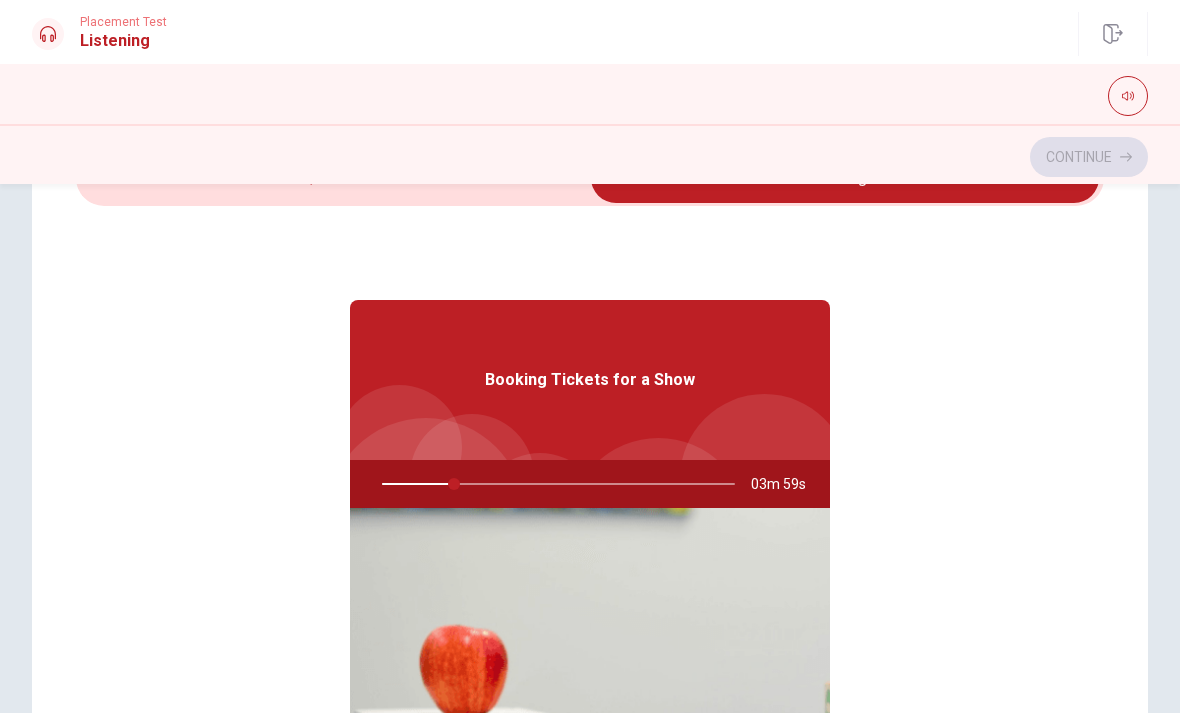 click at bounding box center (845, 178) 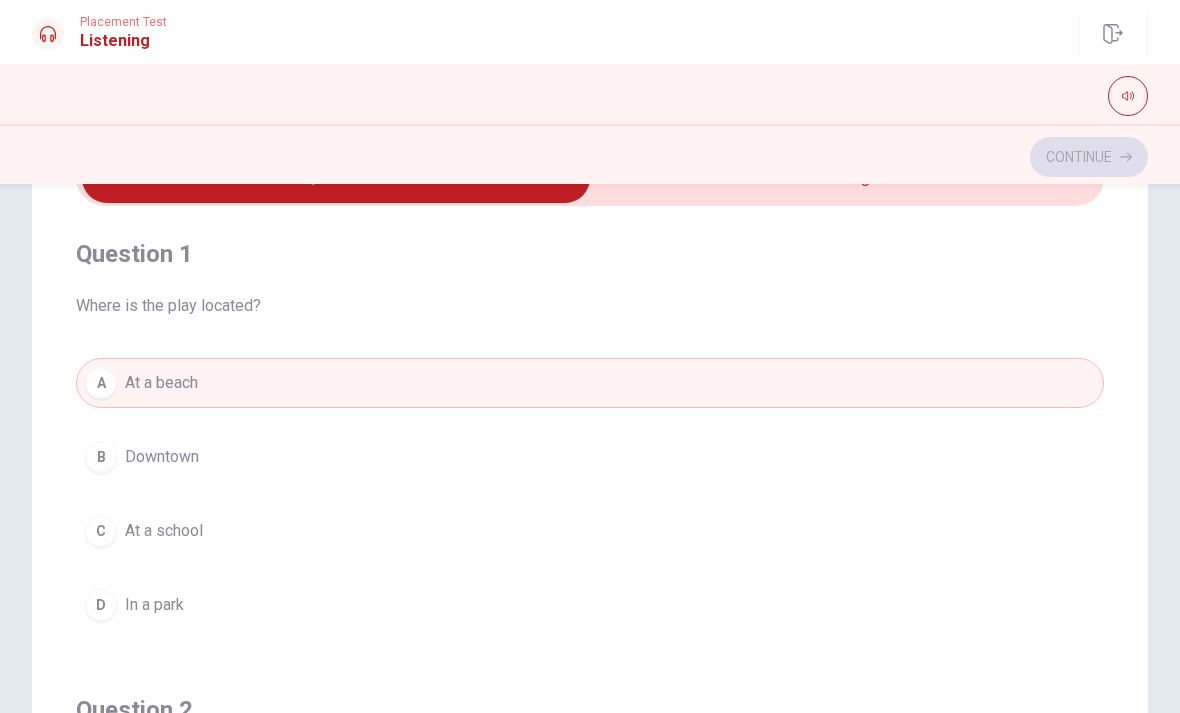 click 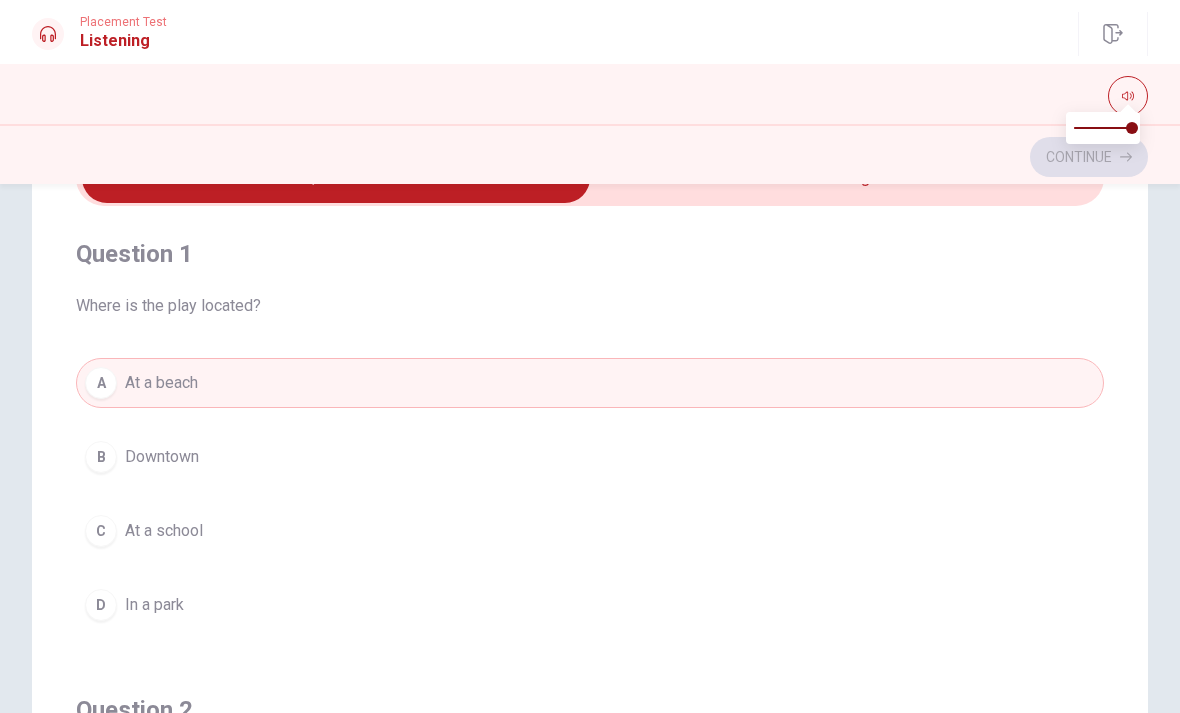 click 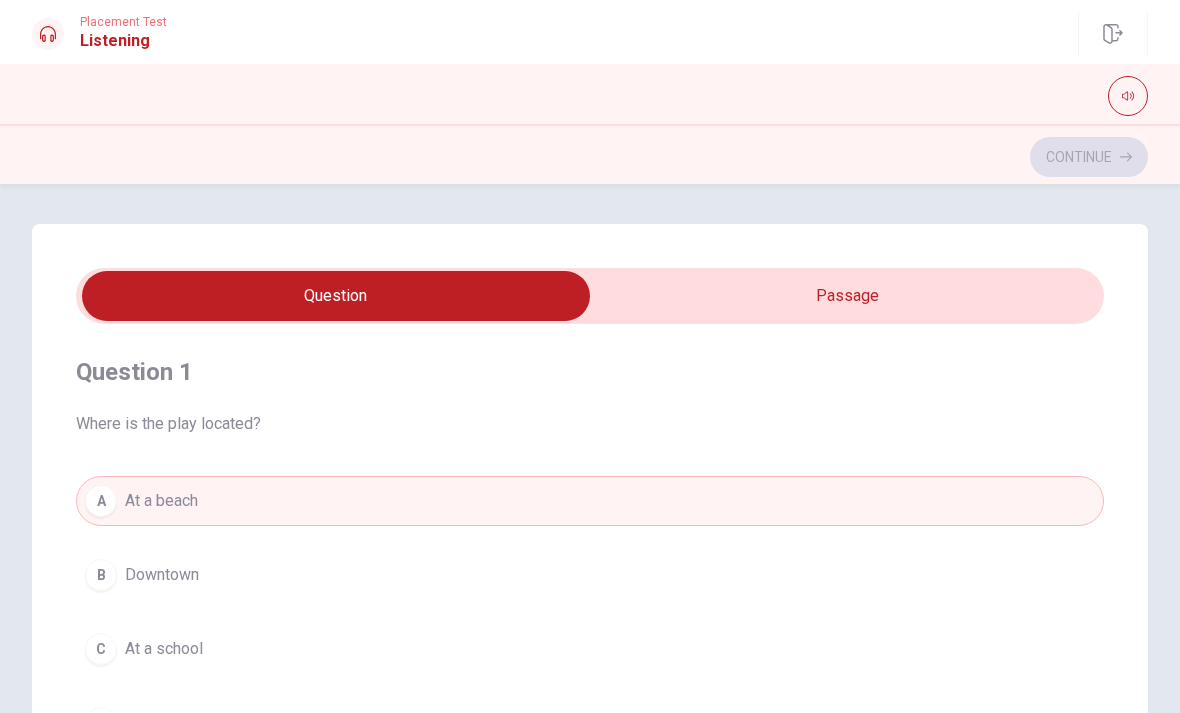 scroll, scrollTop: 0, scrollLeft: 0, axis: both 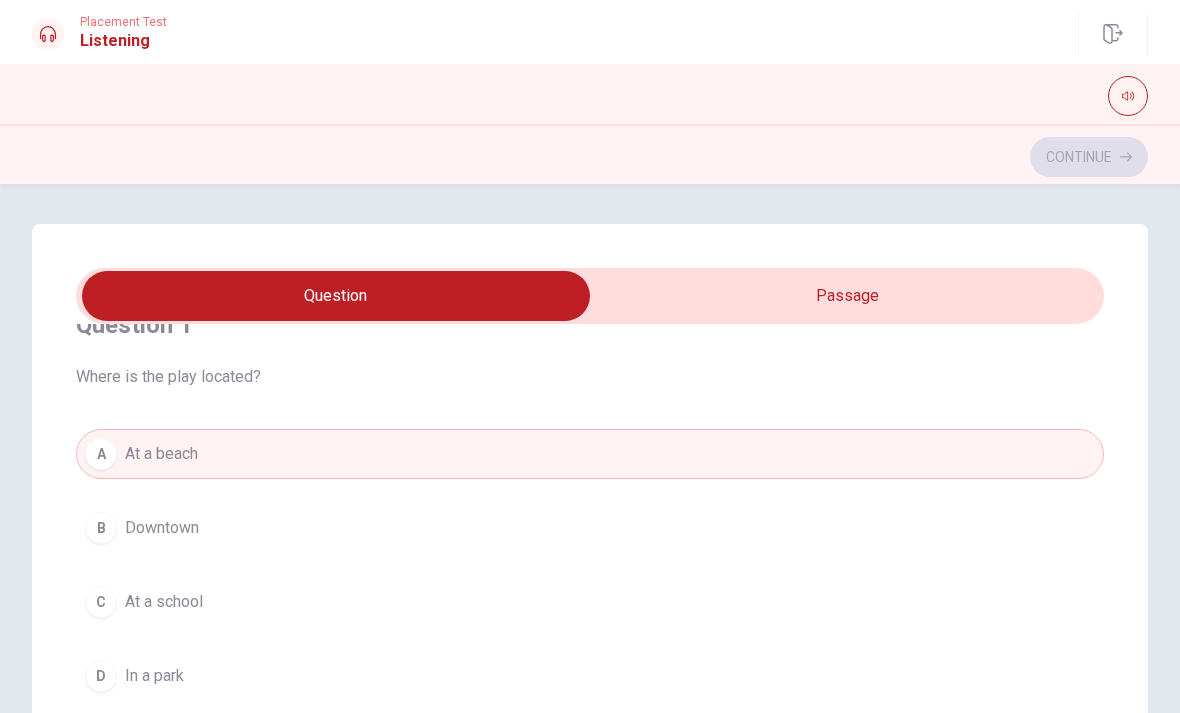 type on "23" 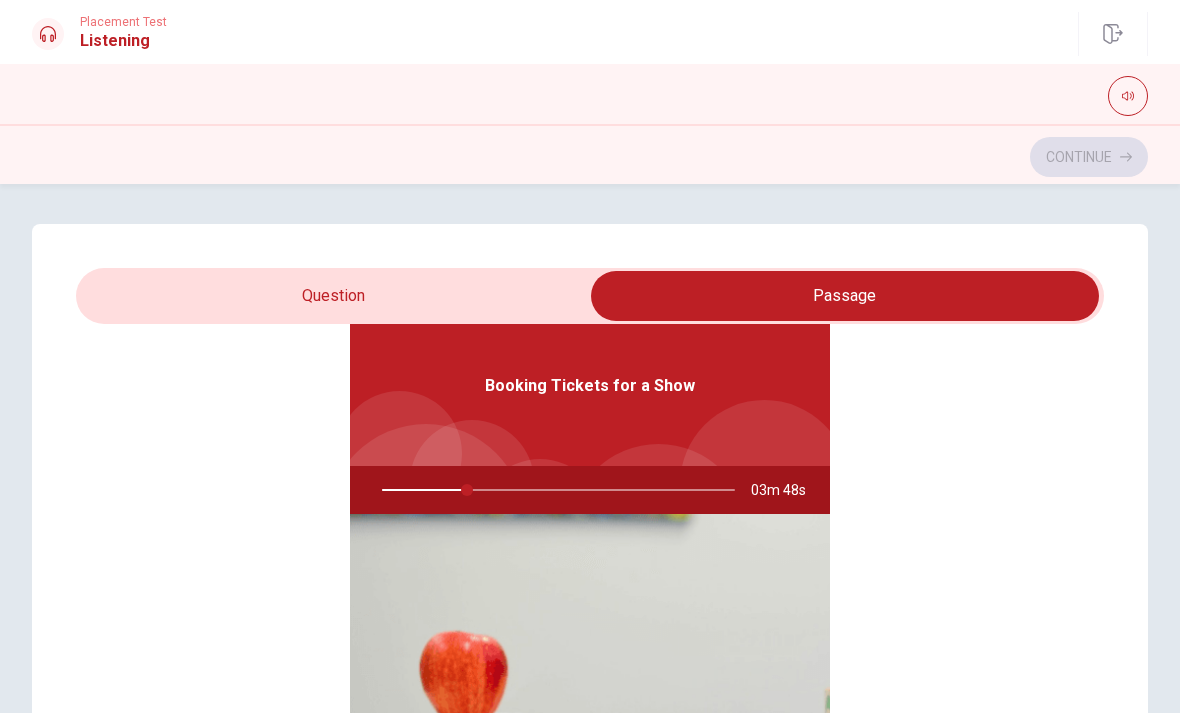 scroll, scrollTop: 112, scrollLeft: 0, axis: vertical 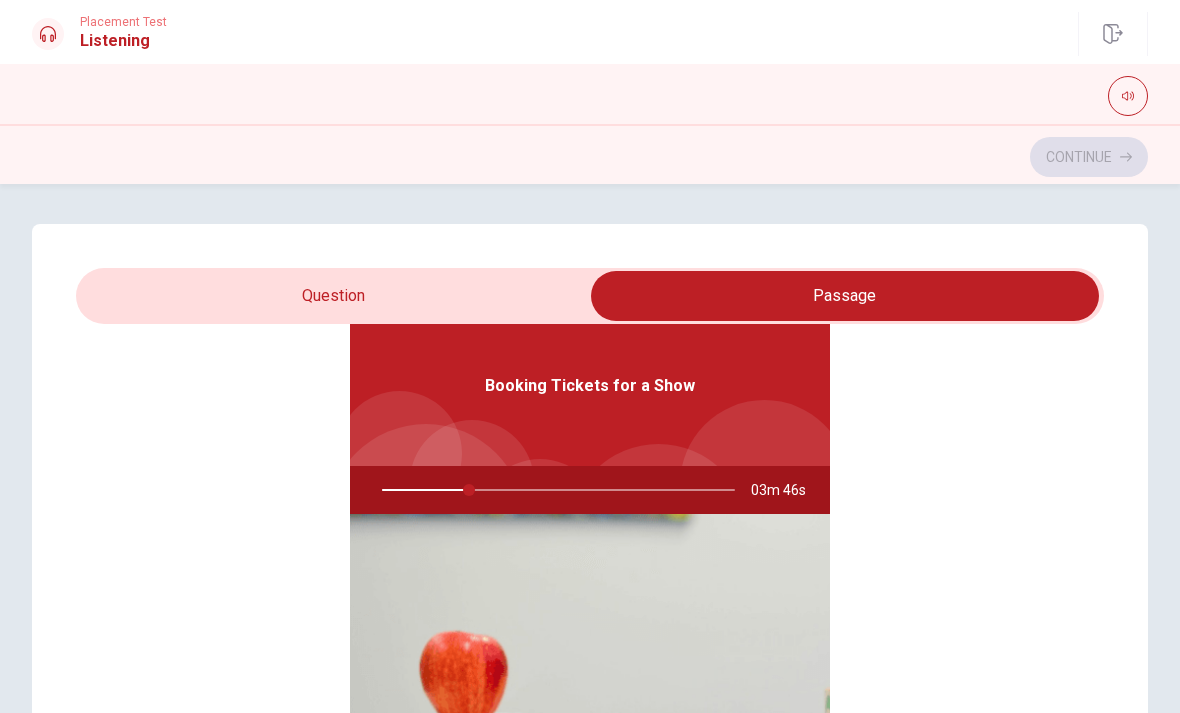click at bounding box center (554, 490) 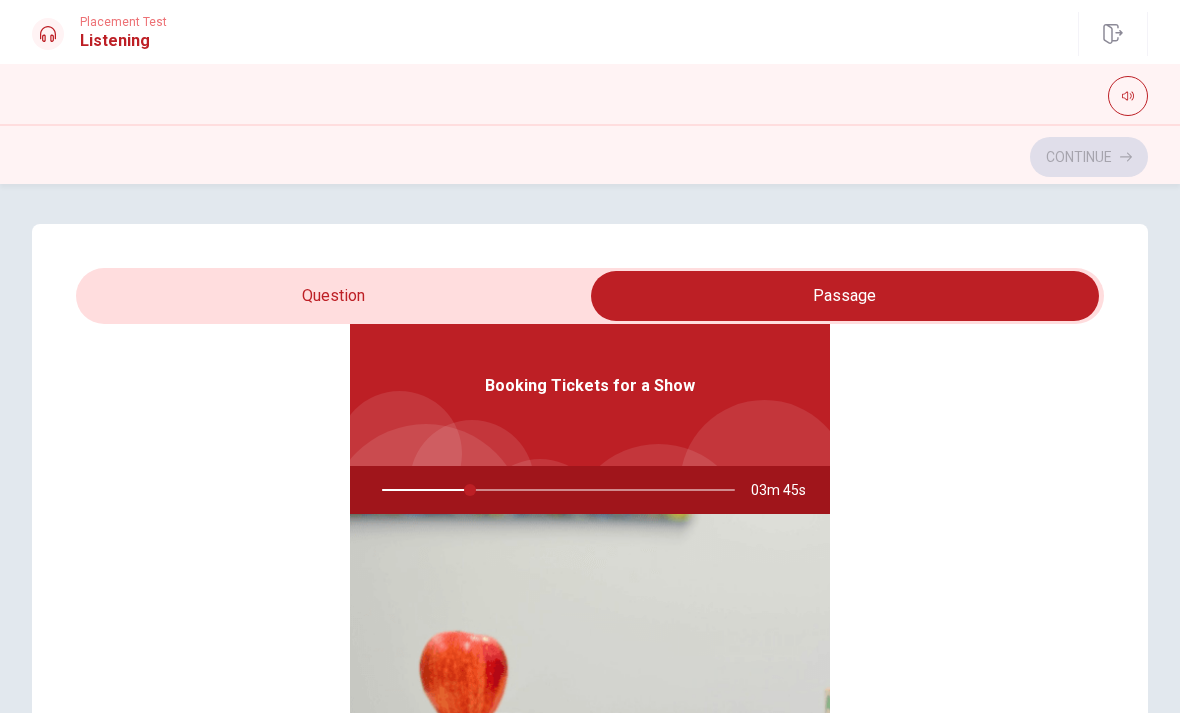 click at bounding box center (554, 490) 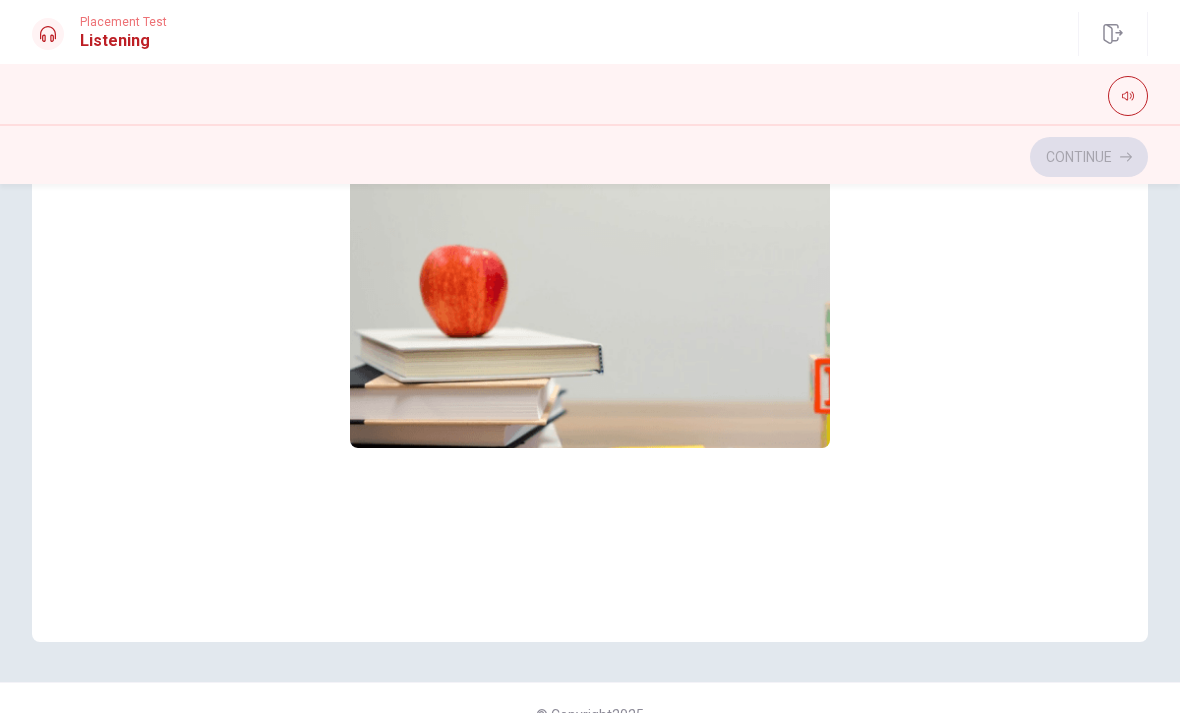 scroll, scrollTop: 417, scrollLeft: 0, axis: vertical 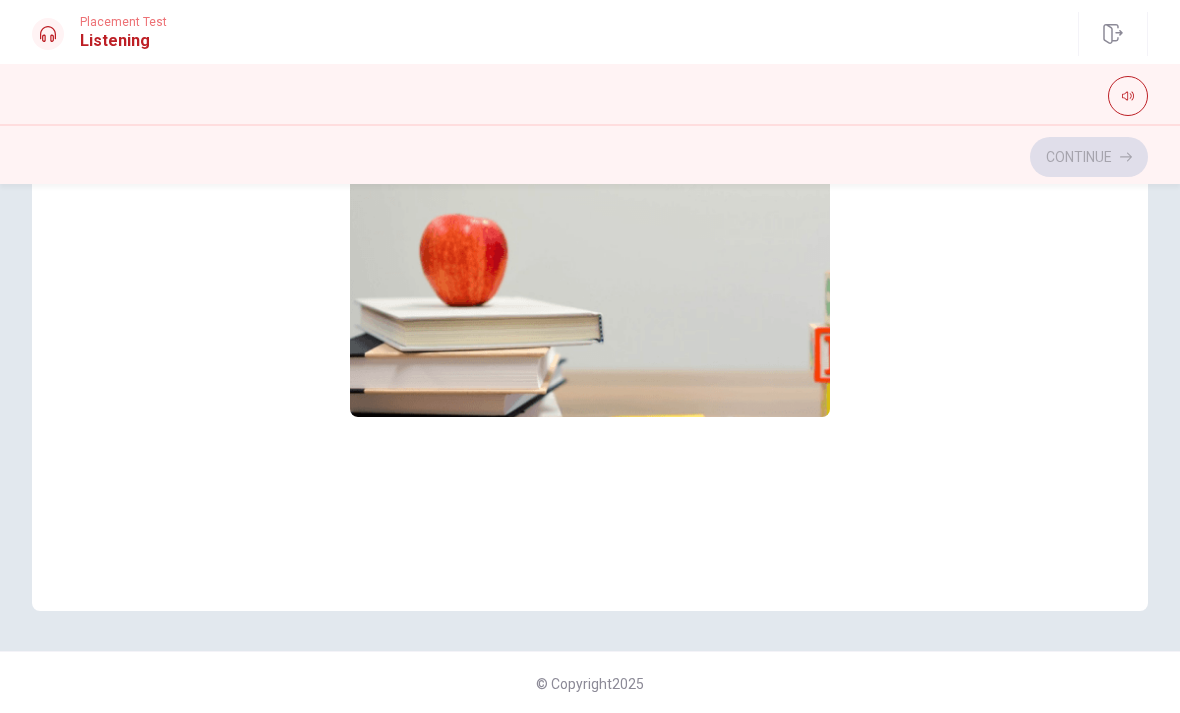 type on "26" 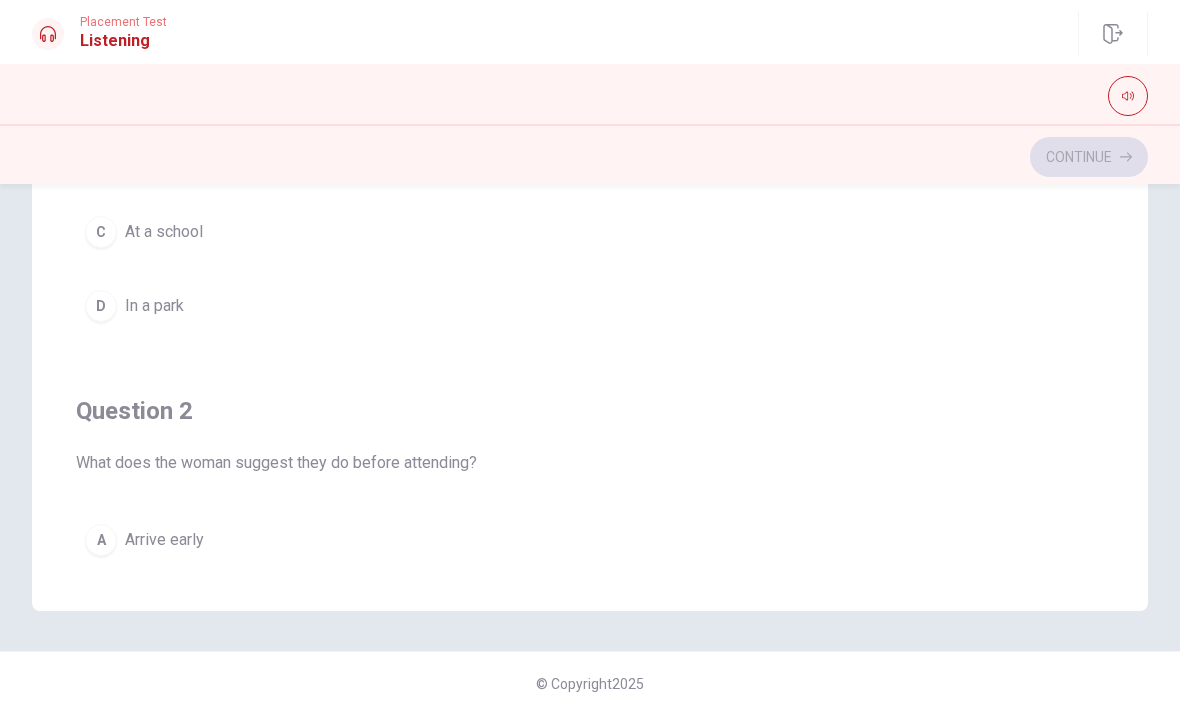 click on "Question Passage Question 1 Where is the play located? A At a beach B Downtown C At a school D In a park Question 2 What does the woman suggest they do before attending? A Arrive early B Book tickets in advance C Bring snacks D Eat dinner first Question 3 When do they plan to attend the play? A Over the summer B This weekend C Next month D During the week Question 4 How does the man plan to check for tickets? A Through an app B By phone C Online D In person Question 5 What type of event are they planning to attend? A A concert B A festival C A movie D A play Booking Tickets for a Show 03m 41s" at bounding box center [590, 209] 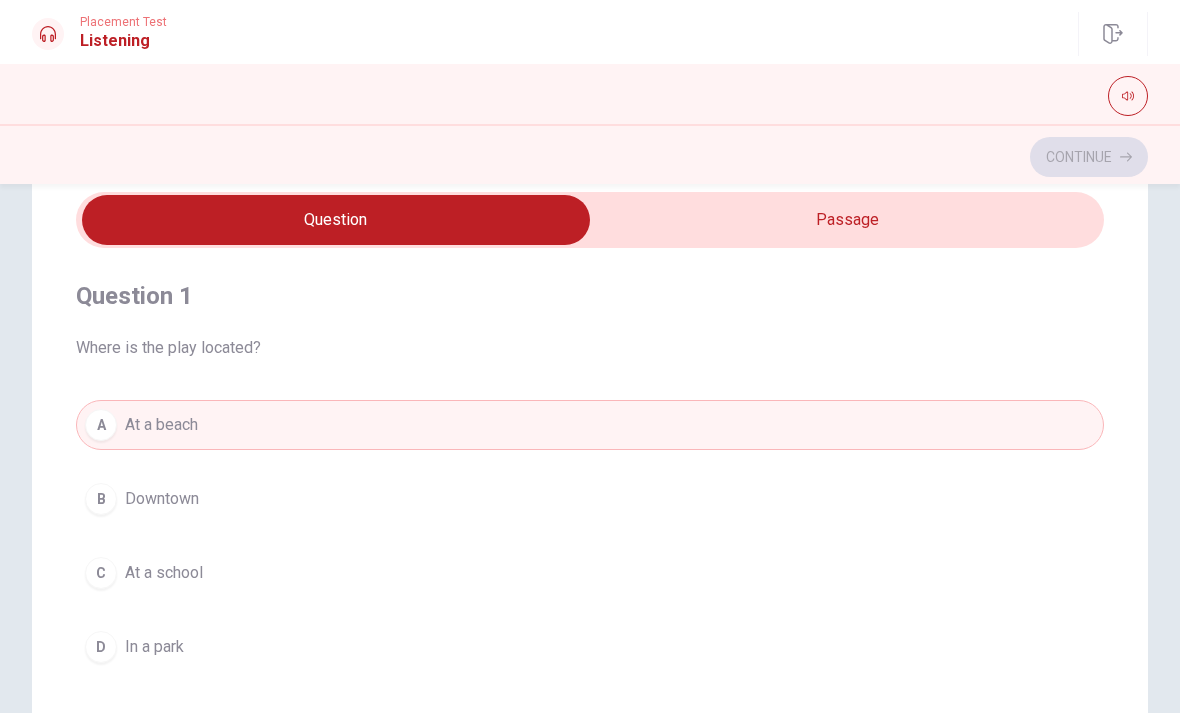 scroll, scrollTop: 77, scrollLeft: 0, axis: vertical 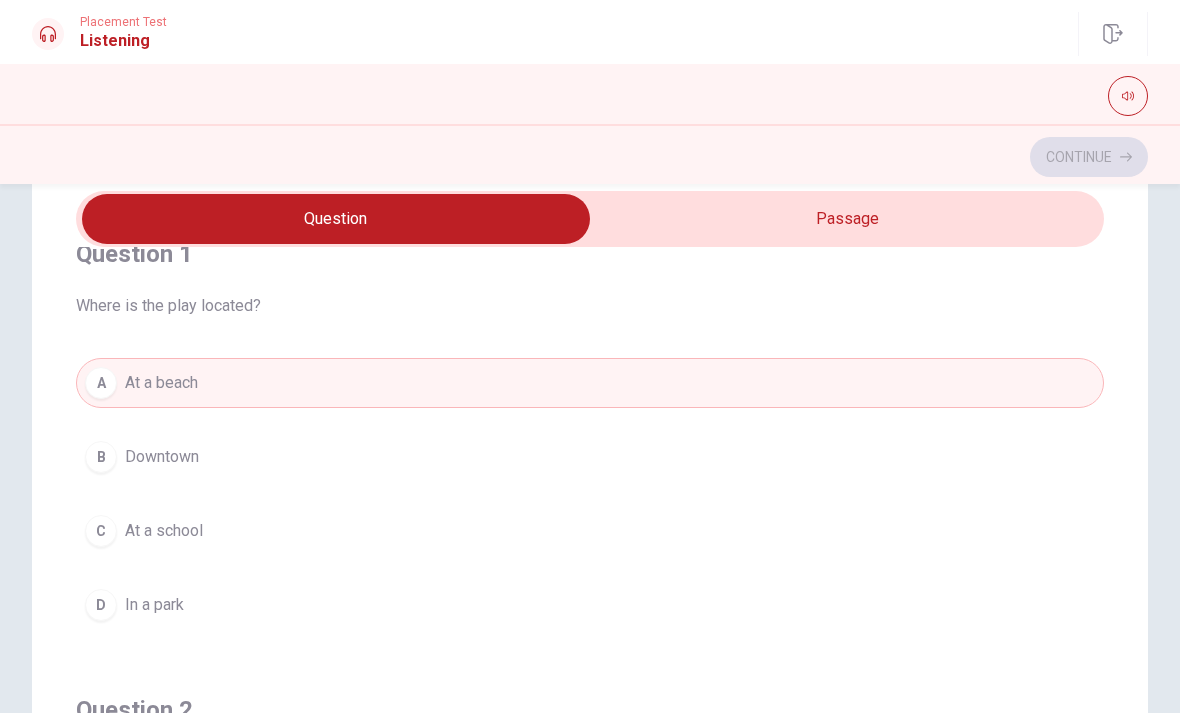 click on "B" at bounding box center [101, 457] 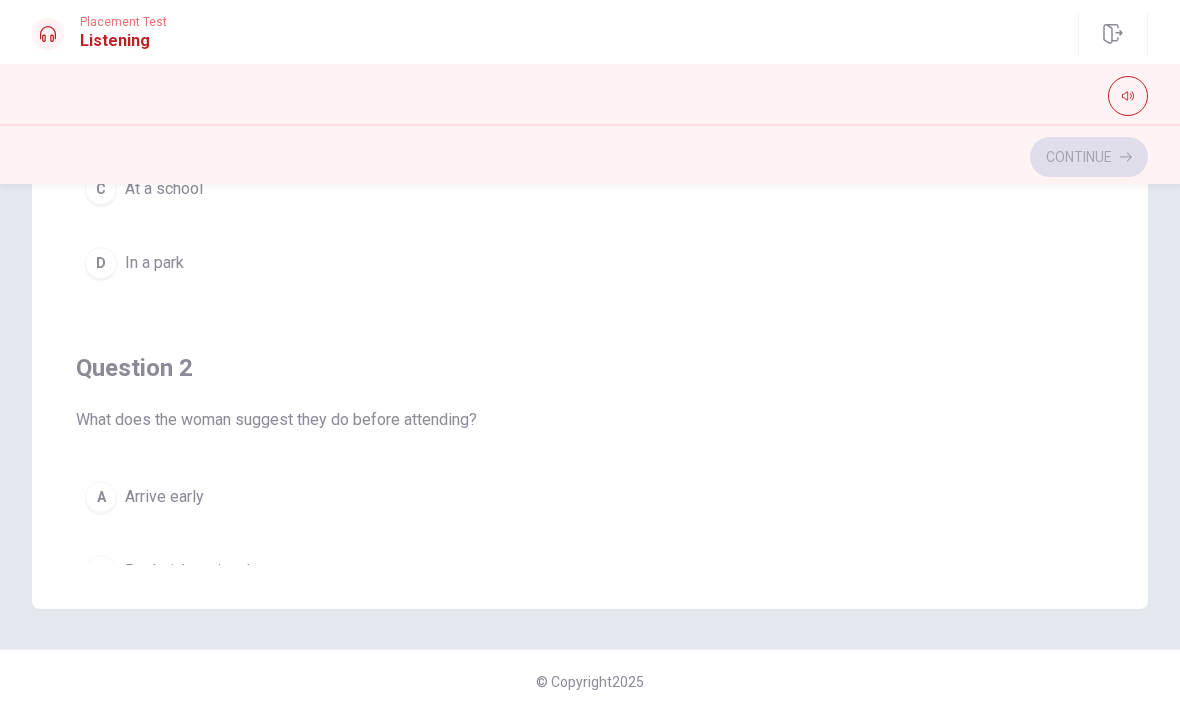 scroll, scrollTop: 419, scrollLeft: 0, axis: vertical 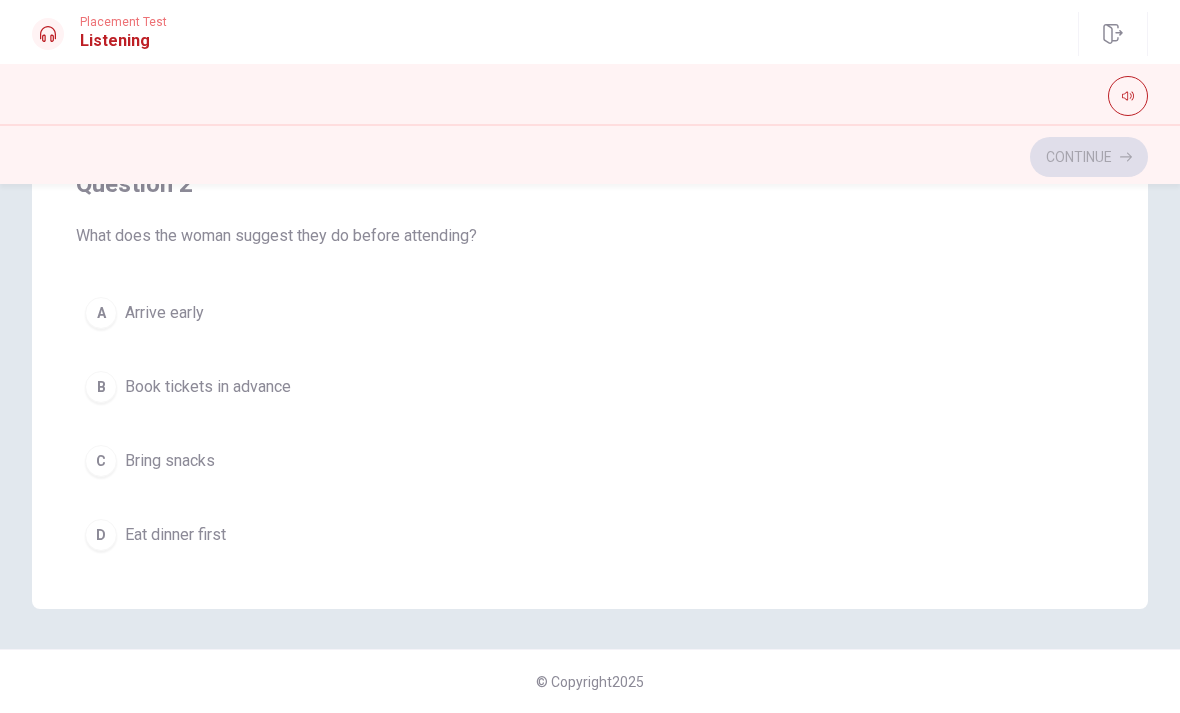 click on "A" at bounding box center [101, 313] 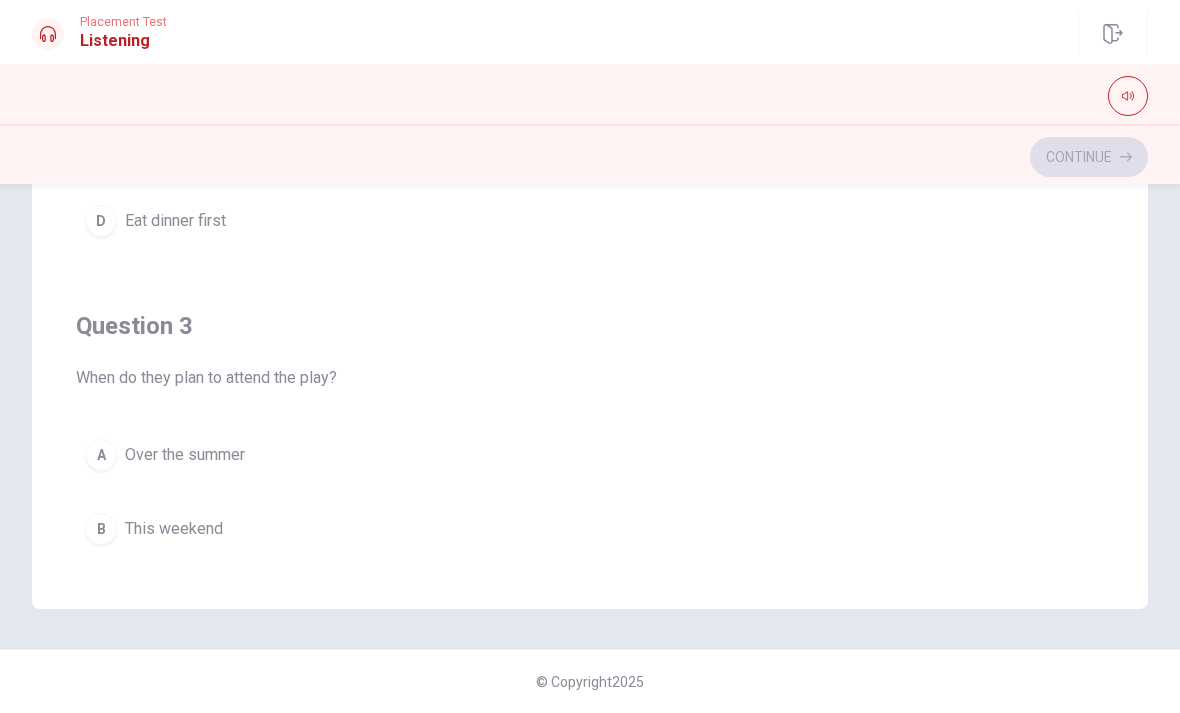 scroll, scrollTop: 600, scrollLeft: 0, axis: vertical 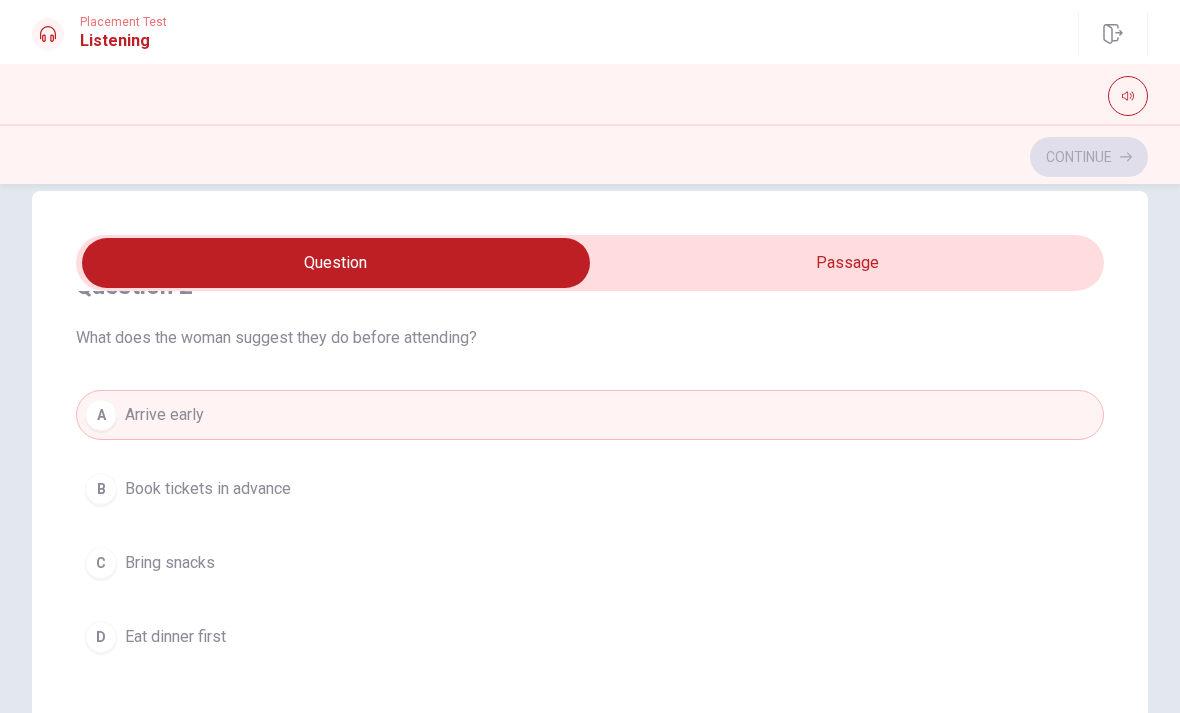 click on "Book tickets in advance" at bounding box center (208, 489) 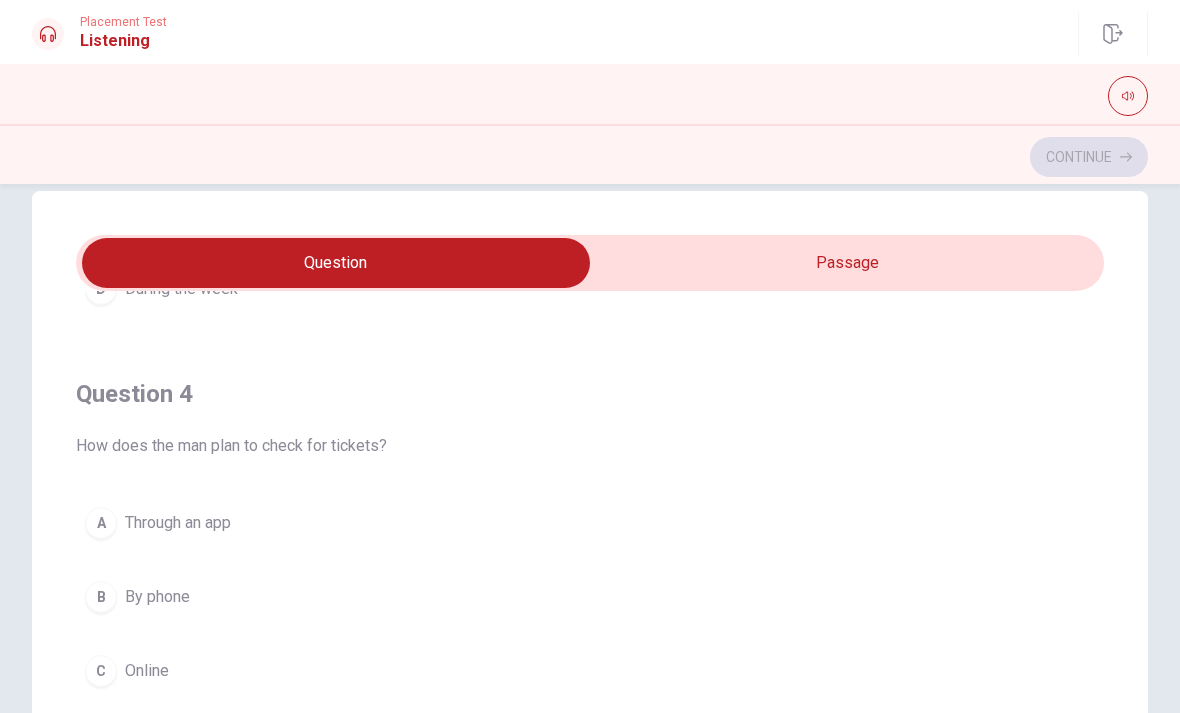 scroll, scrollTop: 1322, scrollLeft: 0, axis: vertical 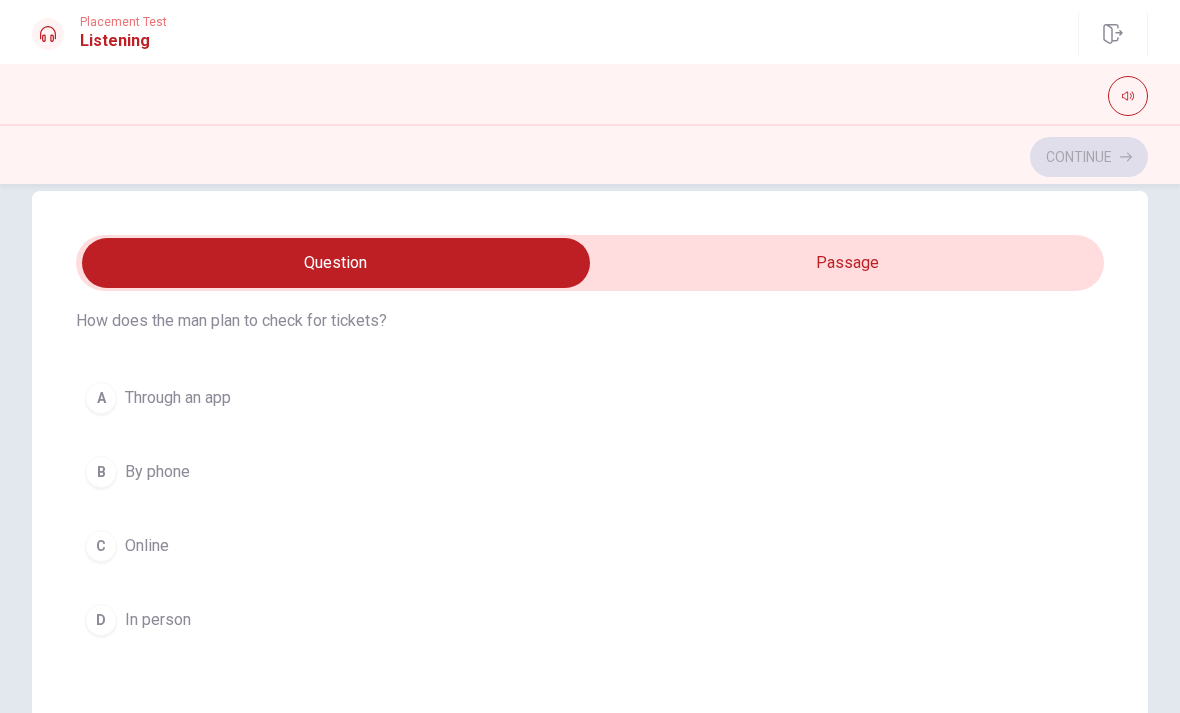 click on "C Online" at bounding box center [590, 546] 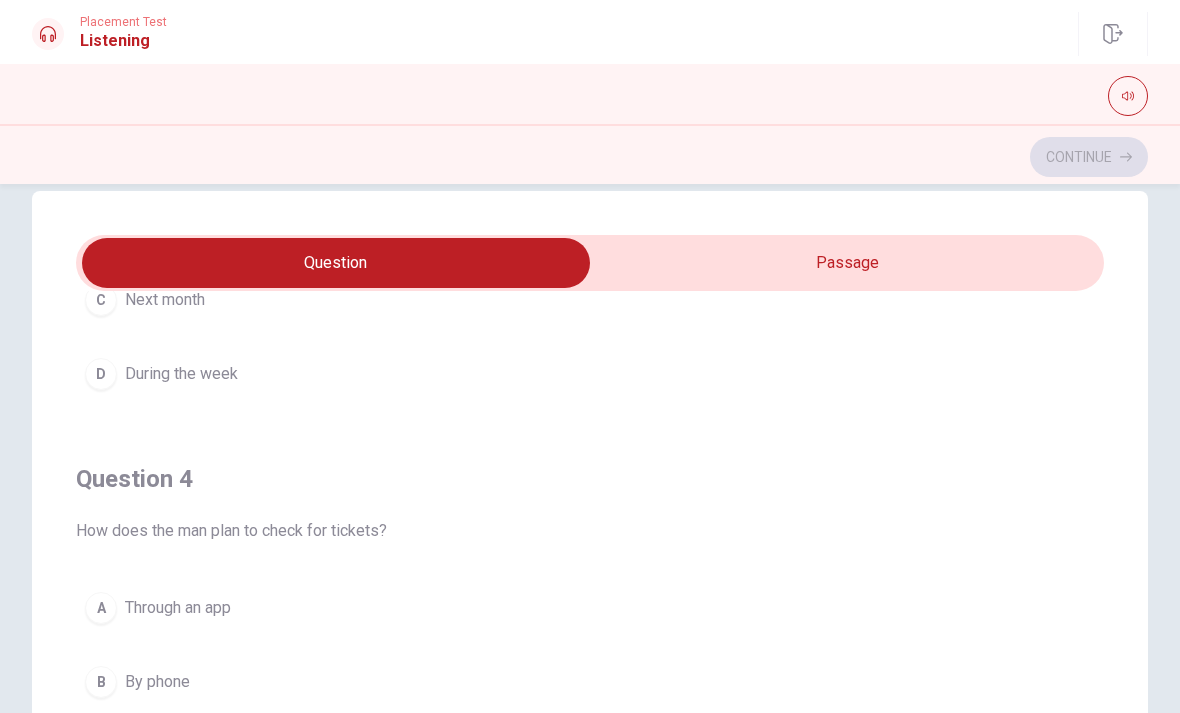 scroll, scrollTop: 1167, scrollLeft: 0, axis: vertical 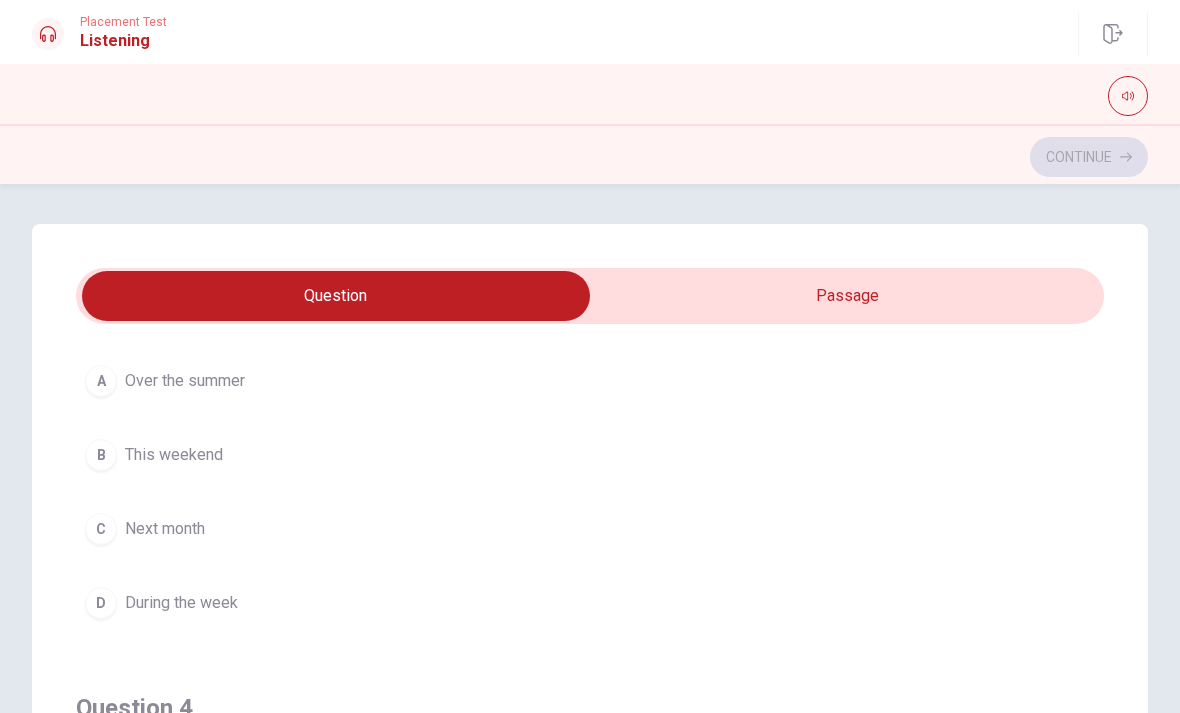 click on "B" at bounding box center [101, 455] 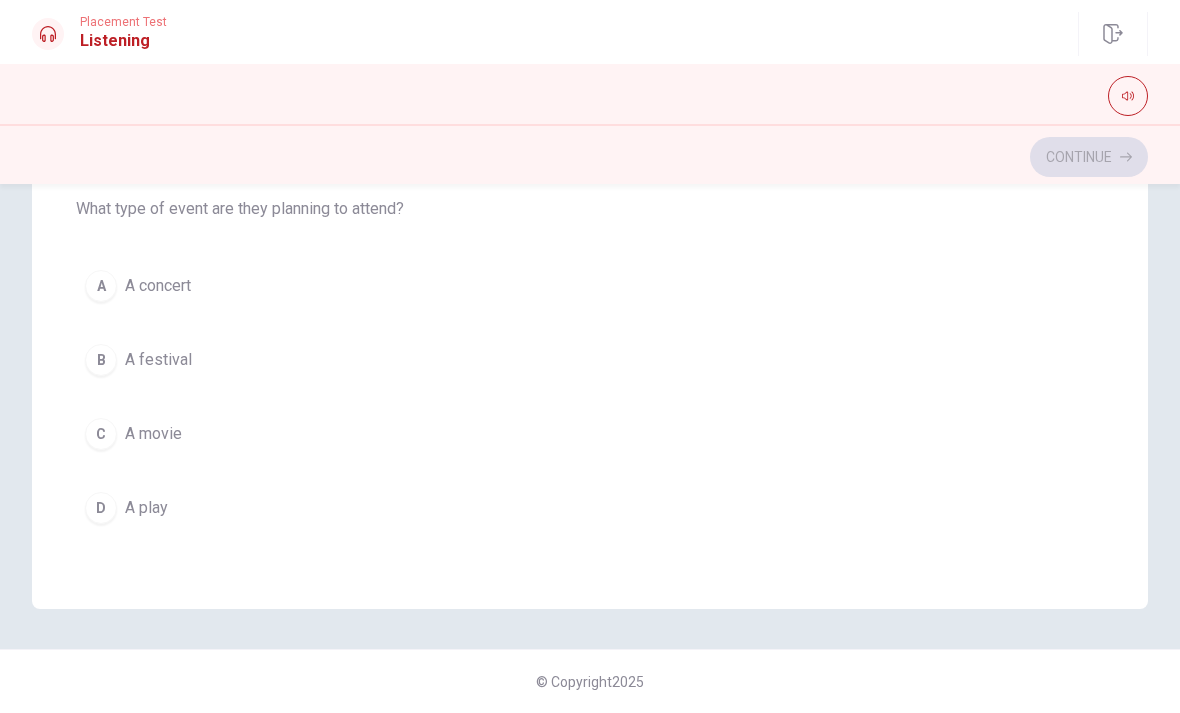 click on "D" at bounding box center [101, 508] 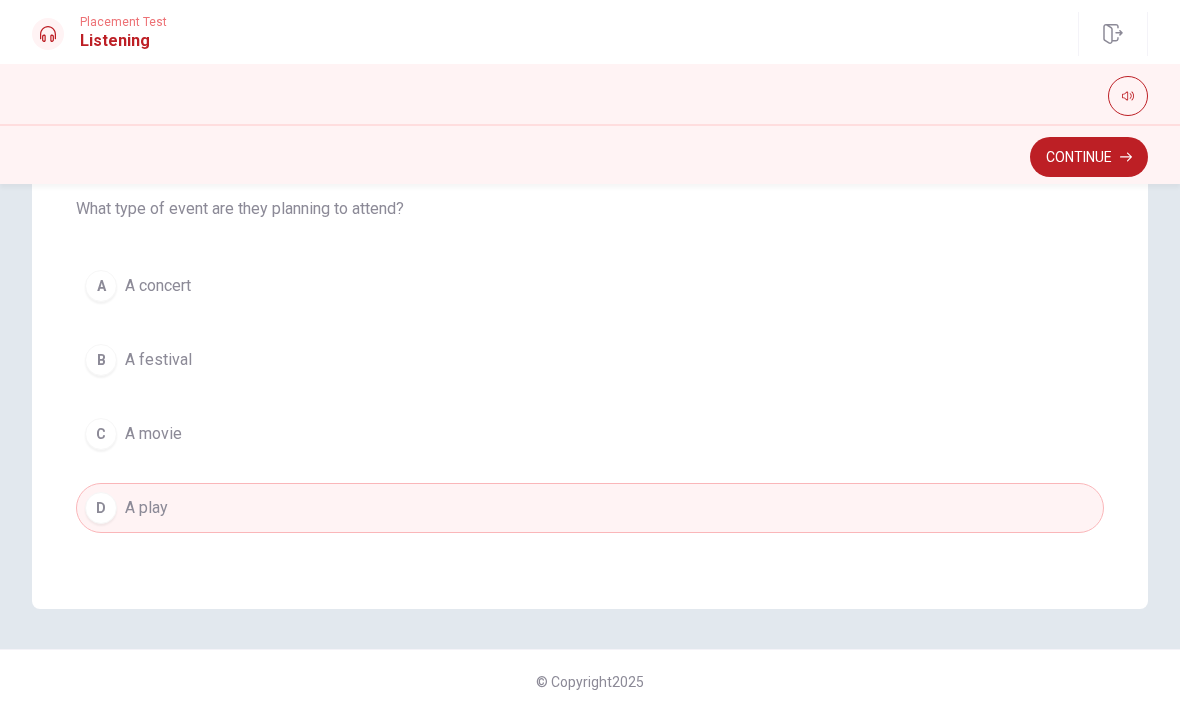 click on "Continue" at bounding box center [1089, 157] 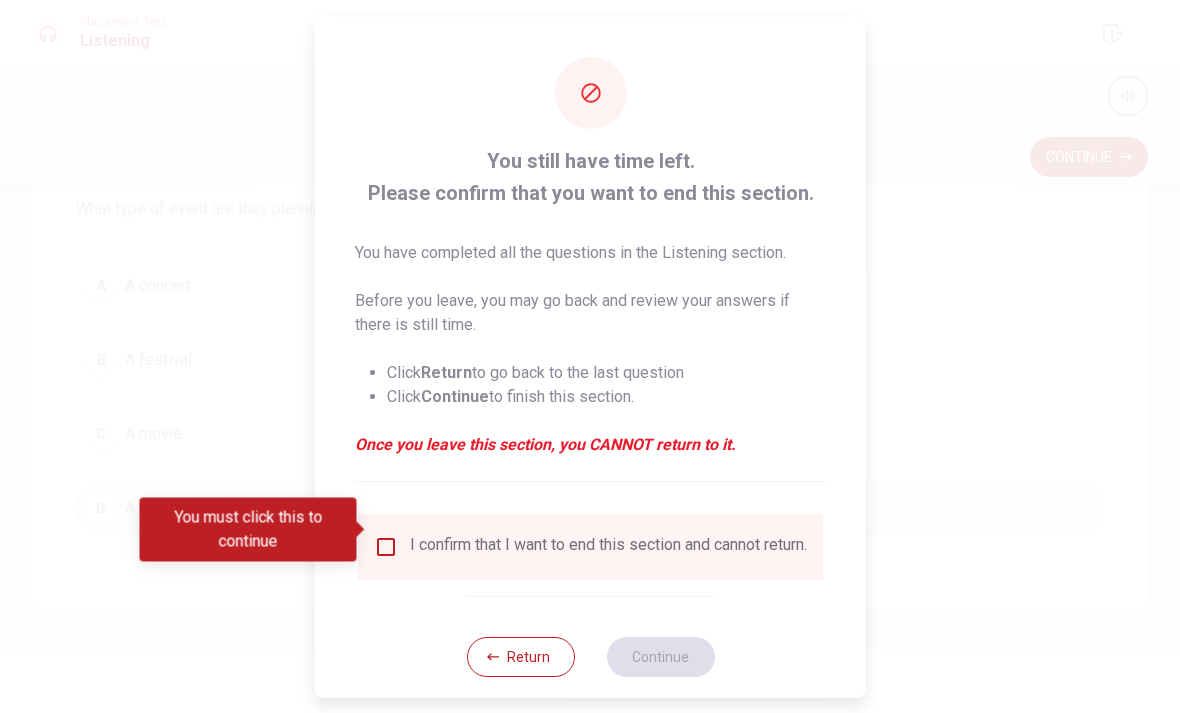 click at bounding box center (386, 546) 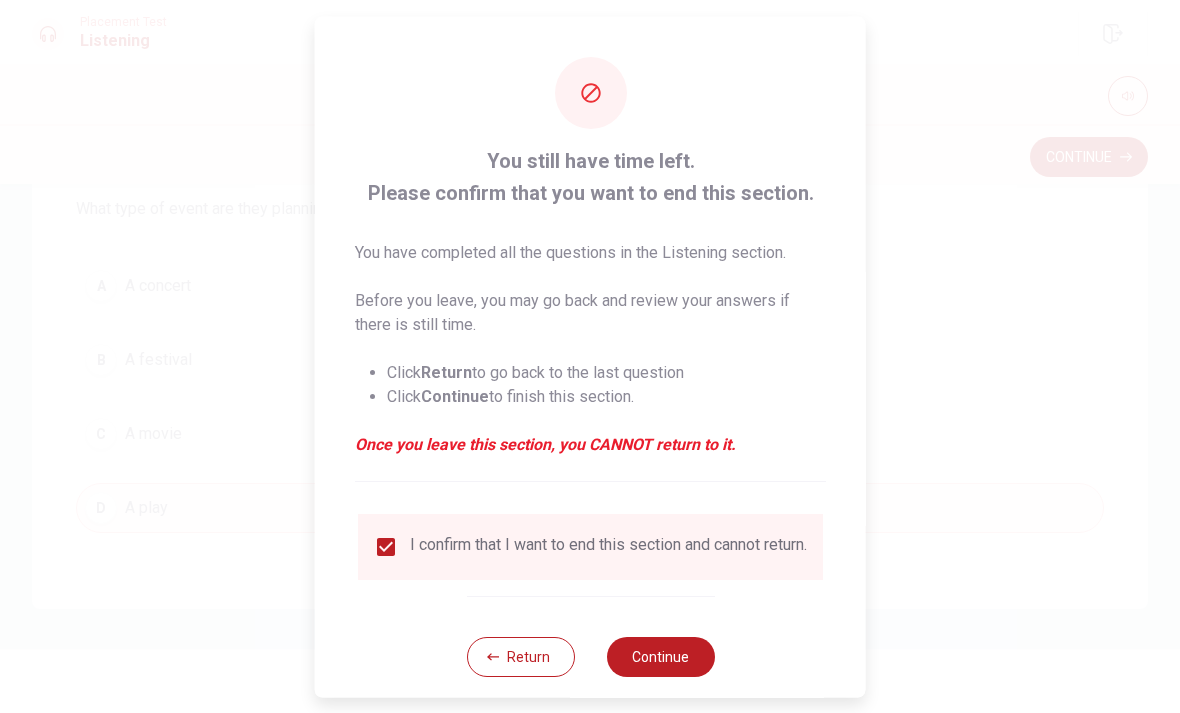 click on "Continue" at bounding box center [660, 656] 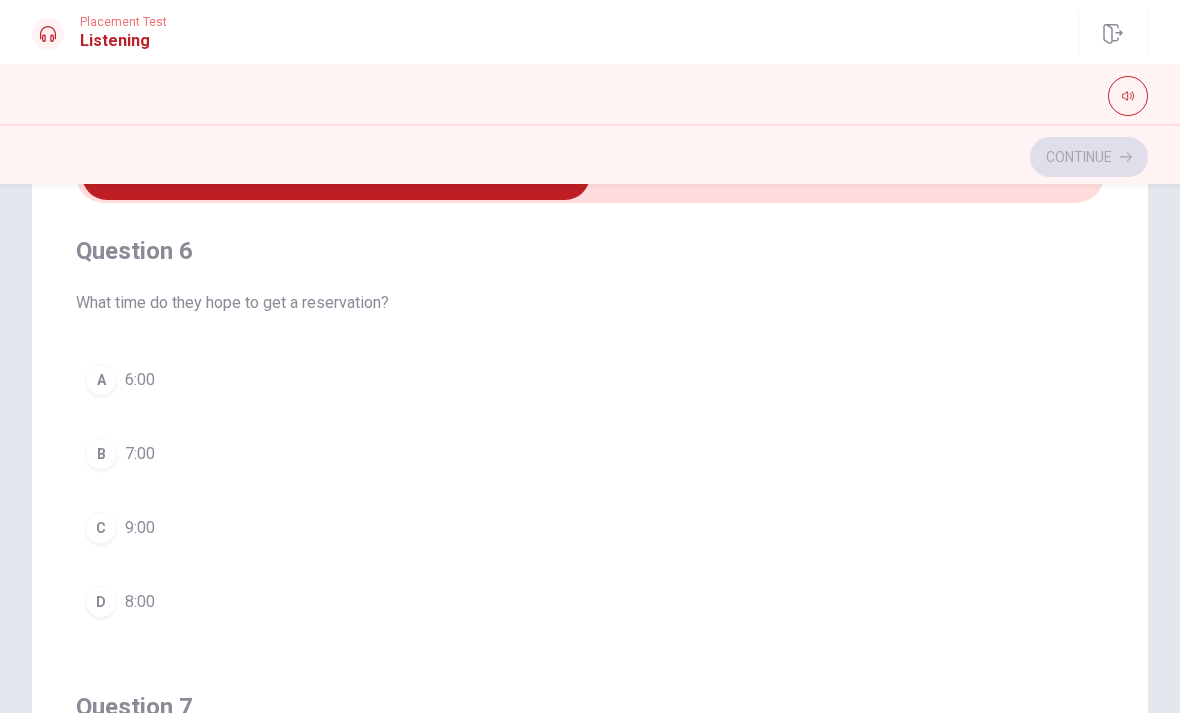 scroll, scrollTop: 123, scrollLeft: 0, axis: vertical 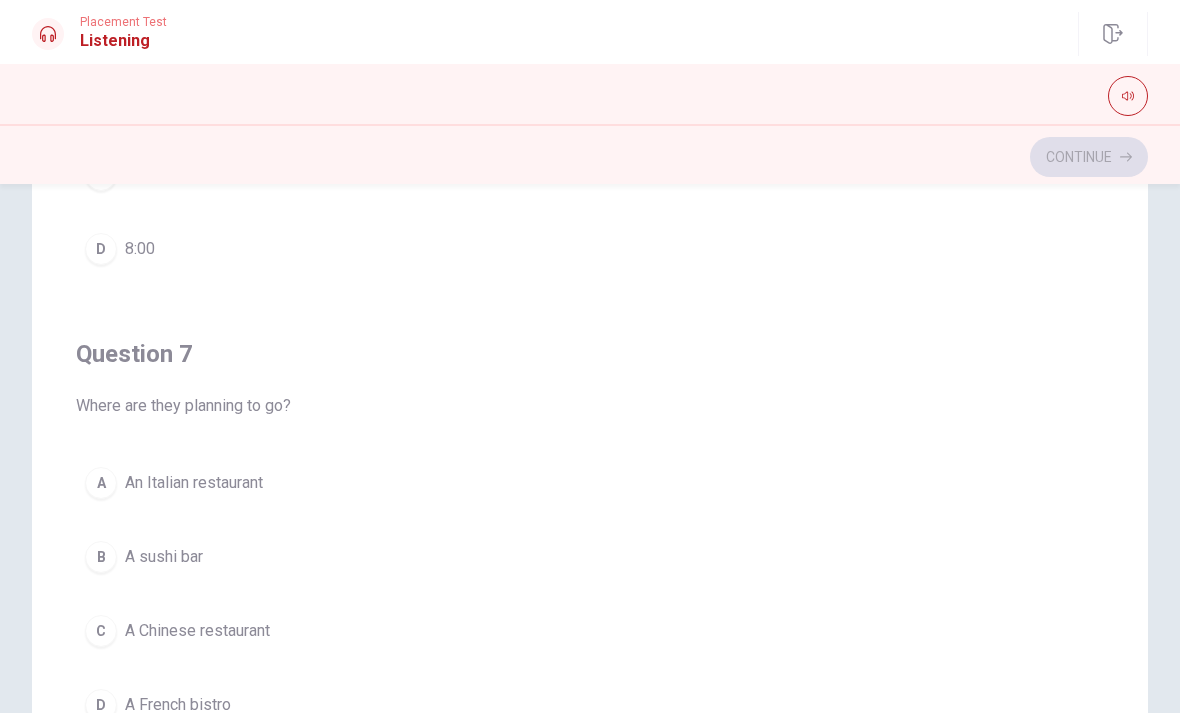 click on "A" at bounding box center (101, 483) 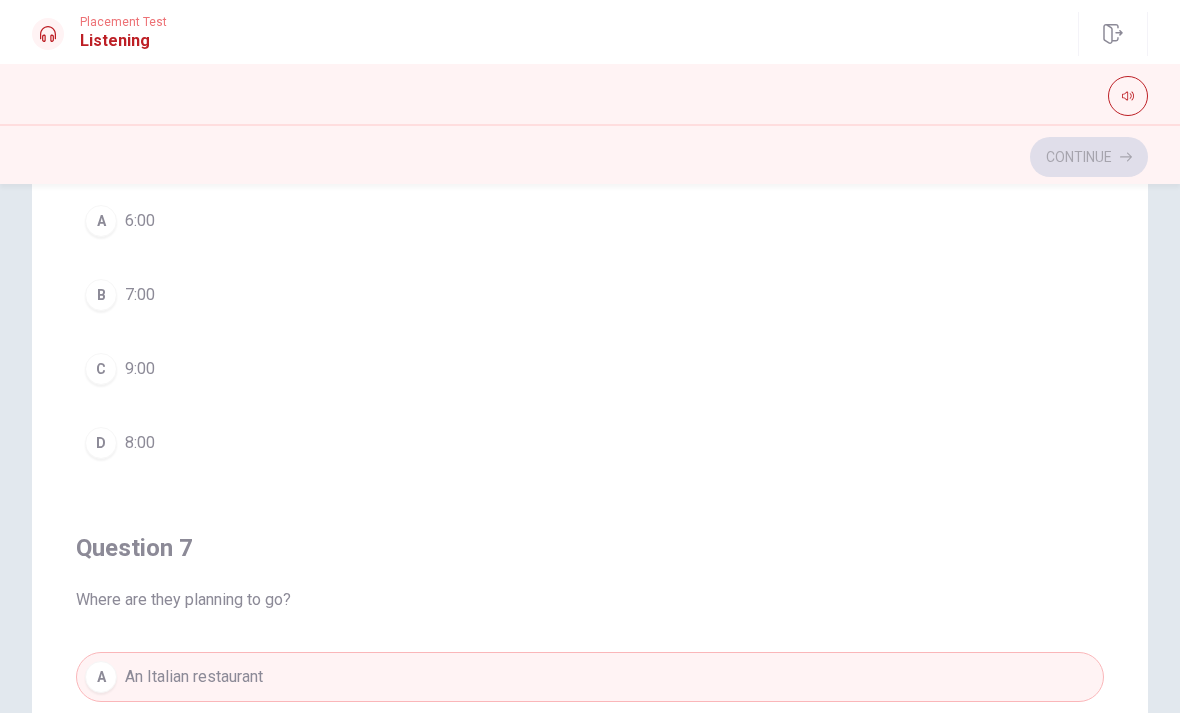 click on "B" at bounding box center [101, 295] 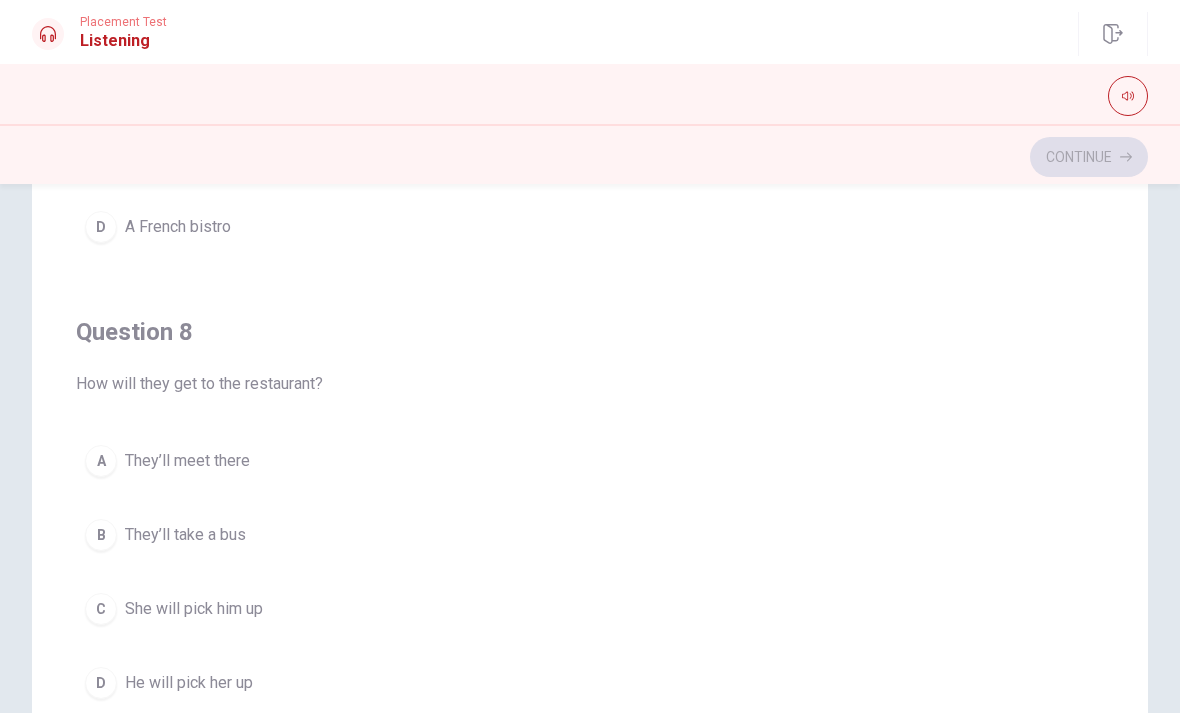 scroll, scrollTop: 797, scrollLeft: 0, axis: vertical 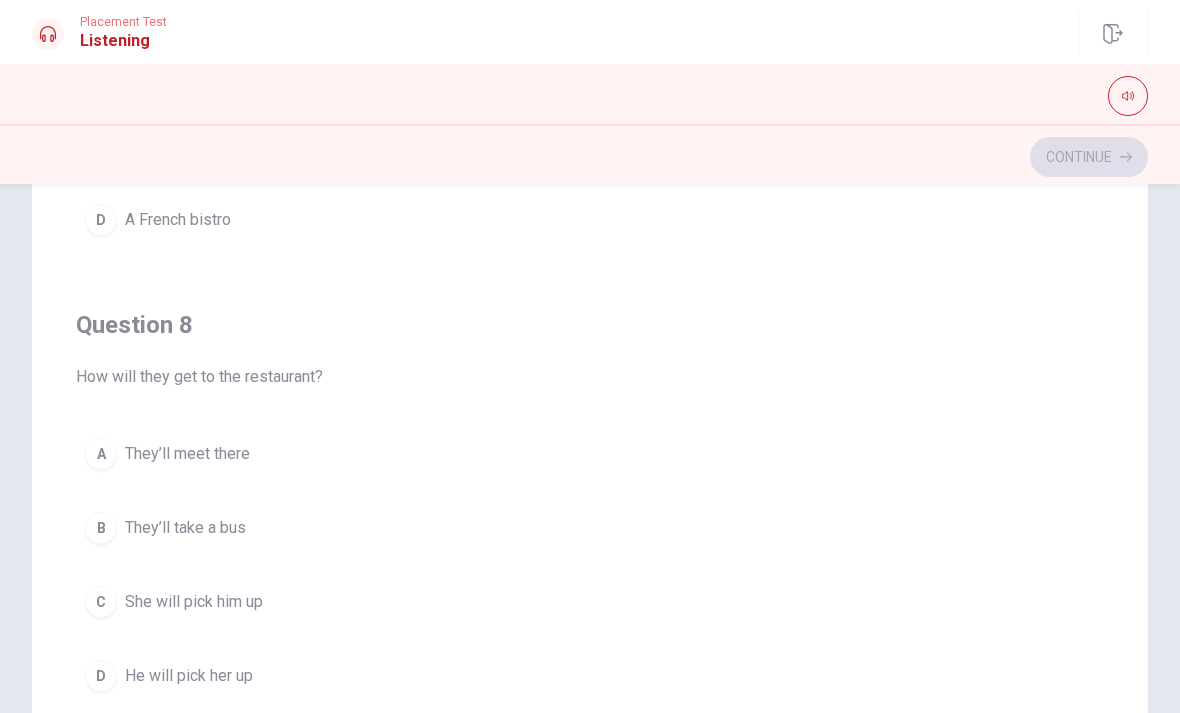 click on "A" at bounding box center (101, 454) 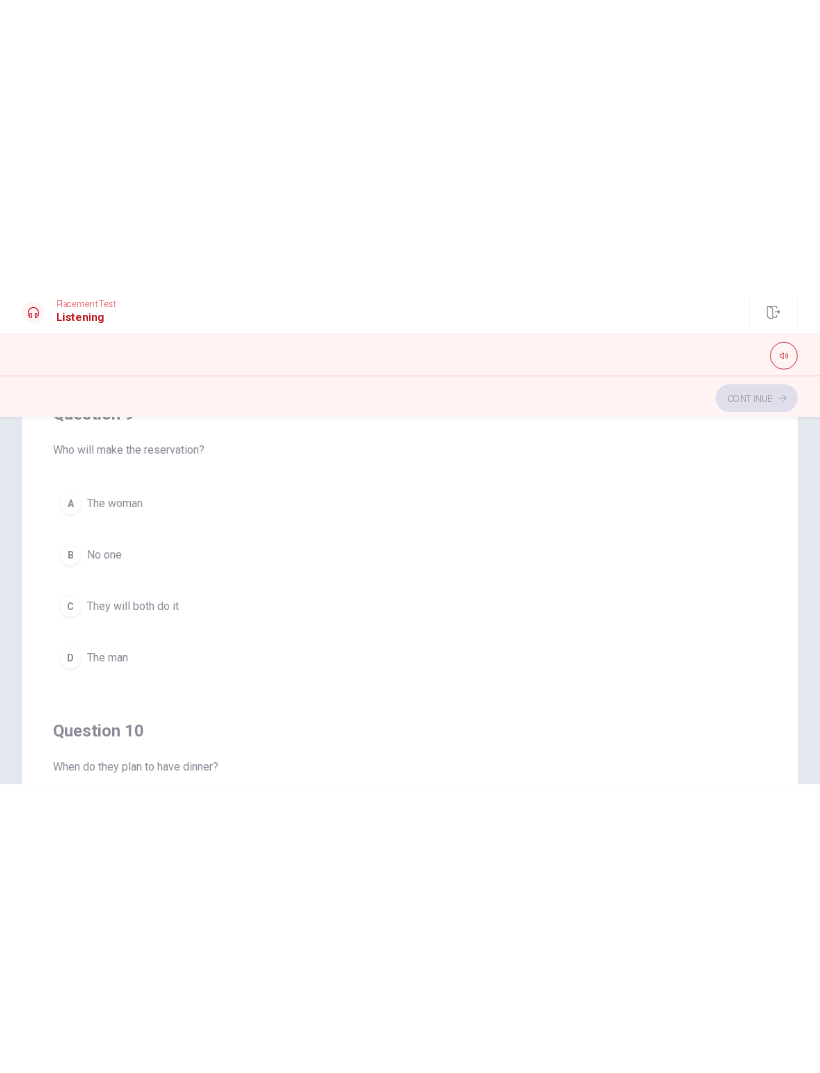 scroll, scrollTop: 1399, scrollLeft: 0, axis: vertical 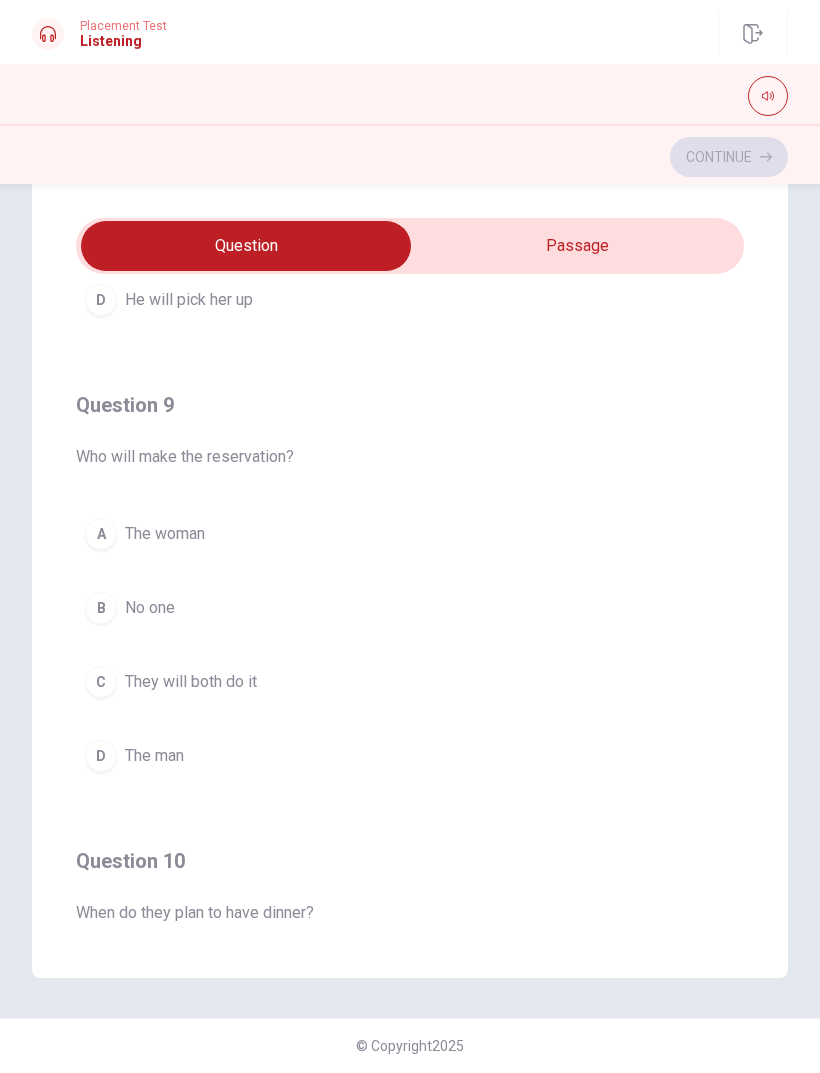 click on "The woman" at bounding box center (165, 534) 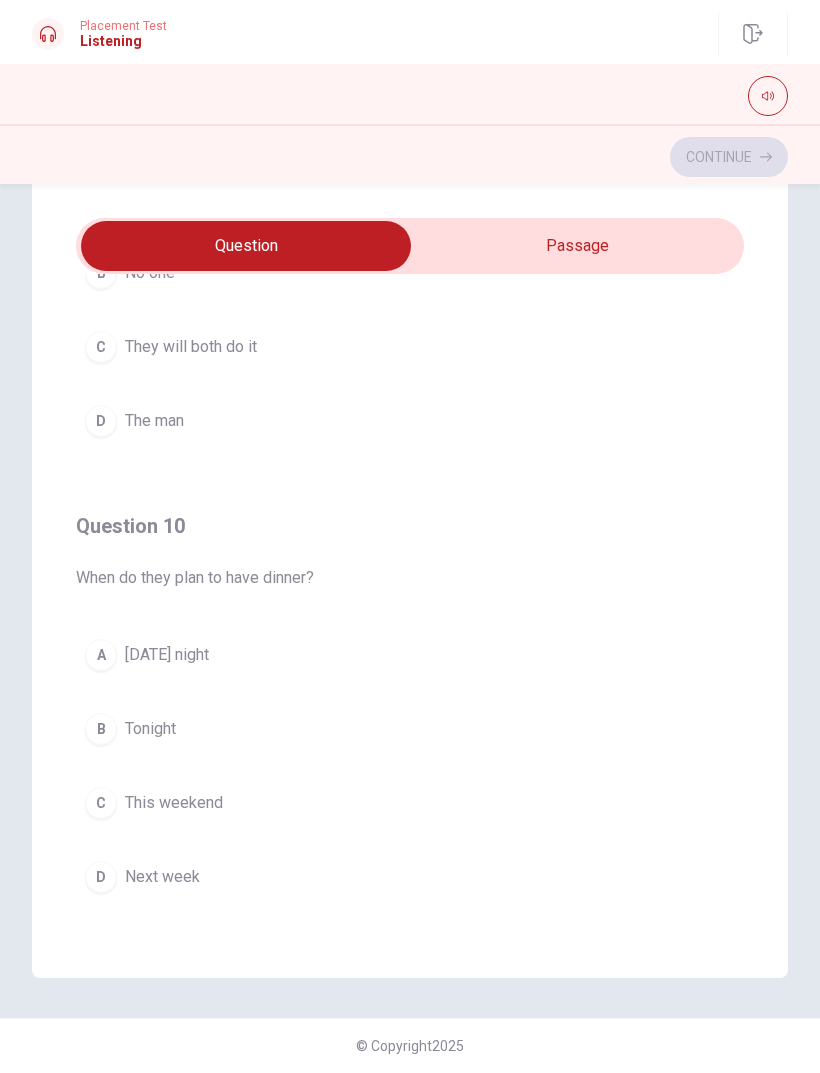 scroll, scrollTop: 1620, scrollLeft: 0, axis: vertical 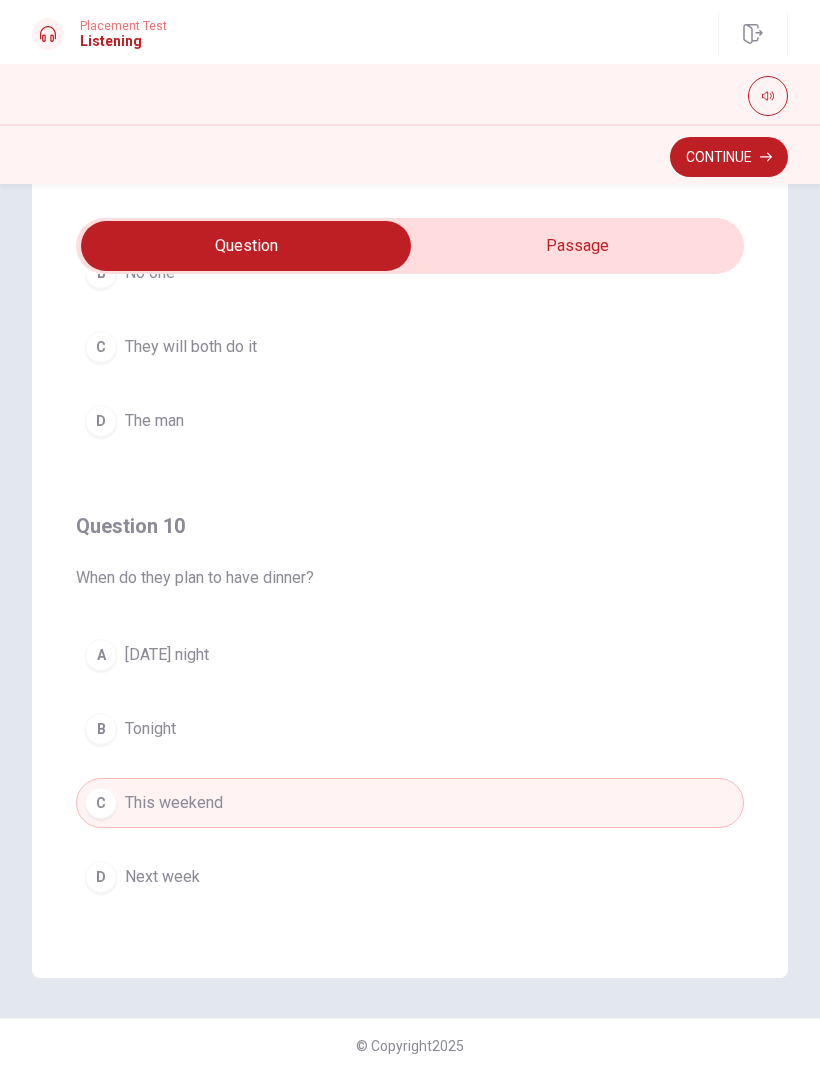 click on "Continue" at bounding box center [729, 157] 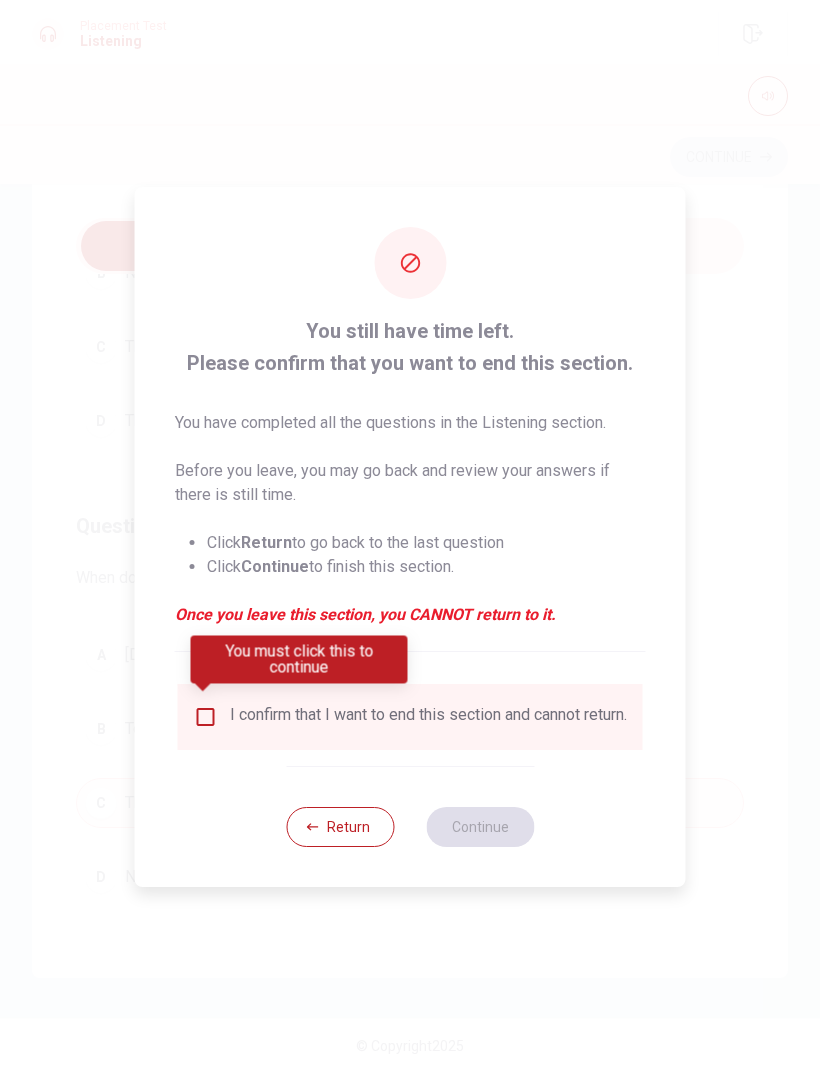 click at bounding box center [206, 717] 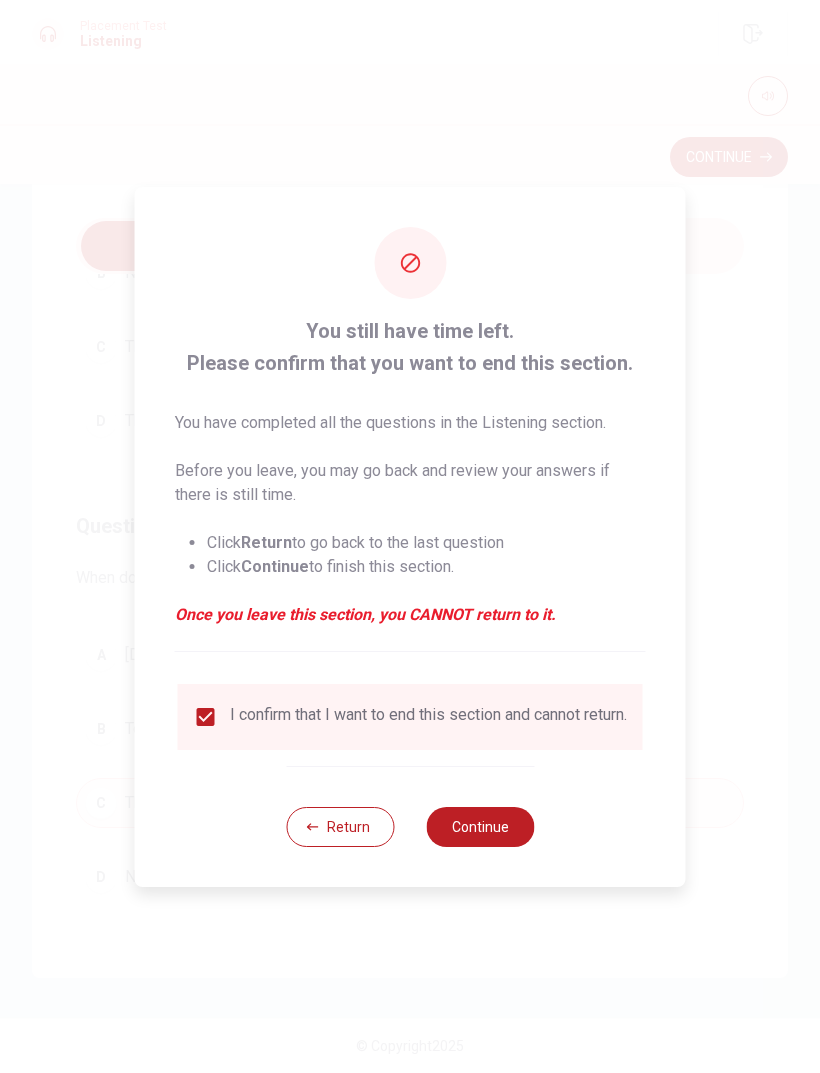 click on "Continue" at bounding box center (480, 827) 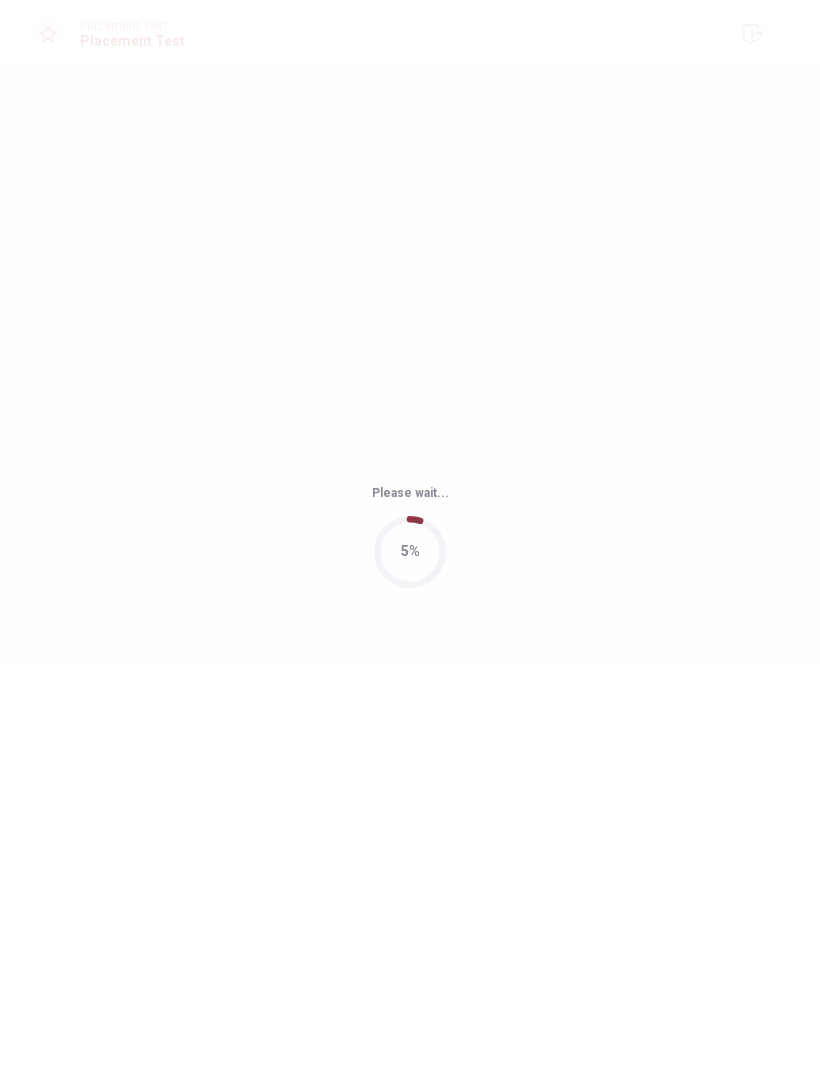 scroll, scrollTop: 0, scrollLeft: 0, axis: both 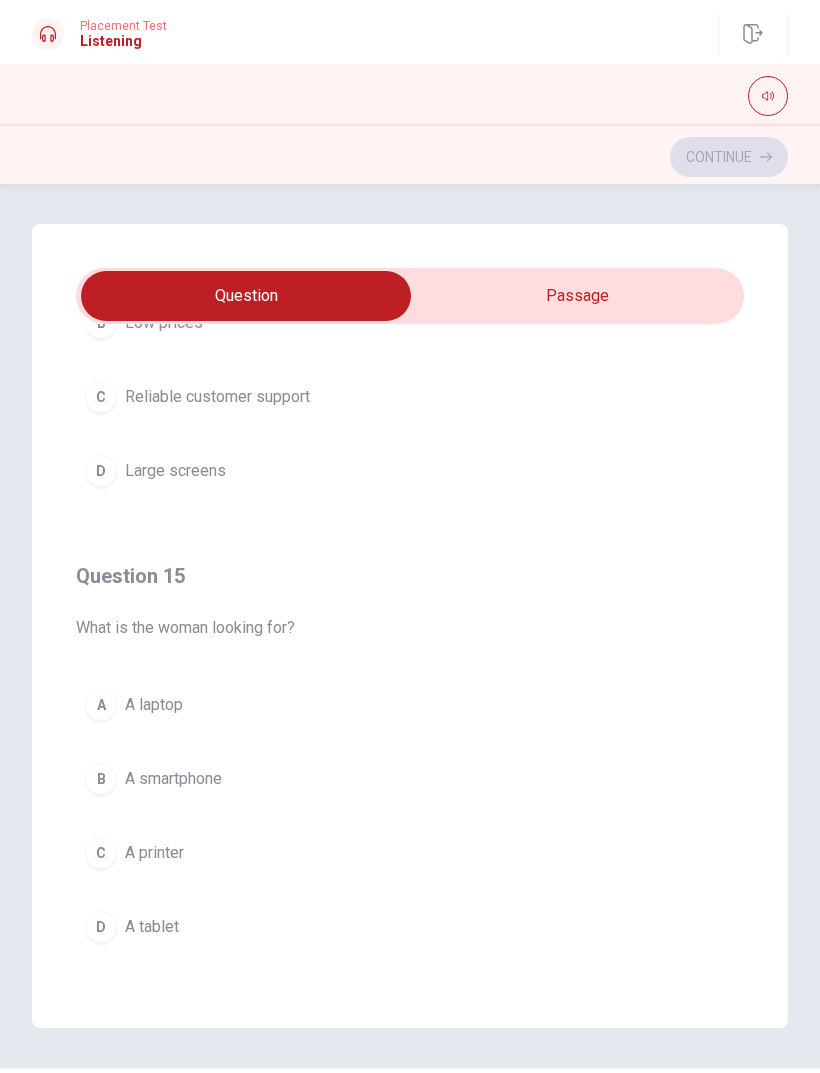 click on "A" at bounding box center (101, 705) 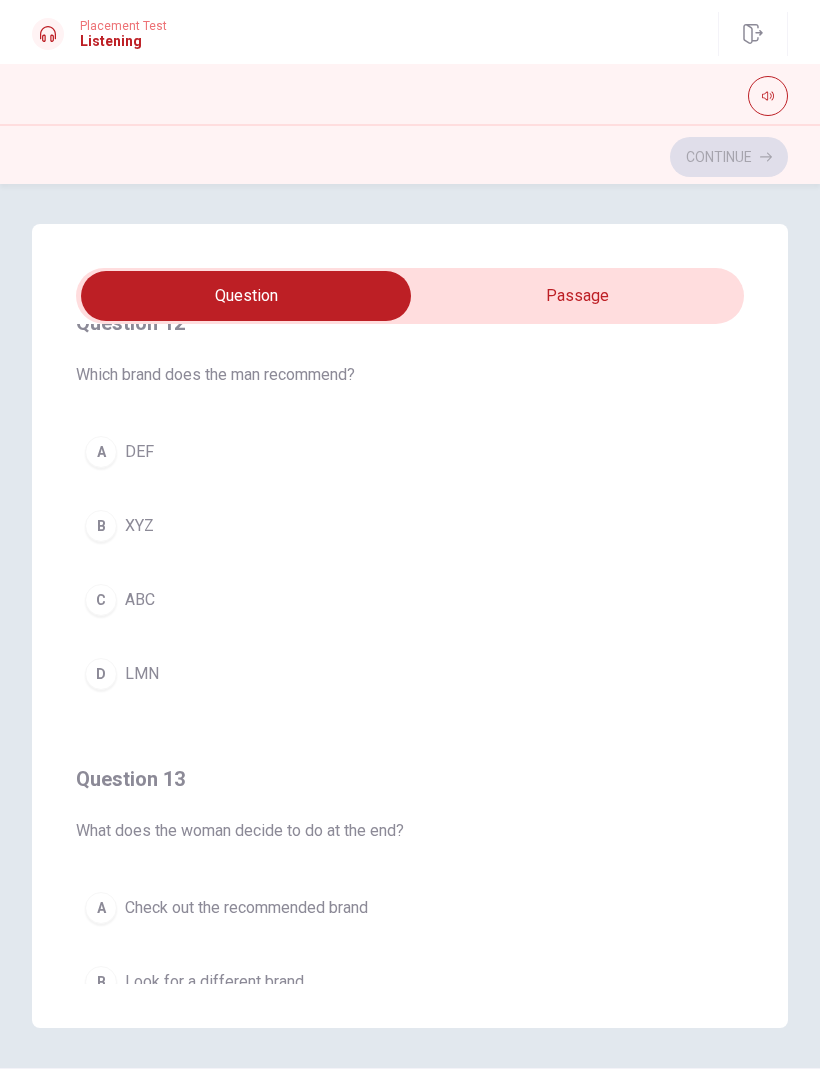 scroll, scrollTop: 501, scrollLeft: 0, axis: vertical 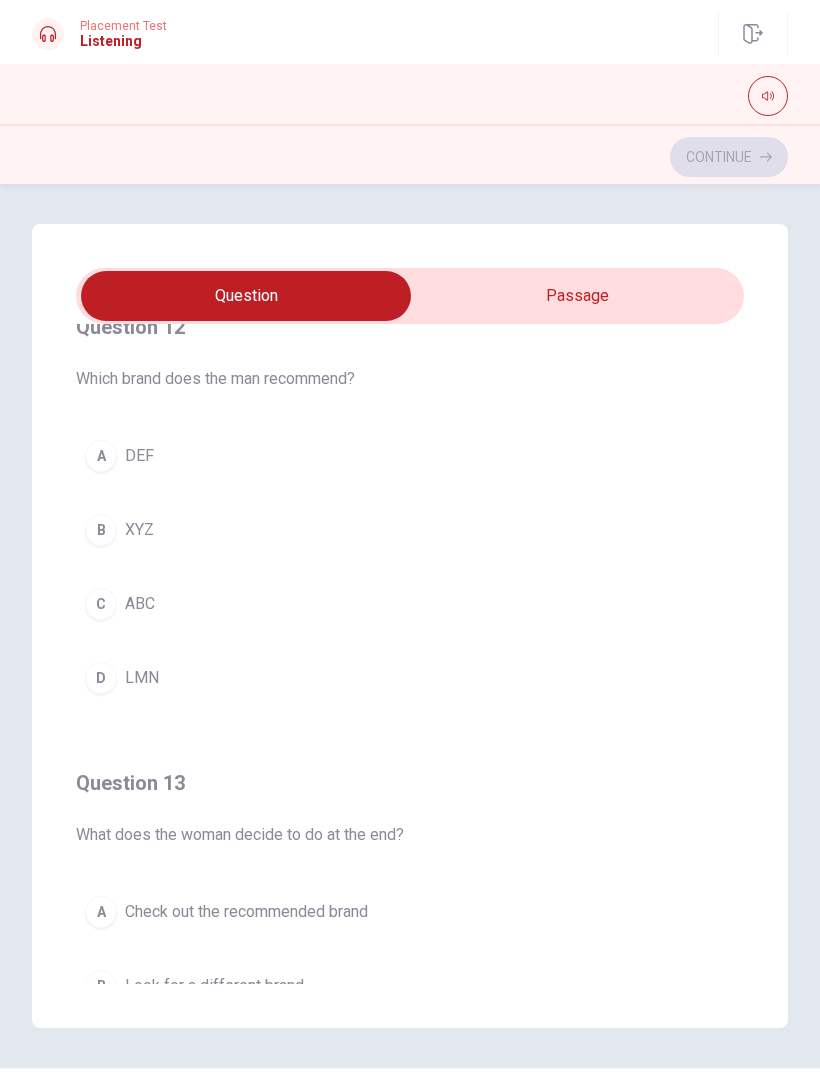 click on "B XYZ" at bounding box center [410, 530] 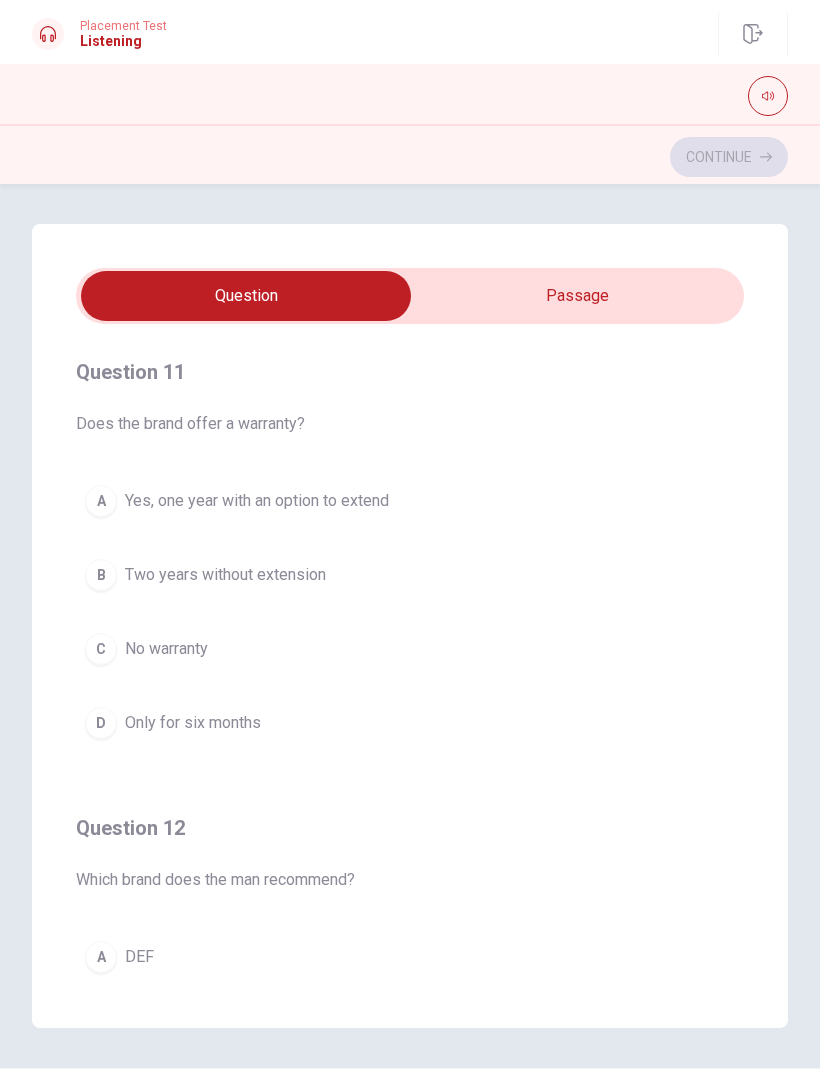 scroll, scrollTop: 0, scrollLeft: 0, axis: both 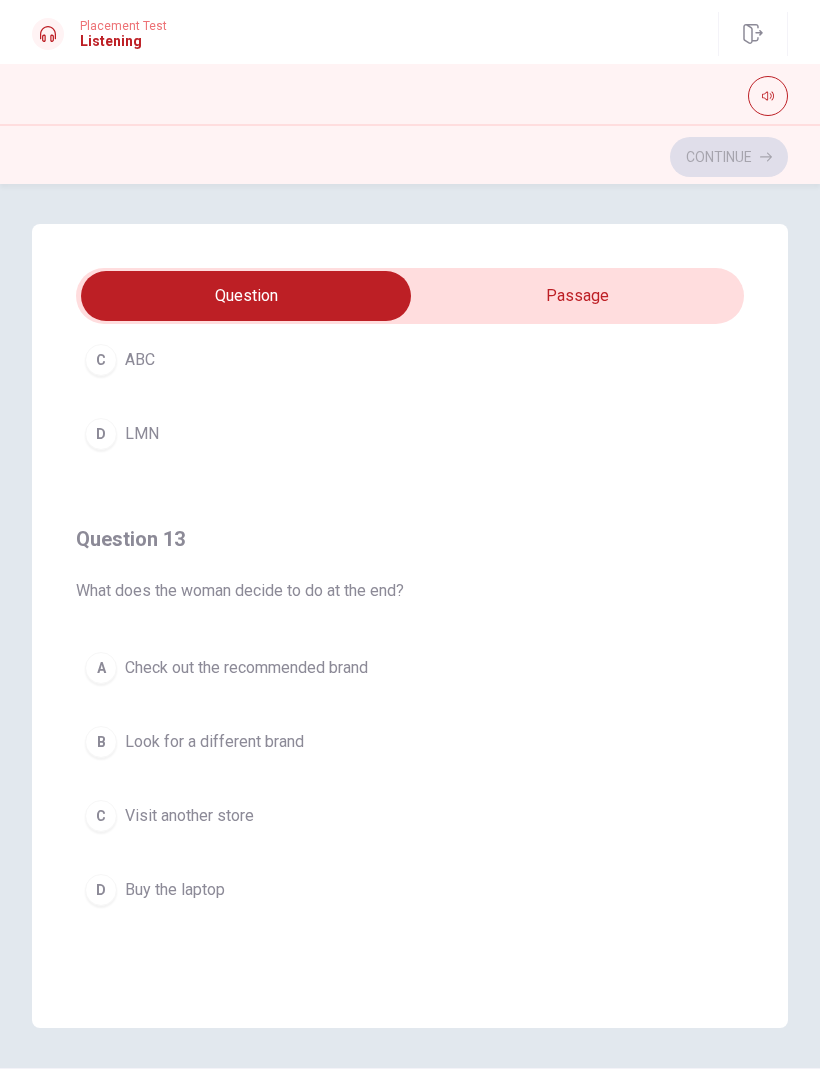 click on "A" at bounding box center [101, 668] 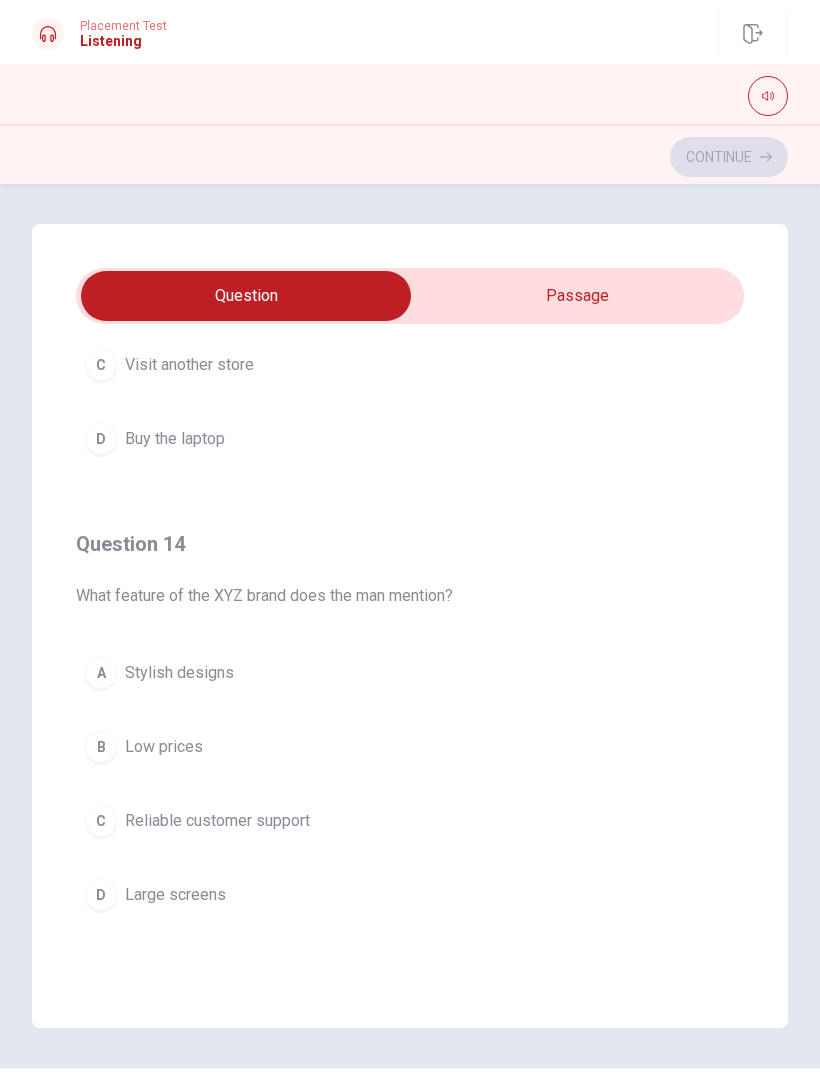 scroll, scrollTop: 1207, scrollLeft: 0, axis: vertical 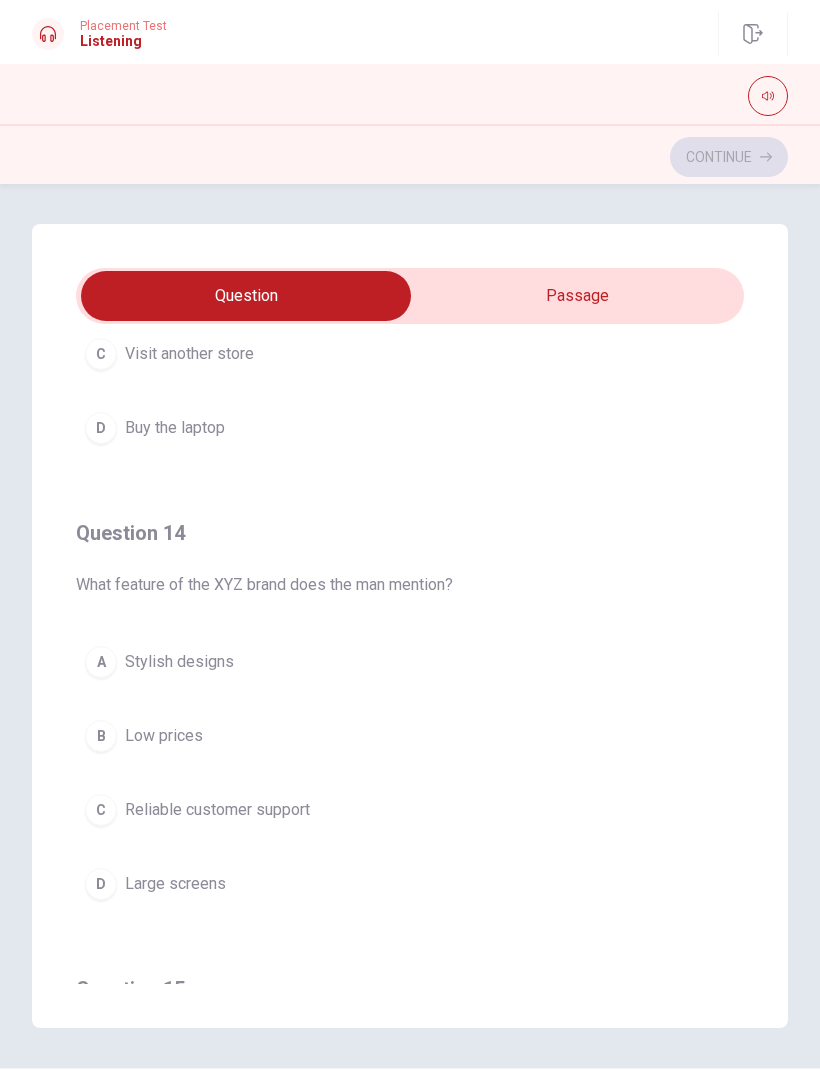 click on "Reliable customer support" at bounding box center (217, 810) 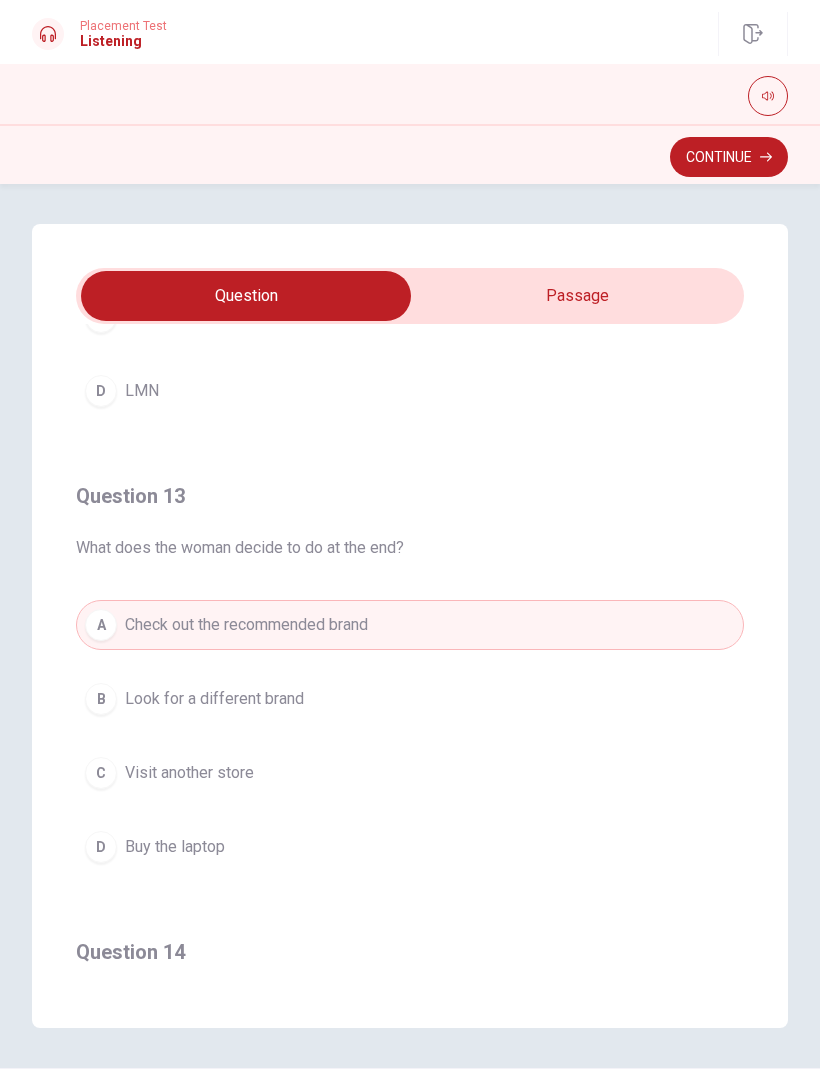 scroll, scrollTop: 823, scrollLeft: 0, axis: vertical 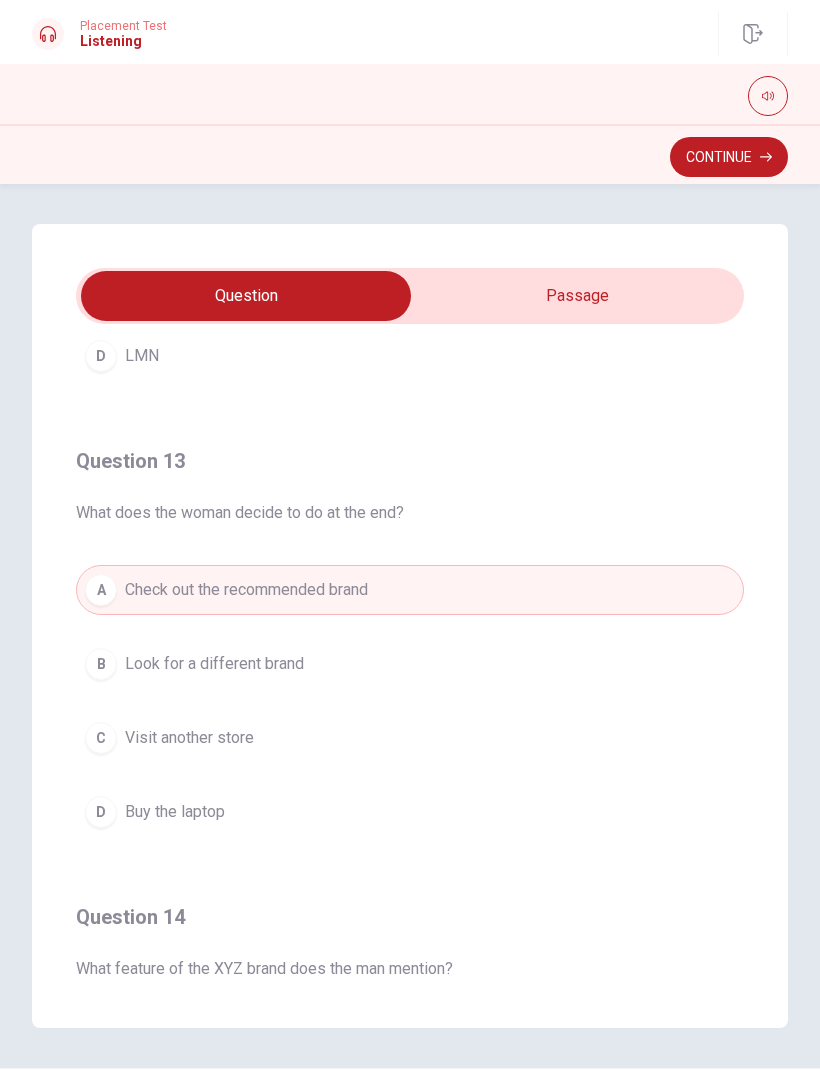 click on "Continue" at bounding box center [729, 157] 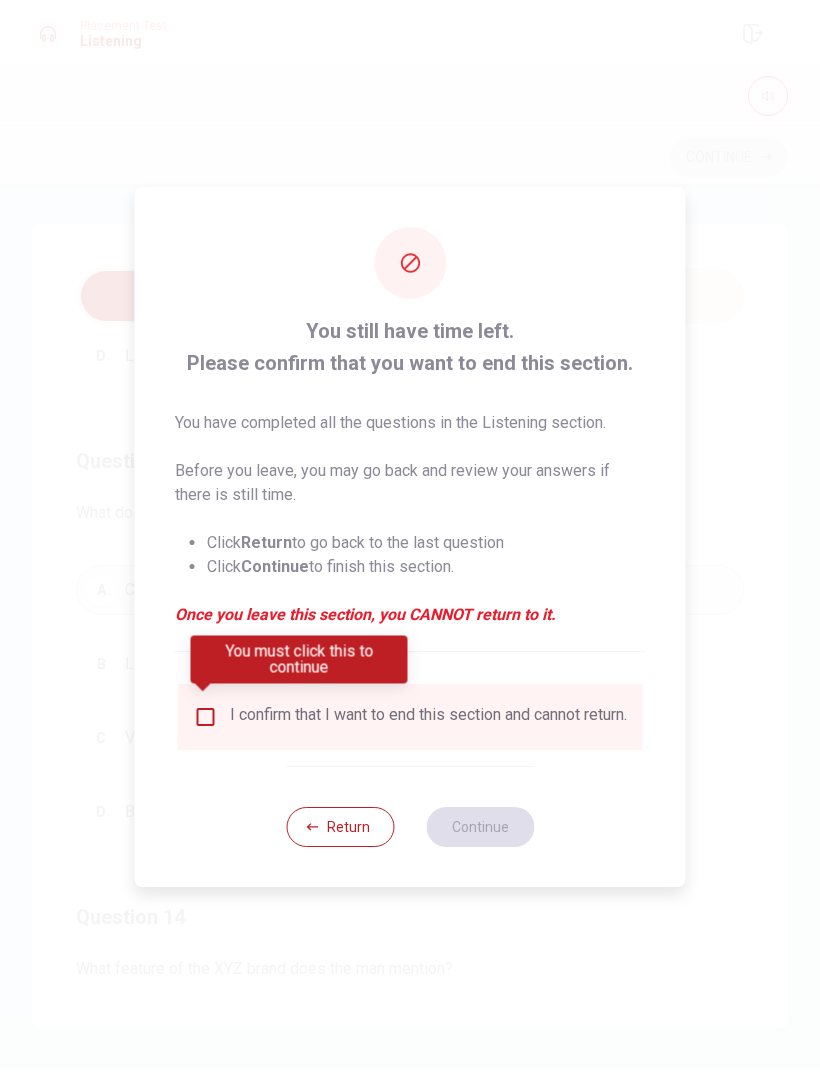 click on "I confirm that I want to end this section and cannot return." at bounding box center (428, 717) 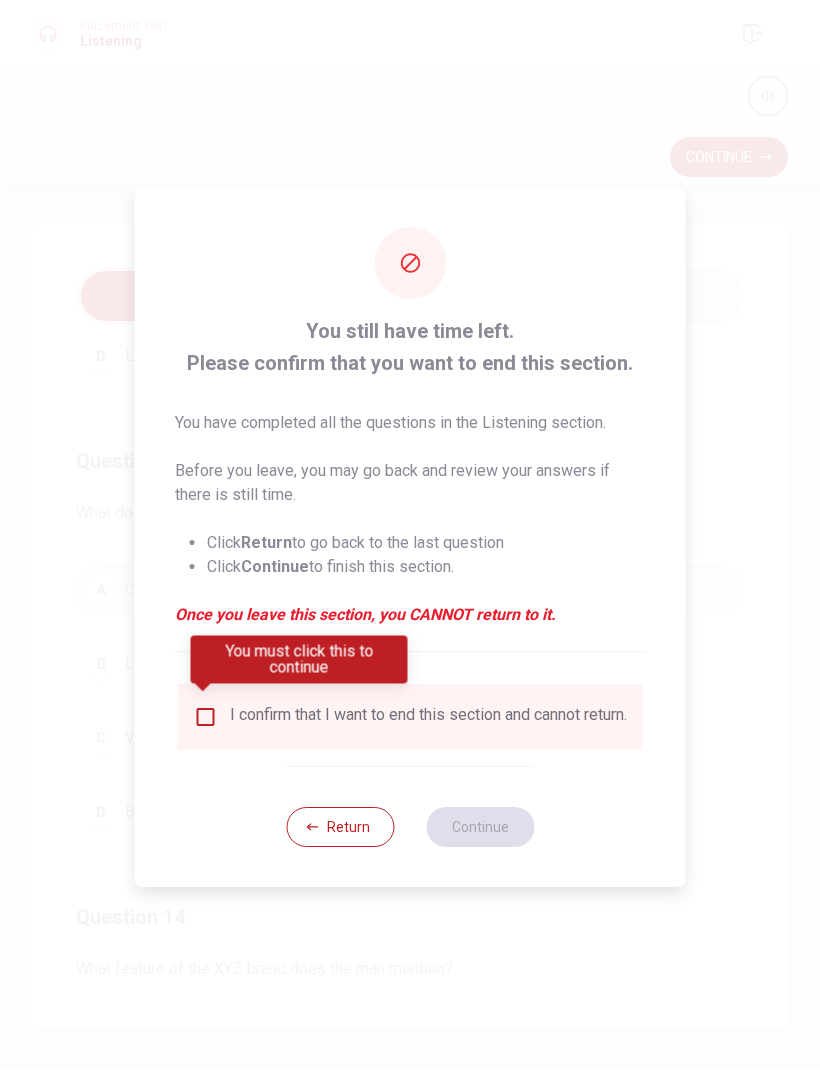 click at bounding box center (206, 717) 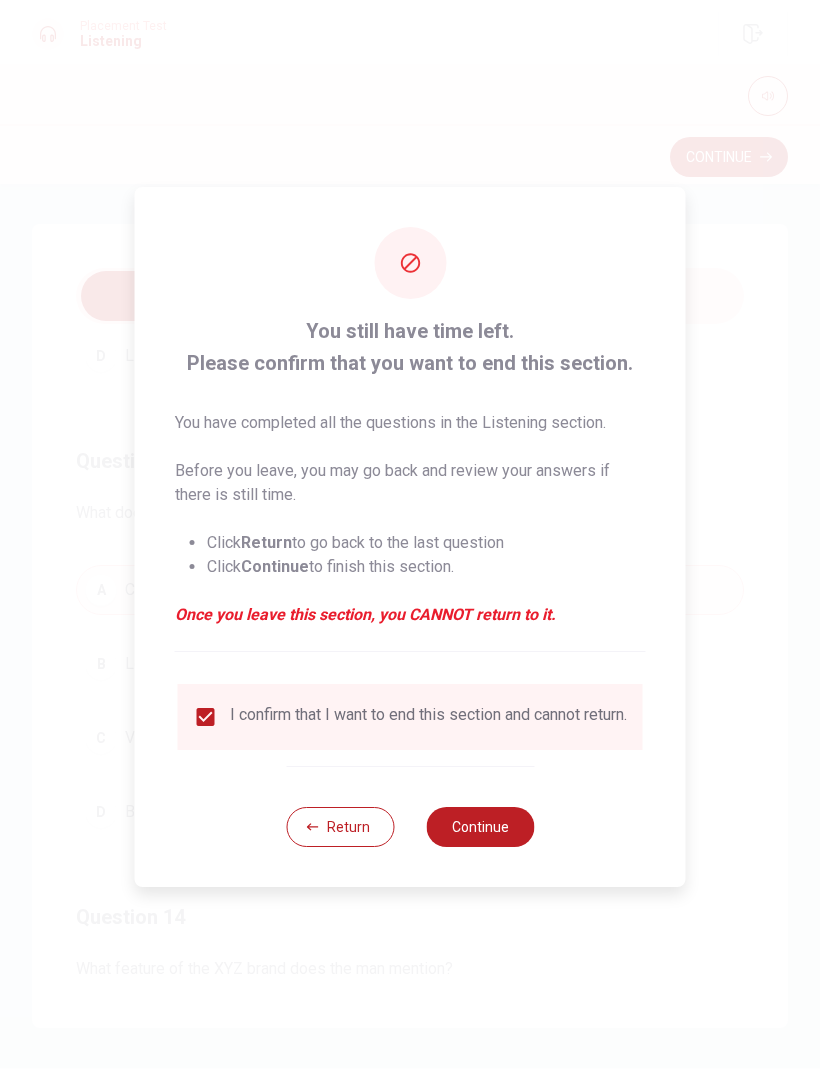 click on "Continue" at bounding box center [480, 827] 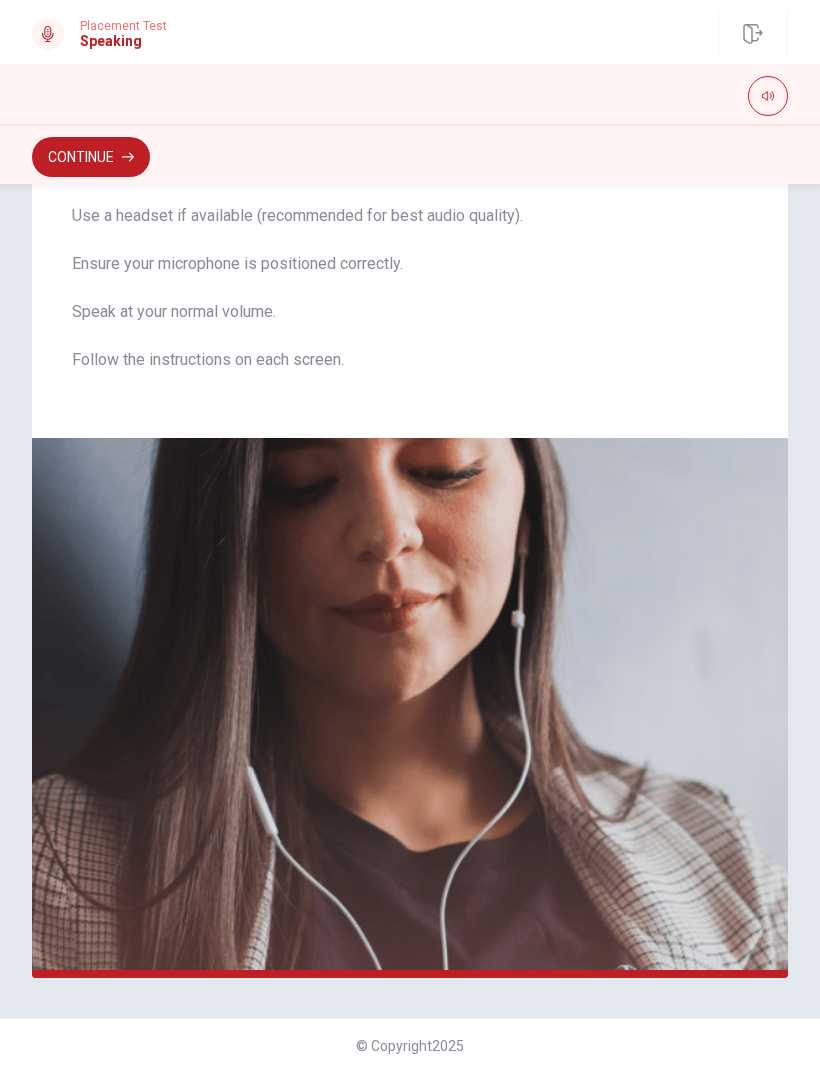 scroll, scrollTop: 118, scrollLeft: 0, axis: vertical 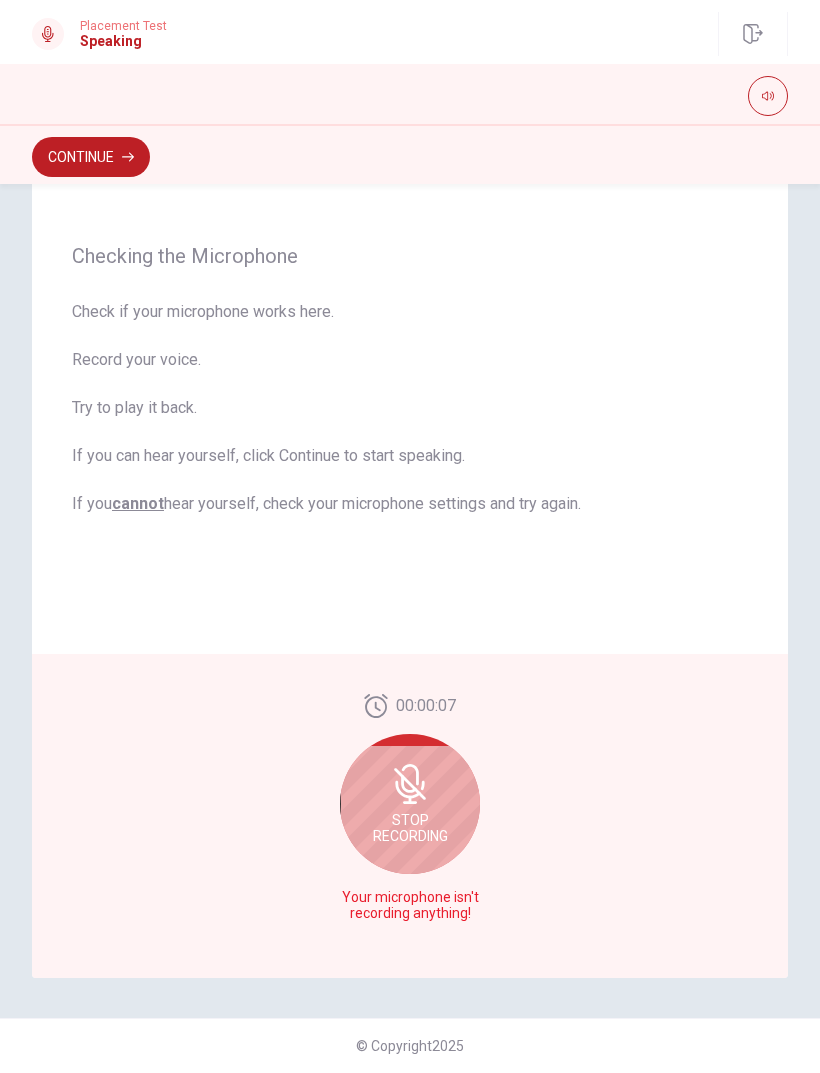 click on "Stop   Recording" at bounding box center (410, 828) 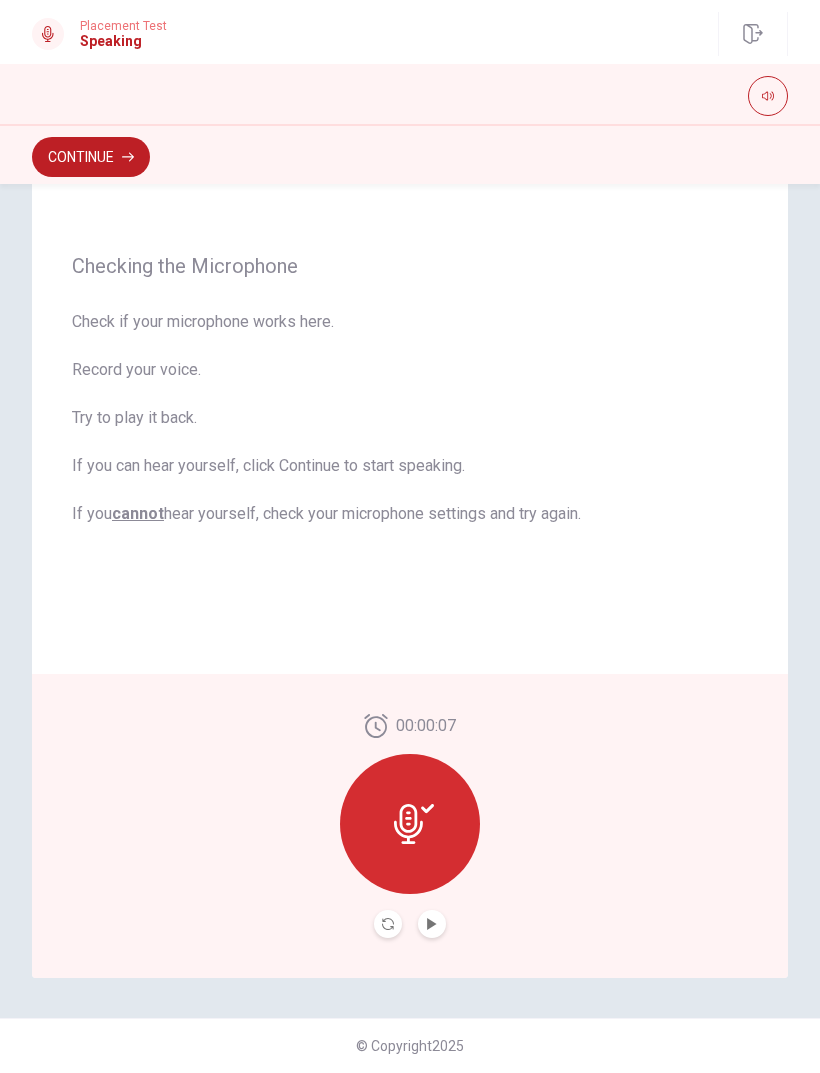 click at bounding box center (388, 924) 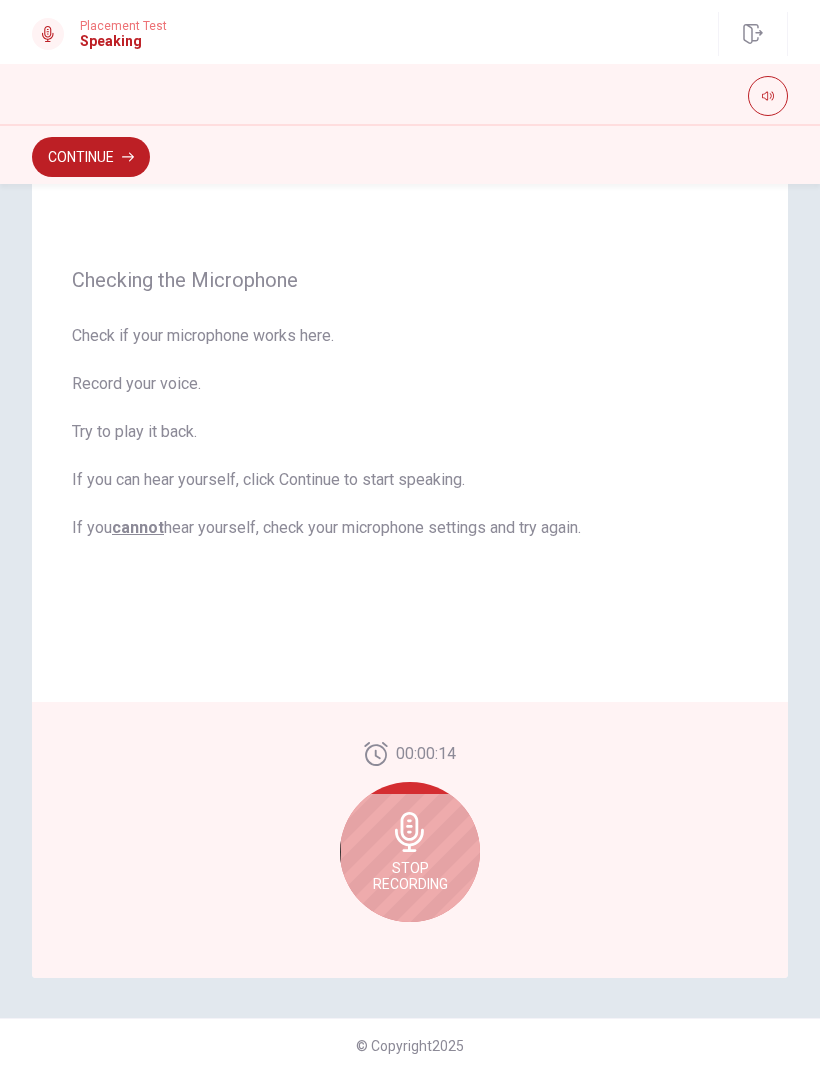 click on "Stop   Recording" at bounding box center [410, 876] 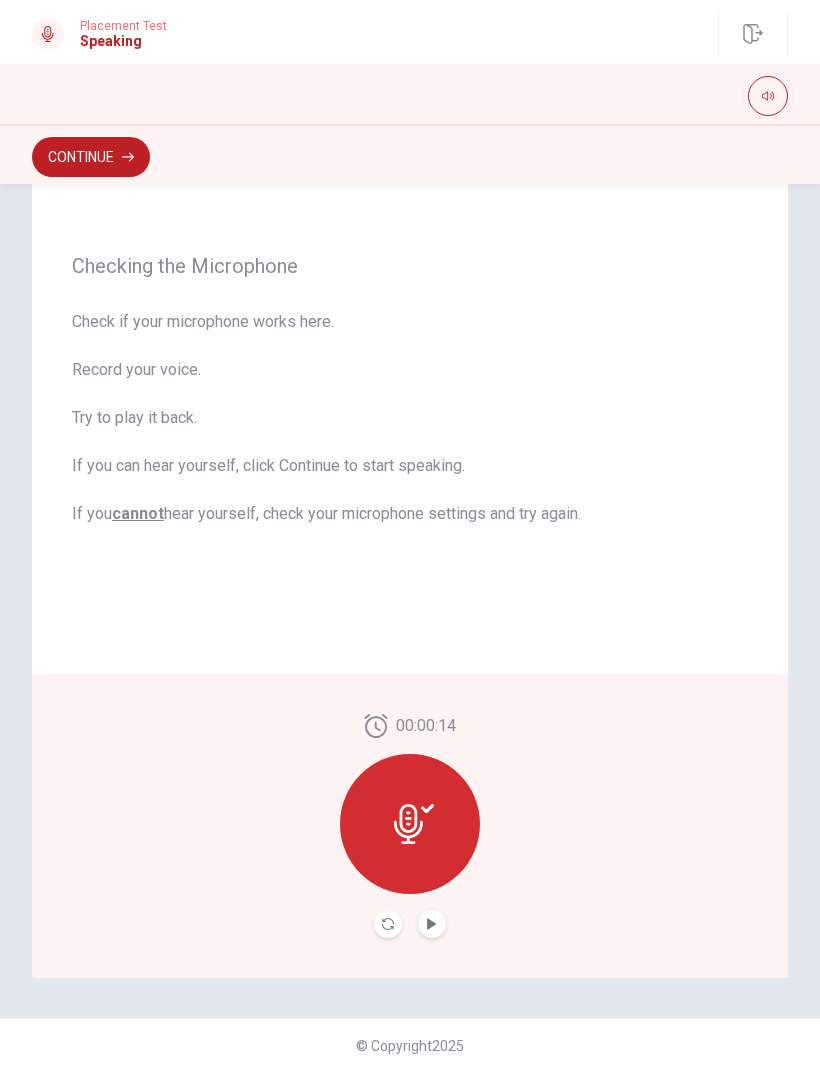 click at bounding box center (410, 824) 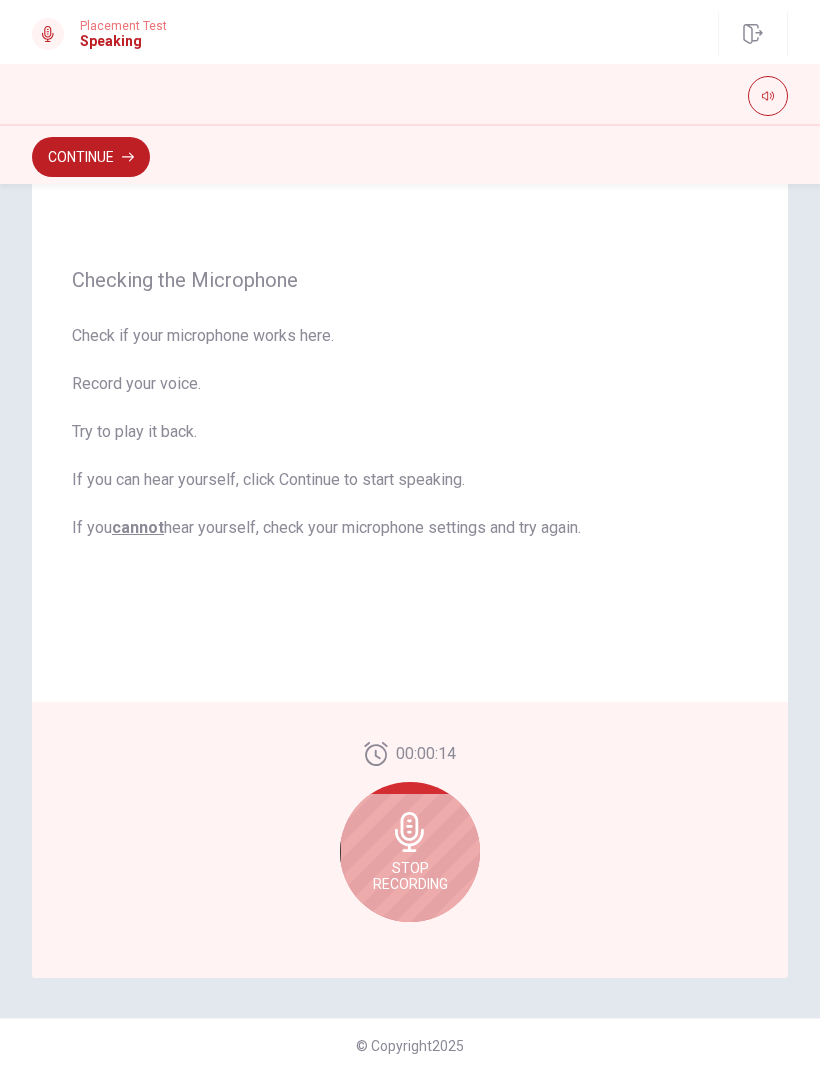 click on "Continue" at bounding box center [91, 157] 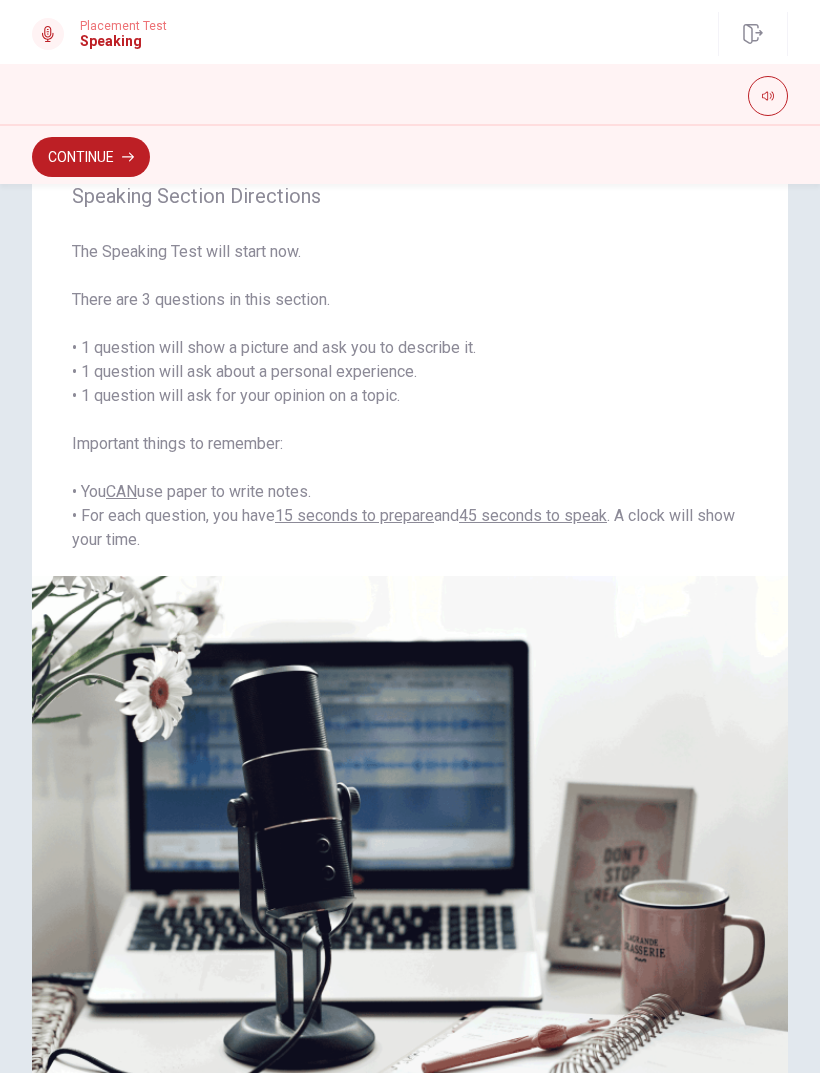 scroll, scrollTop: 65, scrollLeft: 0, axis: vertical 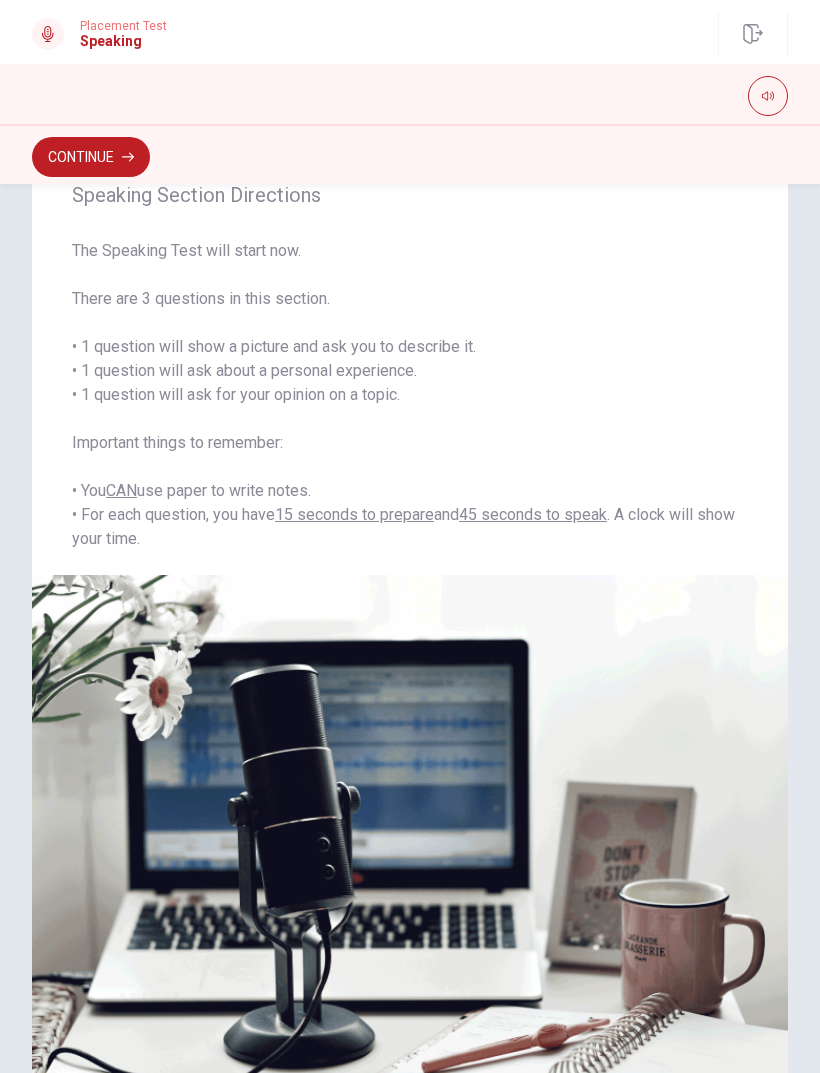click on "Continue" at bounding box center [91, 157] 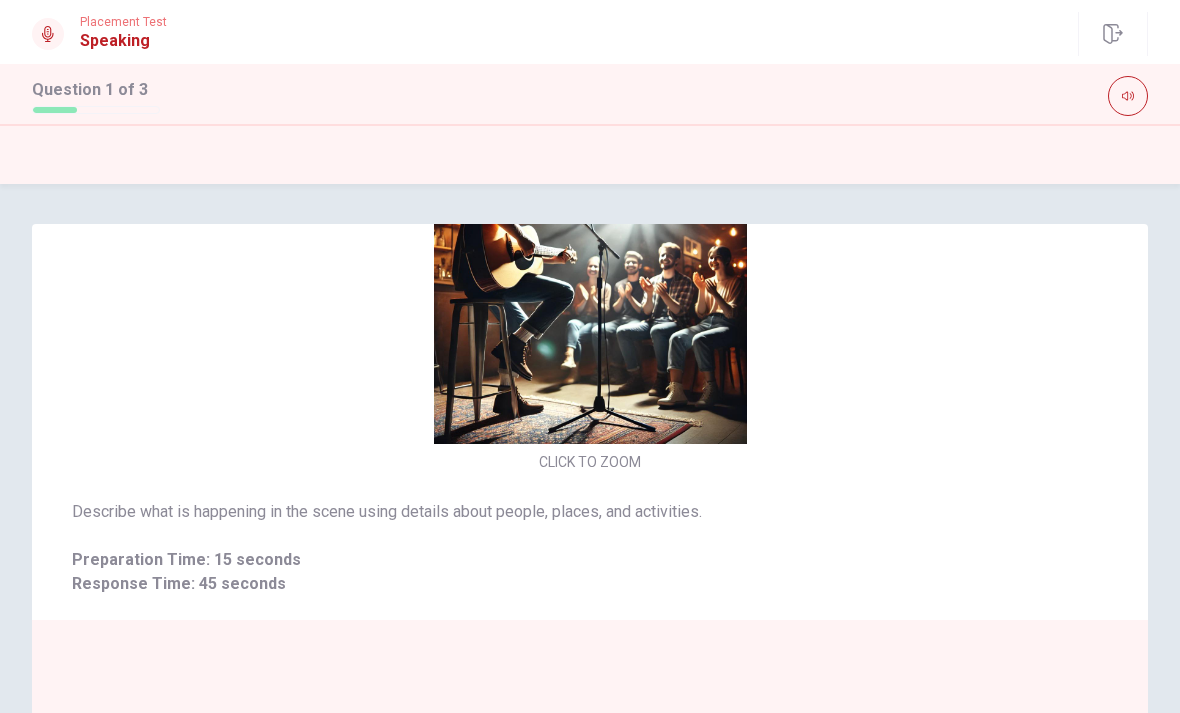 scroll, scrollTop: 67, scrollLeft: 0, axis: vertical 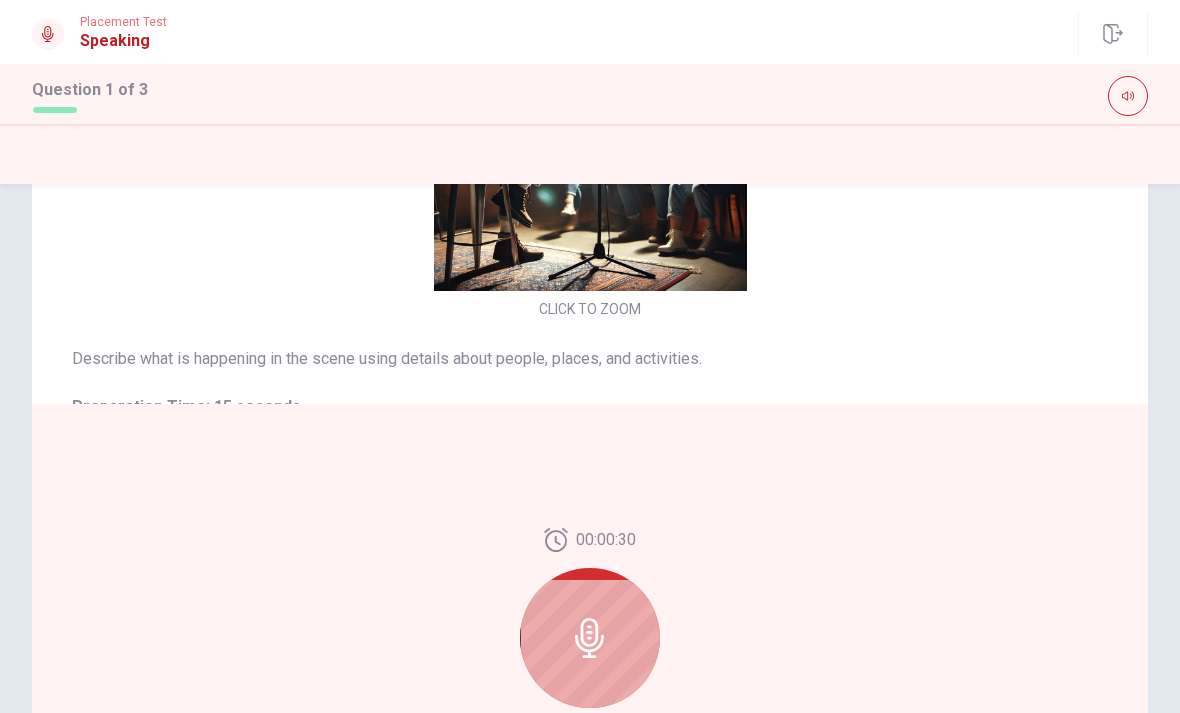 click at bounding box center [590, 638] 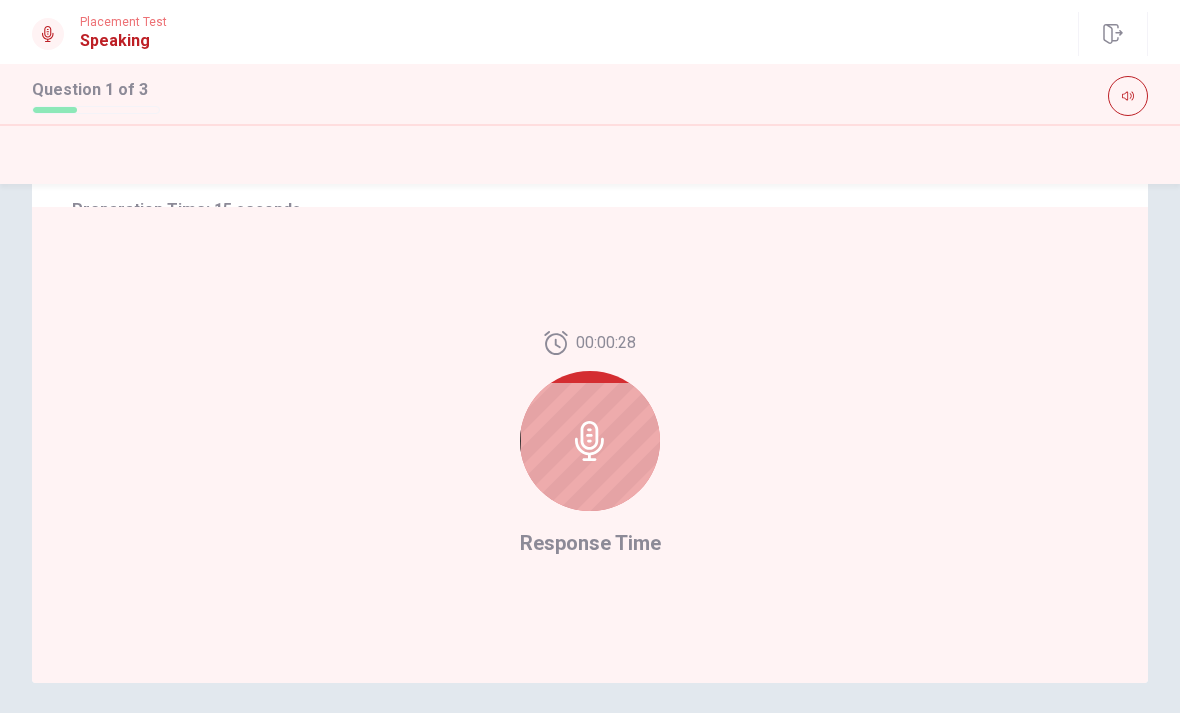scroll, scrollTop: 415, scrollLeft: 0, axis: vertical 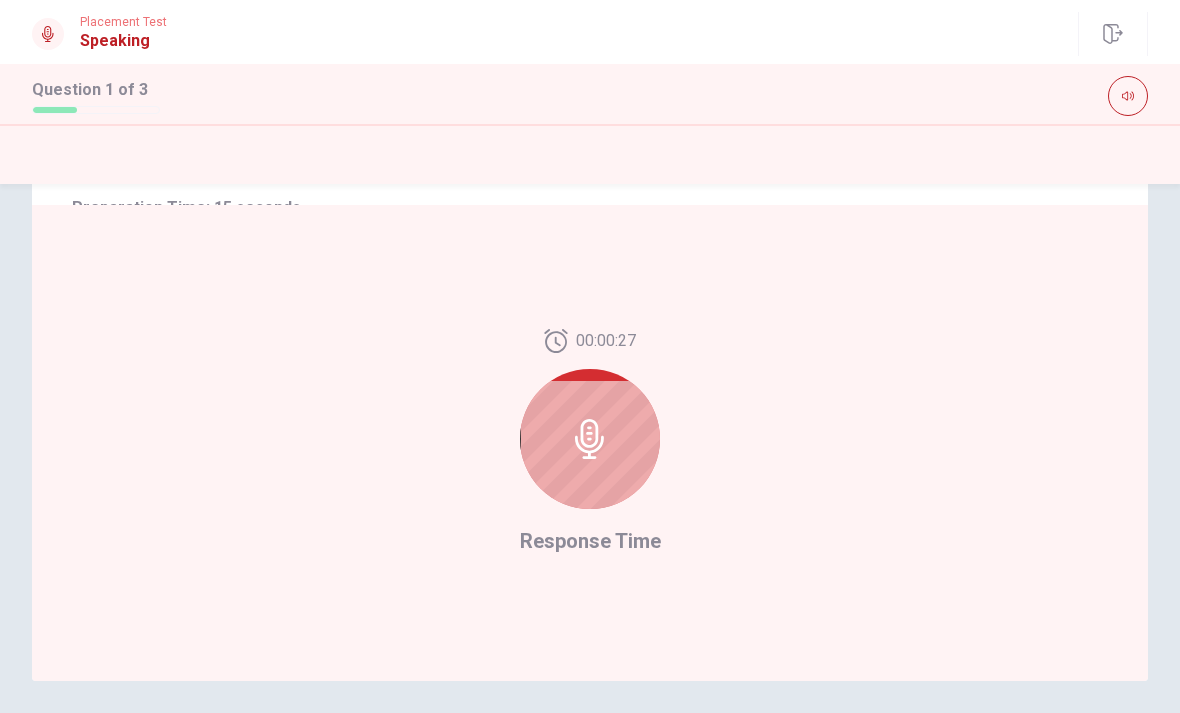click at bounding box center (590, 439) 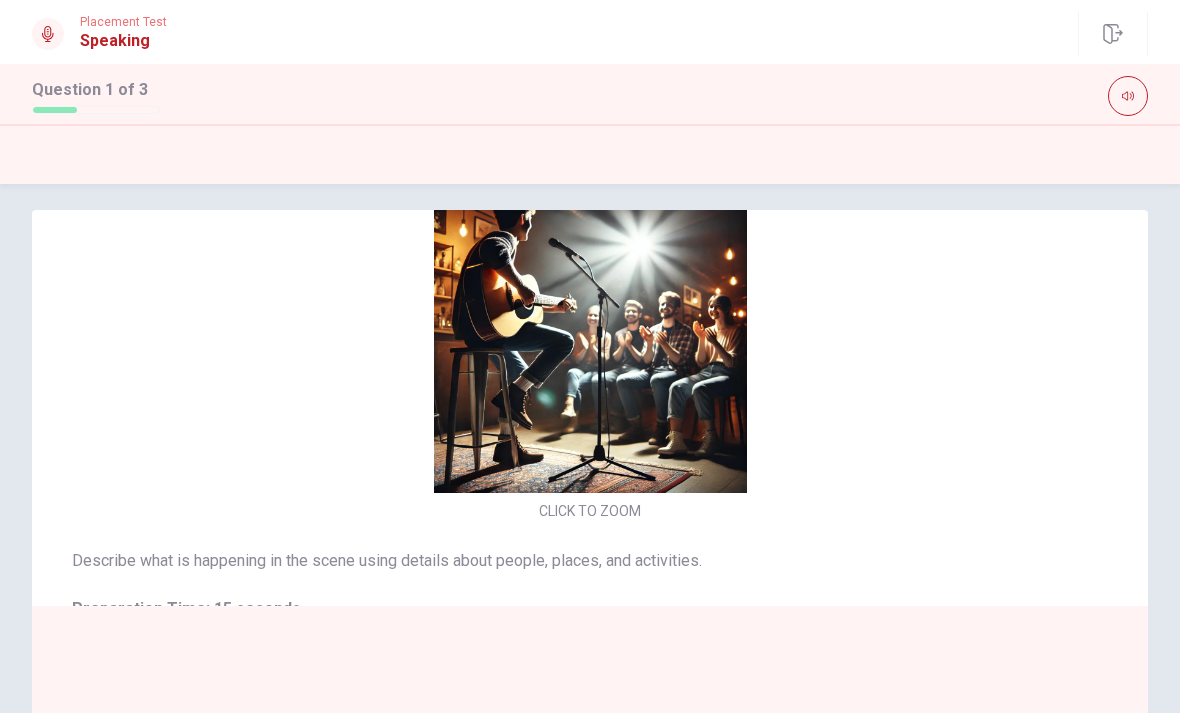 scroll, scrollTop: 15, scrollLeft: 0, axis: vertical 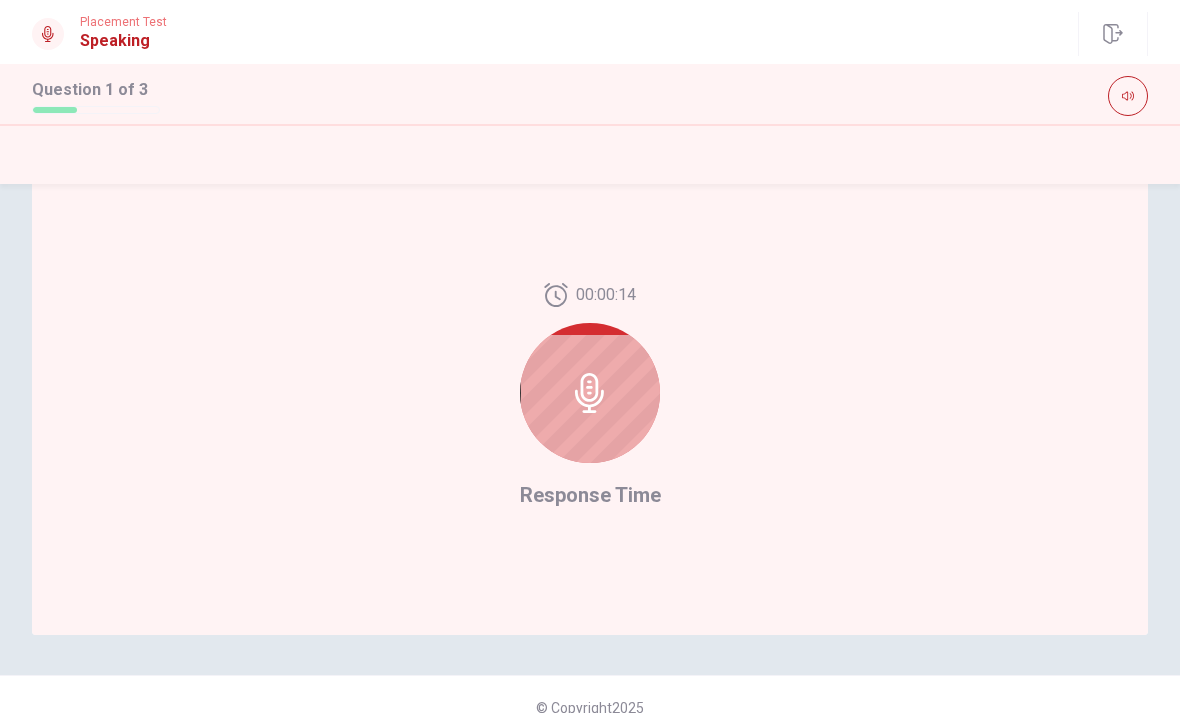 click on "00:00:14 Response Time" at bounding box center (590, 397) 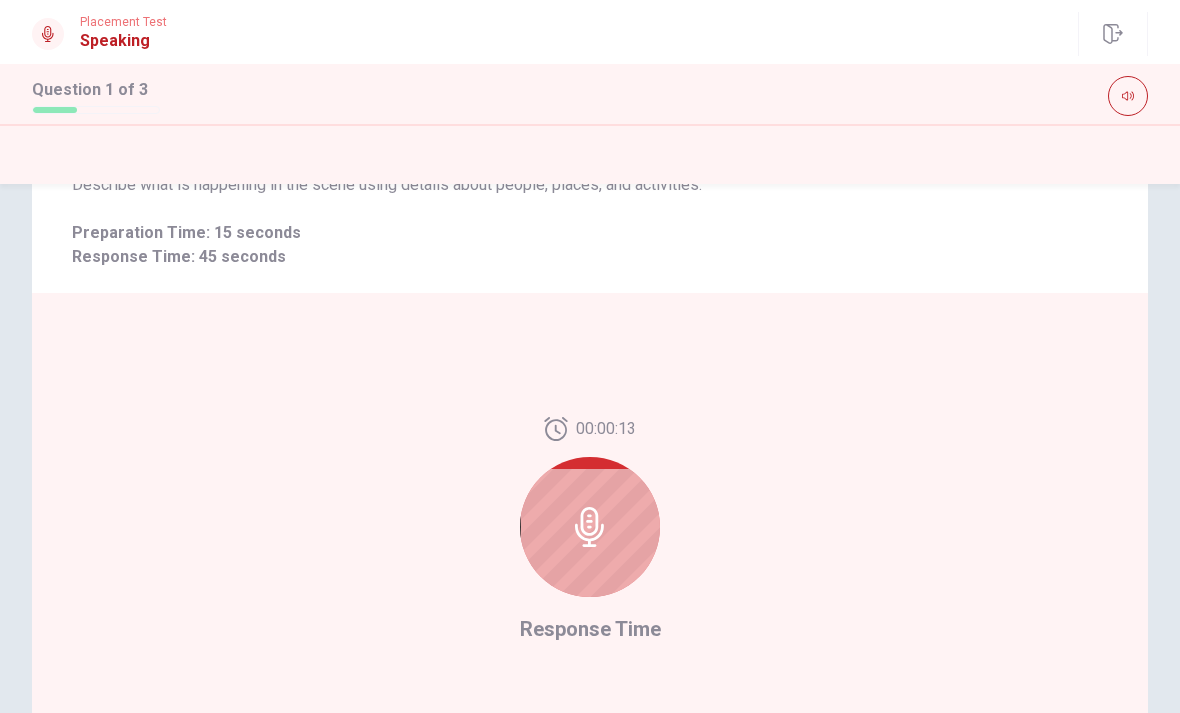 scroll, scrollTop: 310, scrollLeft: 0, axis: vertical 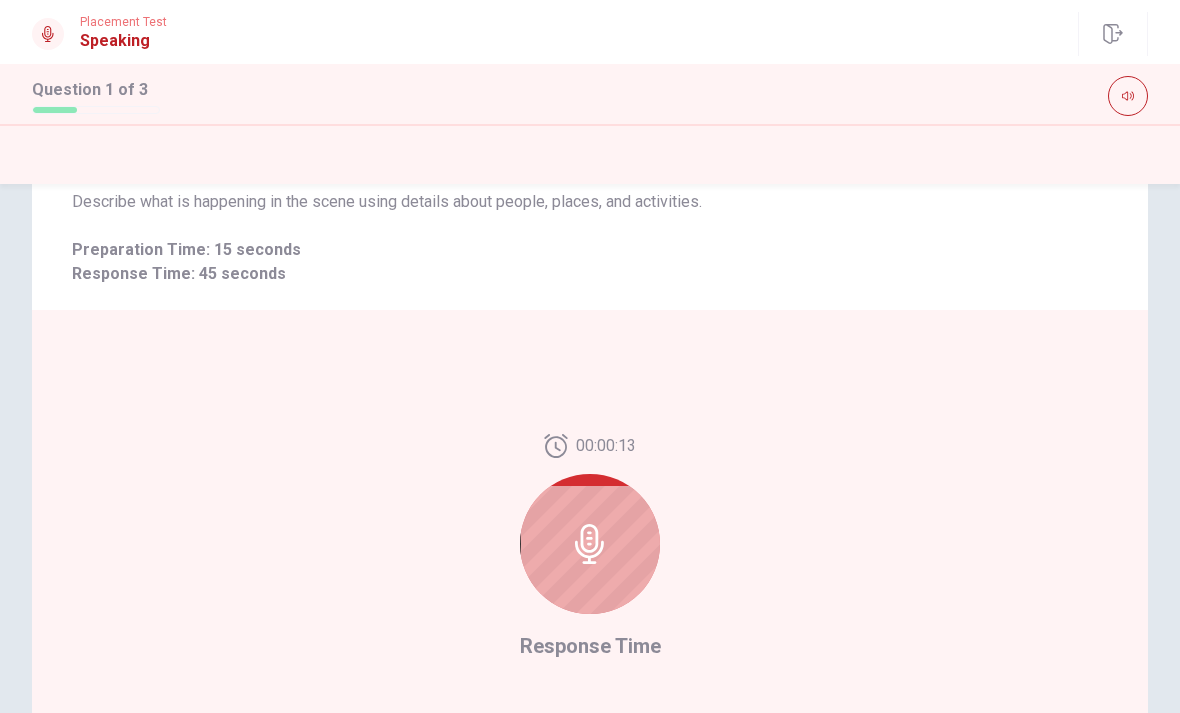 click at bounding box center [590, 544] 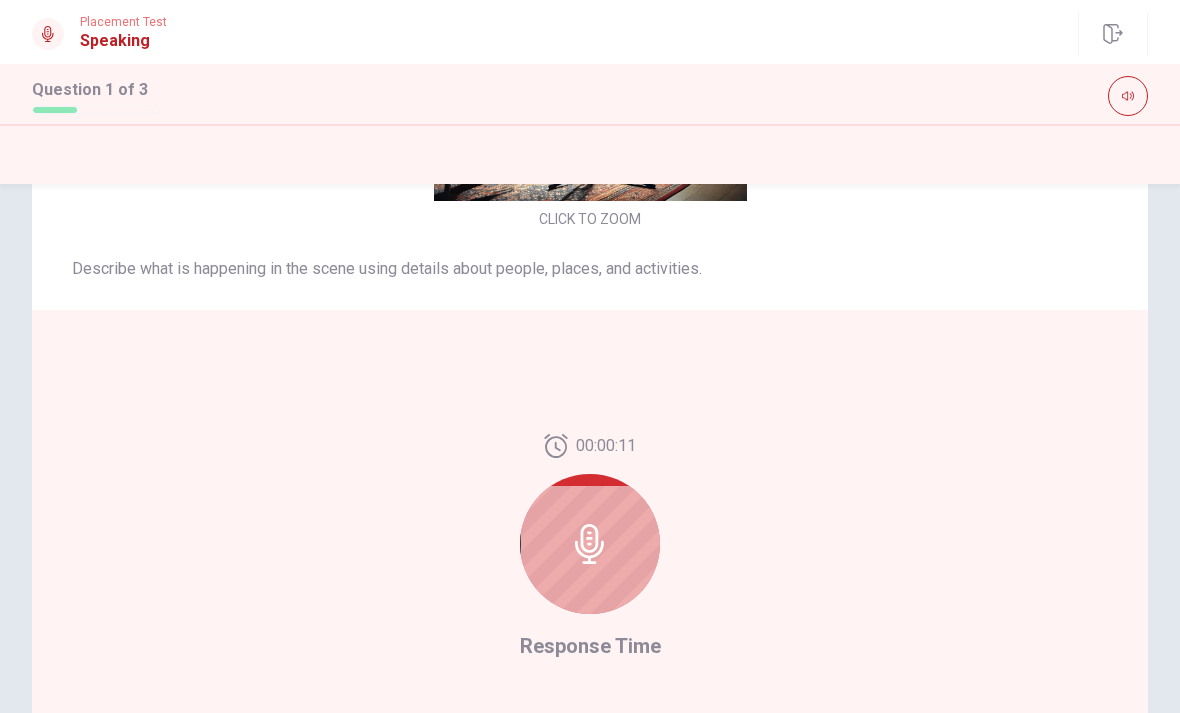 scroll, scrollTop: -75, scrollLeft: 0, axis: vertical 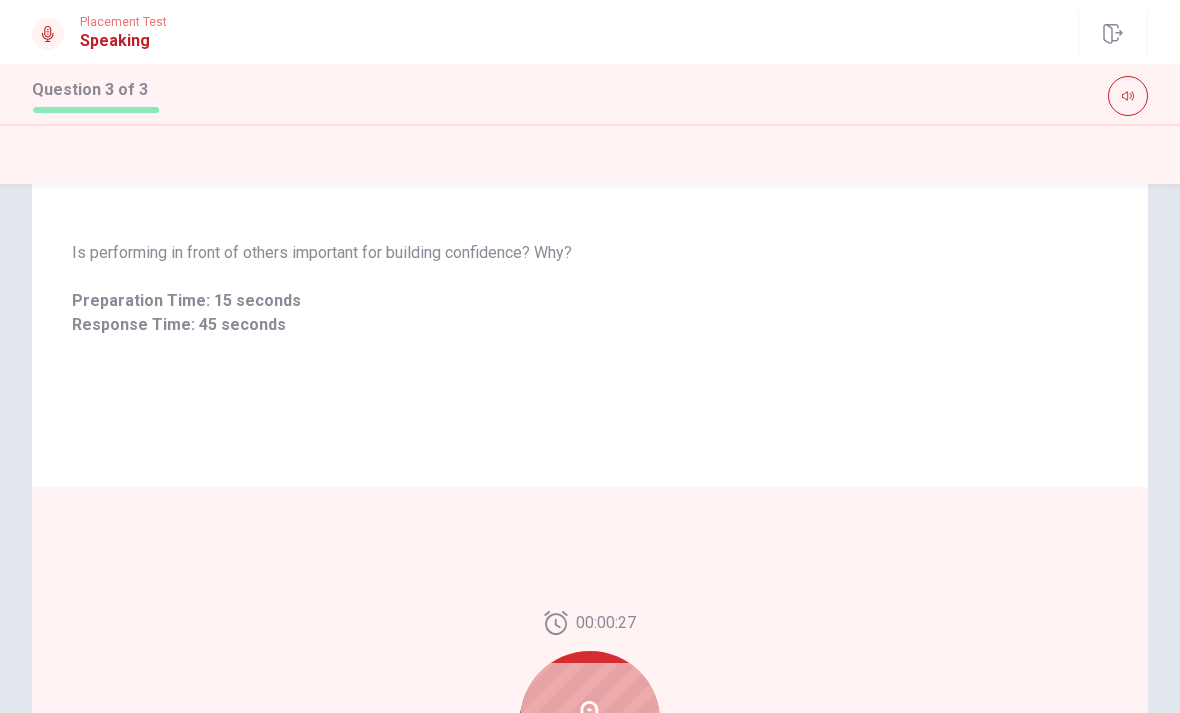 click on "00:00:27" at bounding box center [590, 709] 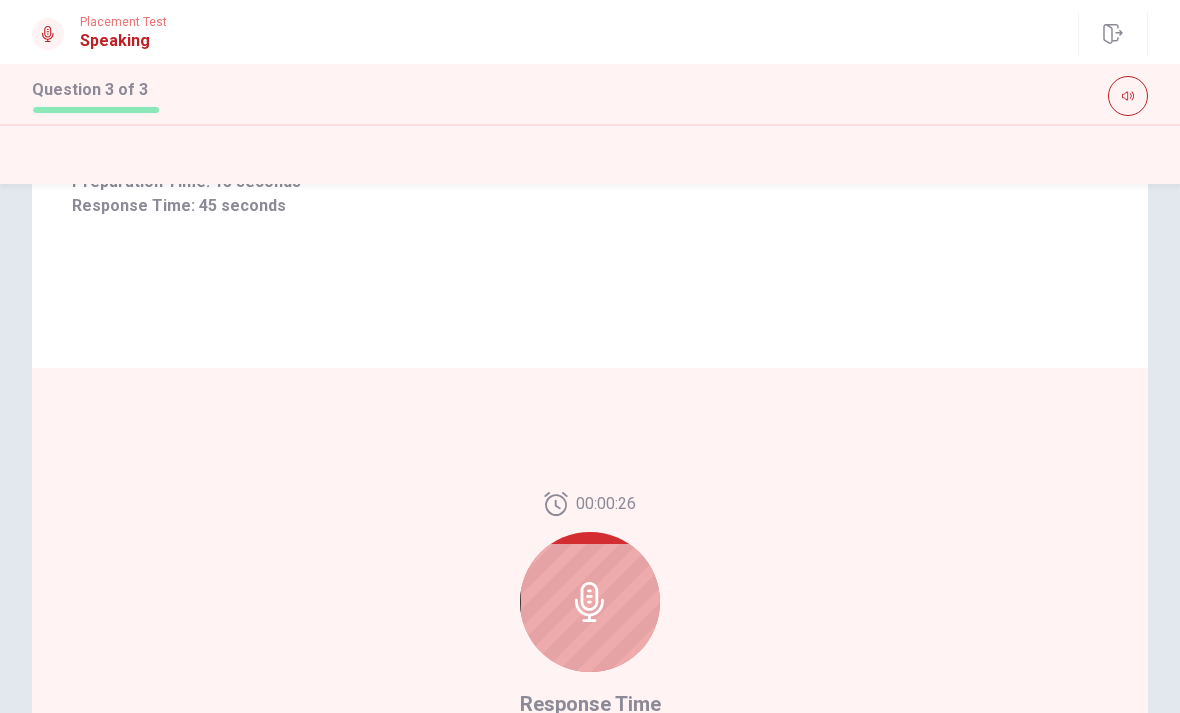 click 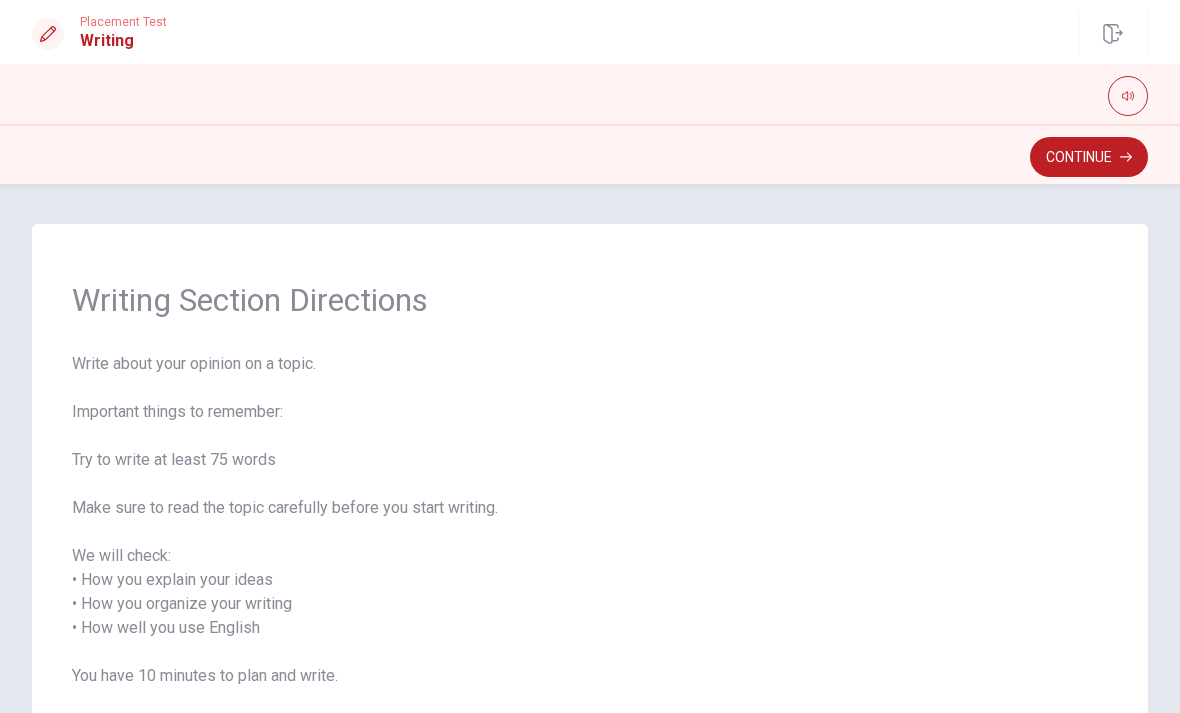 scroll, scrollTop: 0, scrollLeft: 0, axis: both 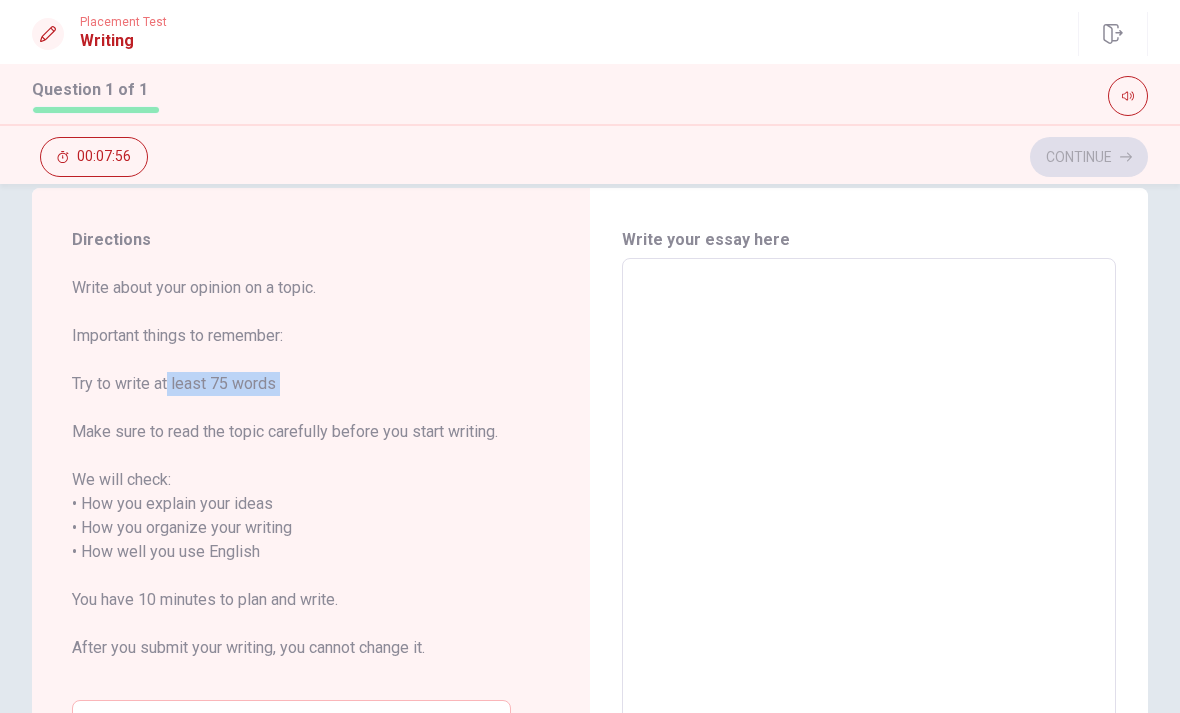 click at bounding box center (869, 540) 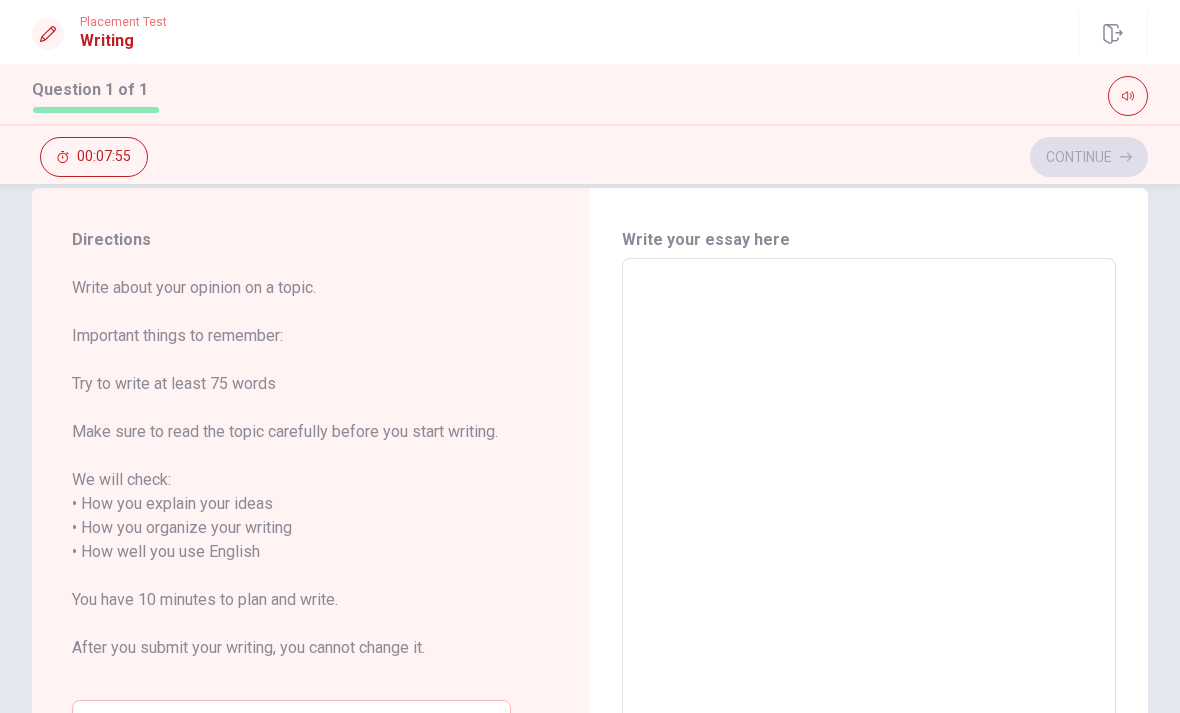 click at bounding box center (869, 540) 